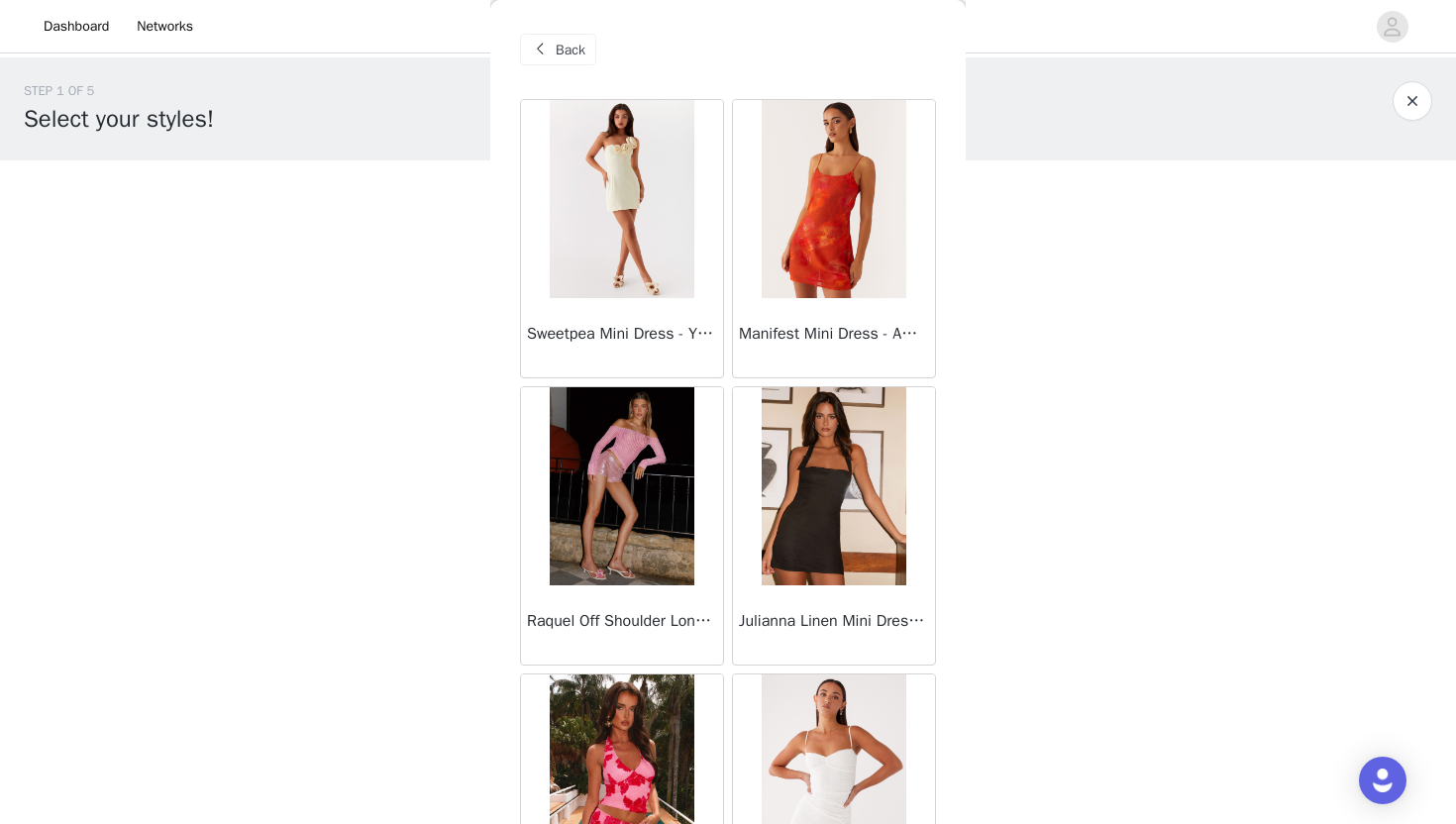 scroll, scrollTop: 0, scrollLeft: 0, axis: both 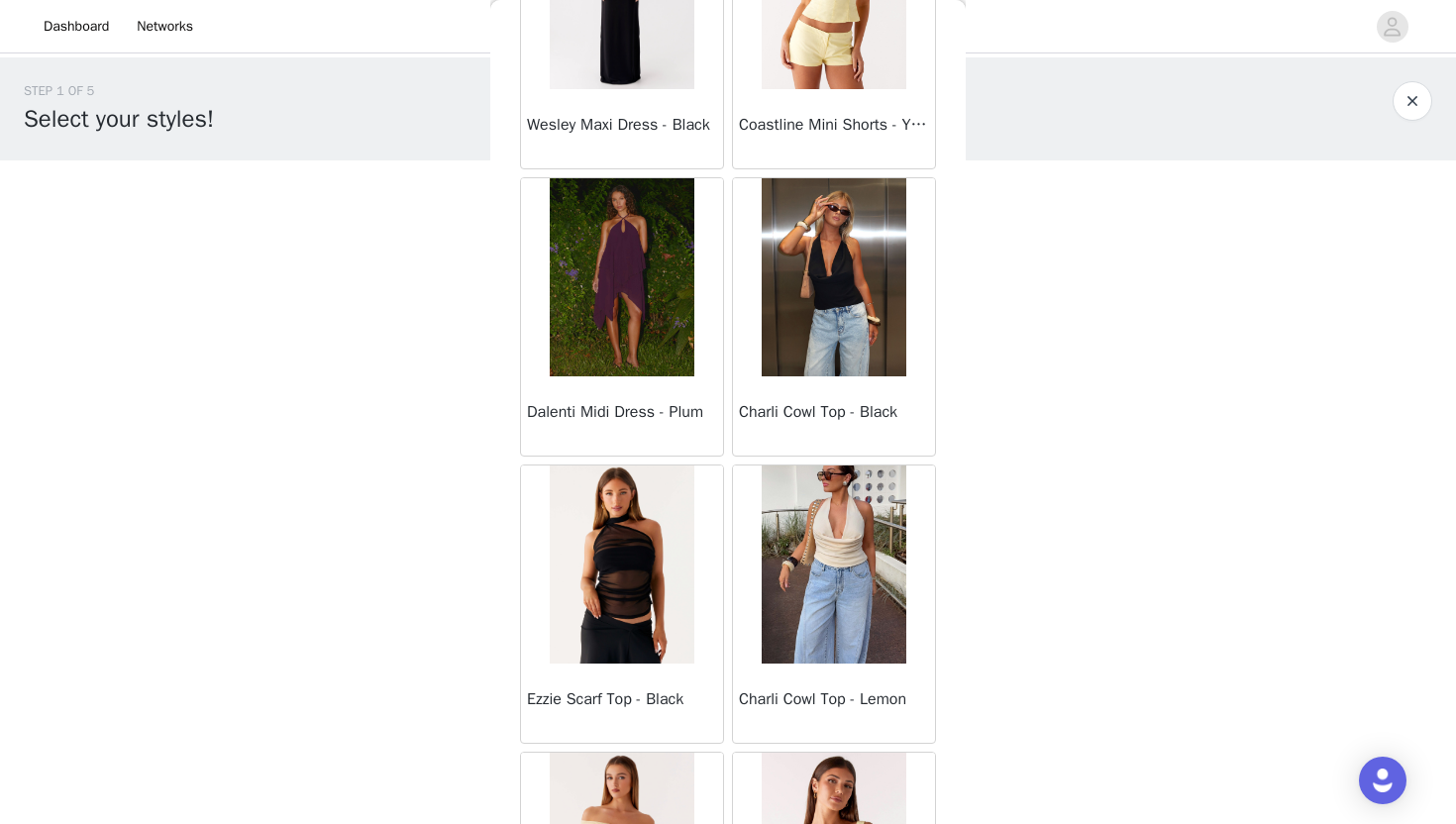 click at bounding box center (833, 277) 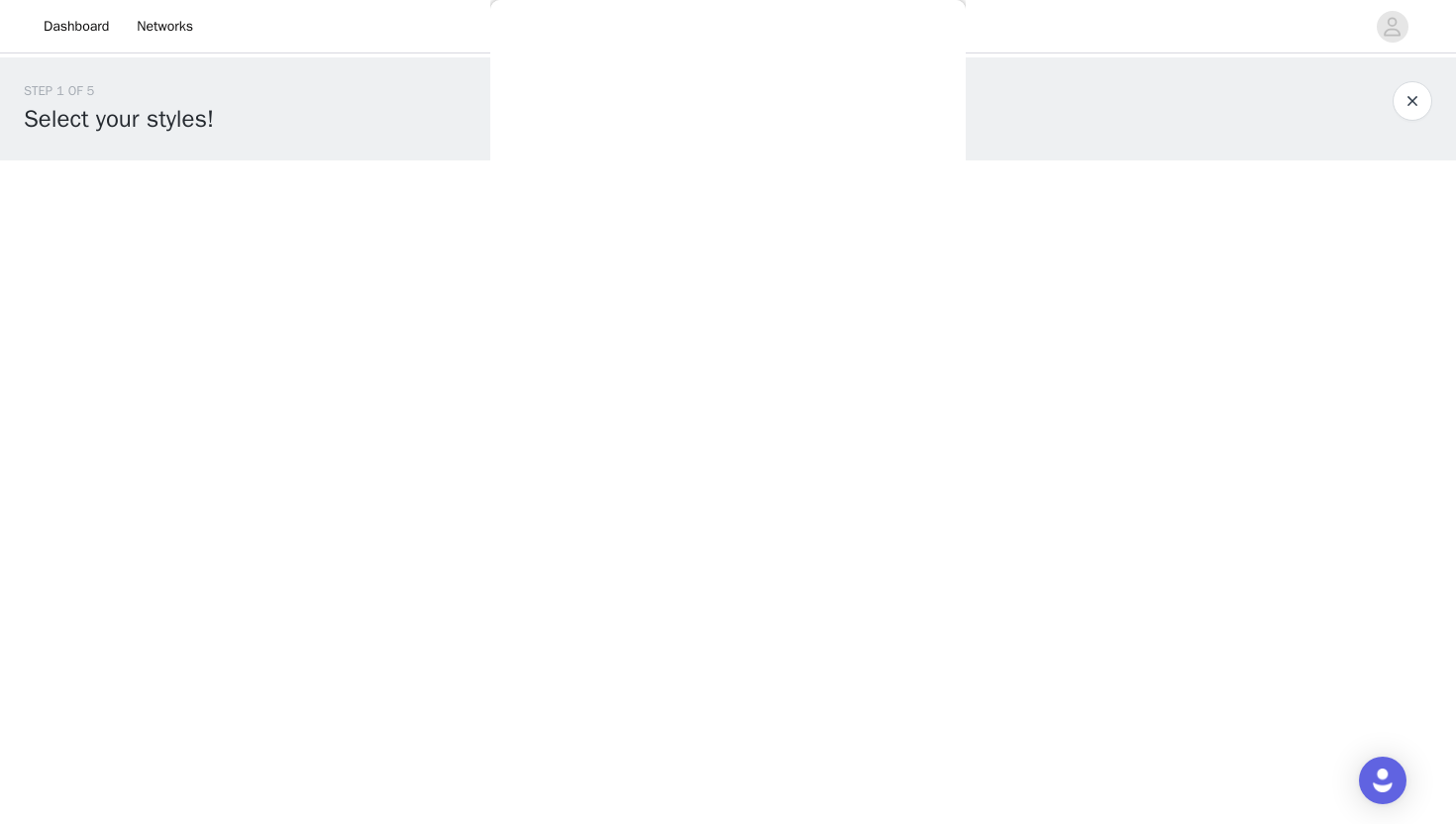 scroll, scrollTop: 0, scrollLeft: 0, axis: both 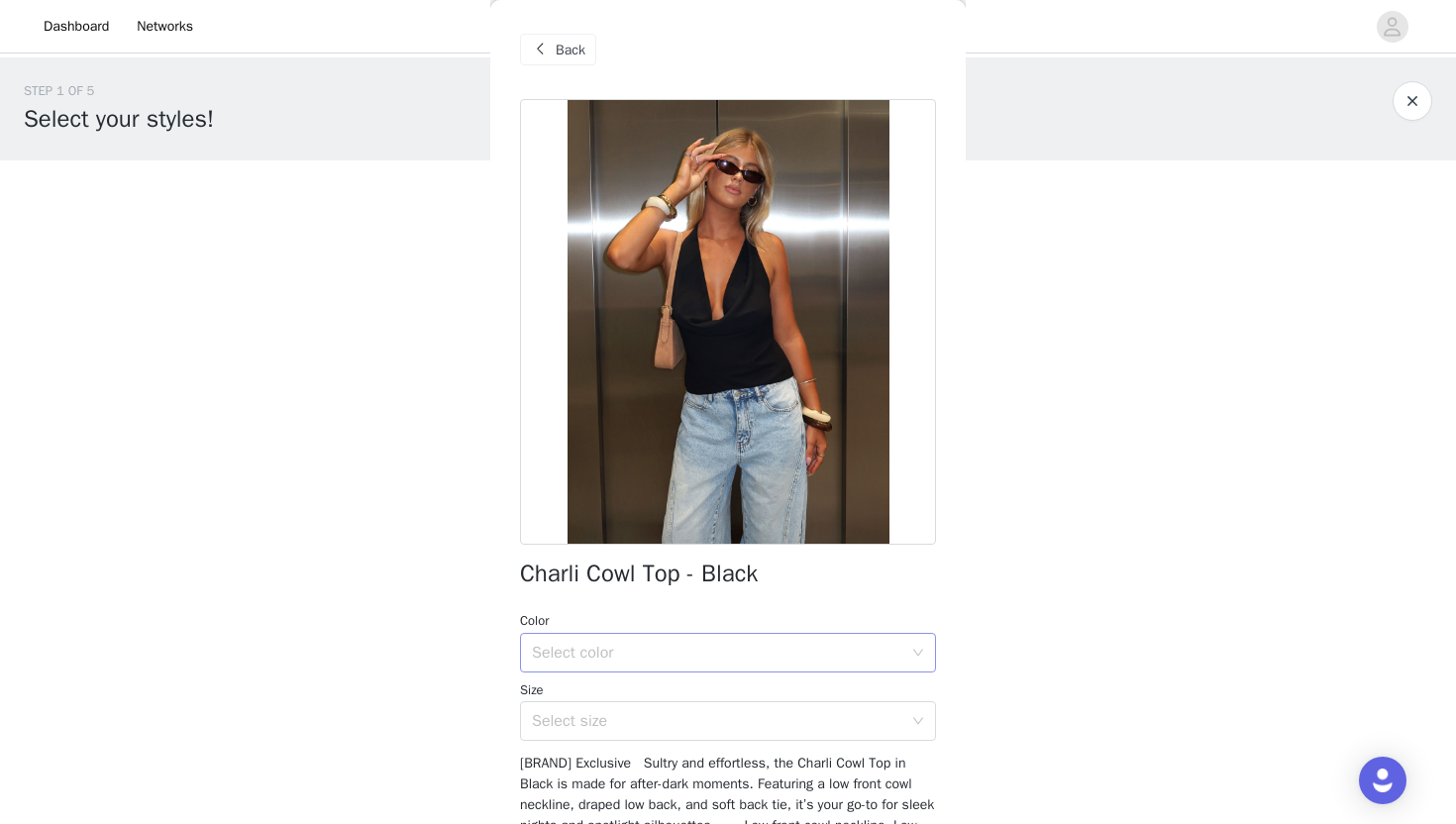 click on "Select color" at bounding box center [717, 653] 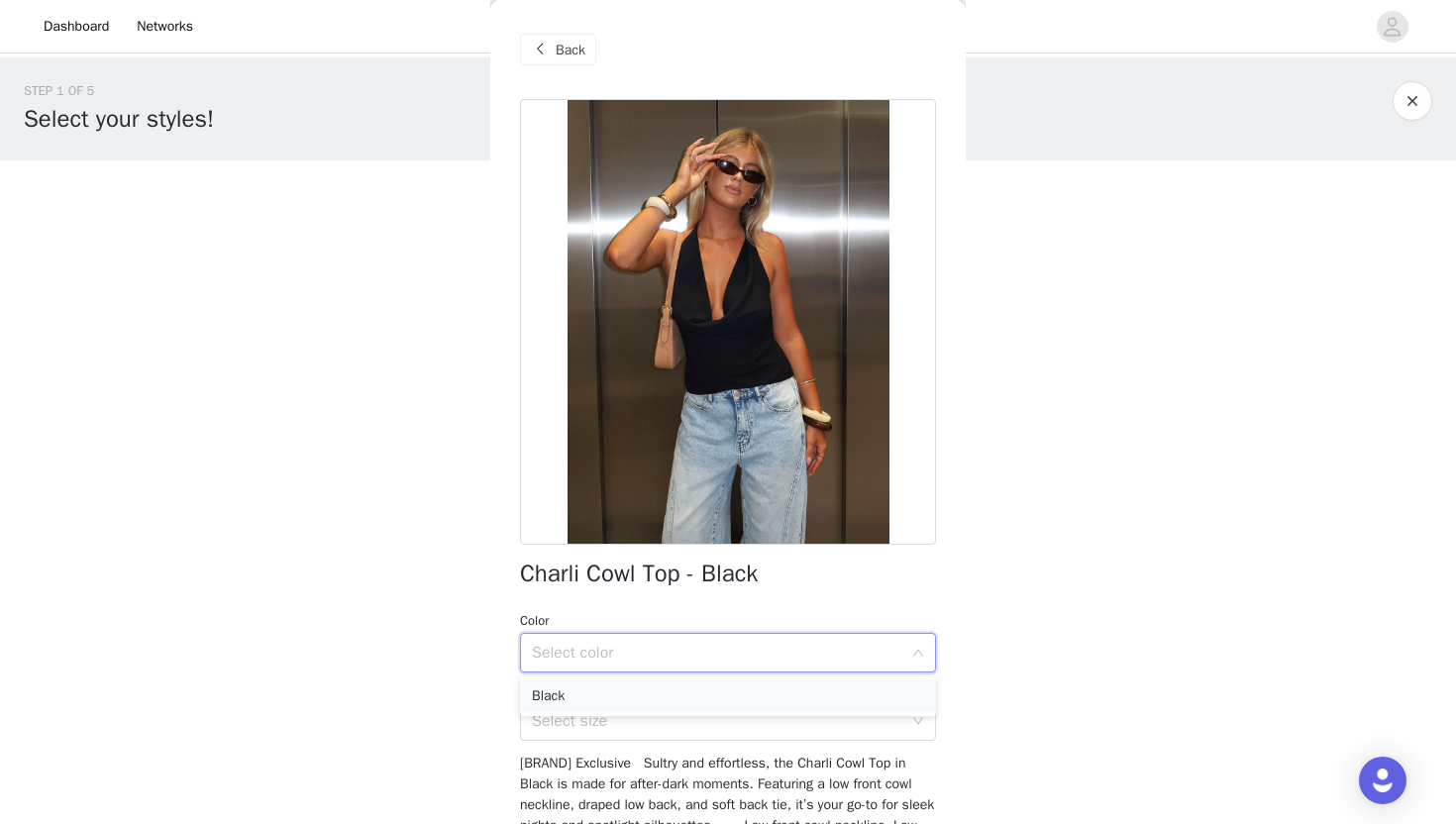 click on "Black" at bounding box center (728, 696) 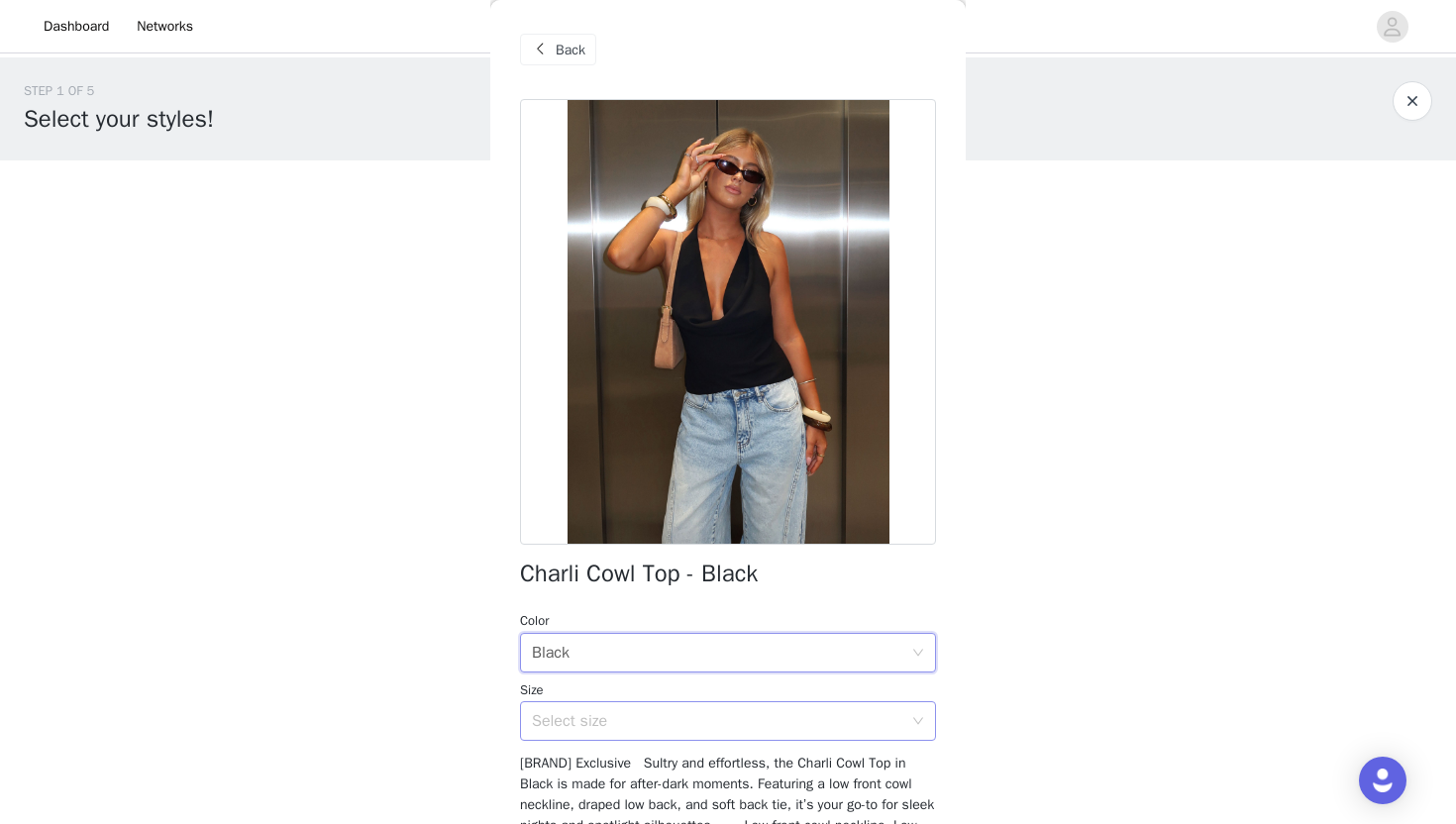 click on "Select size" at bounding box center (717, 721) 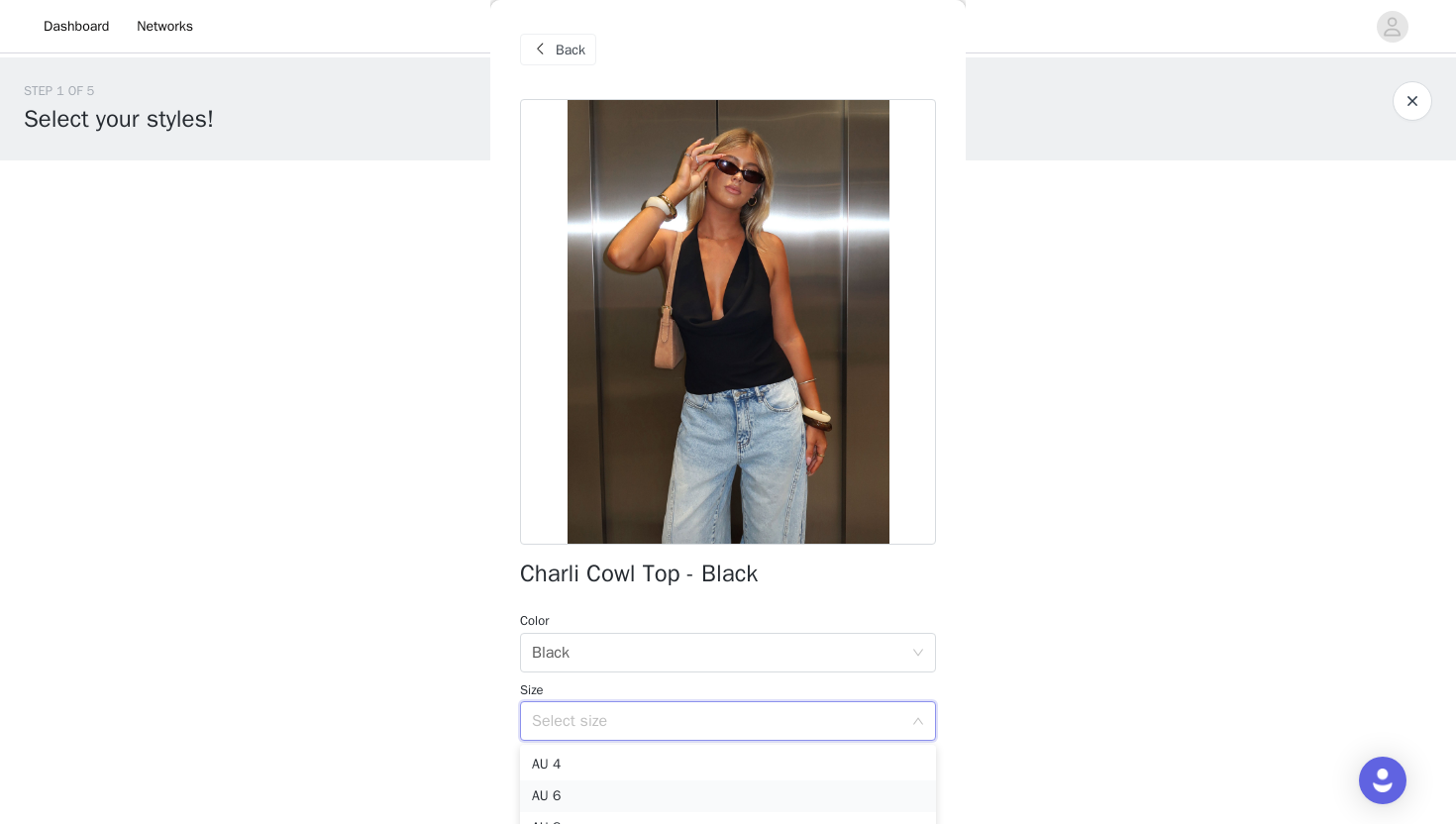 click on "AU 6" at bounding box center [728, 796] 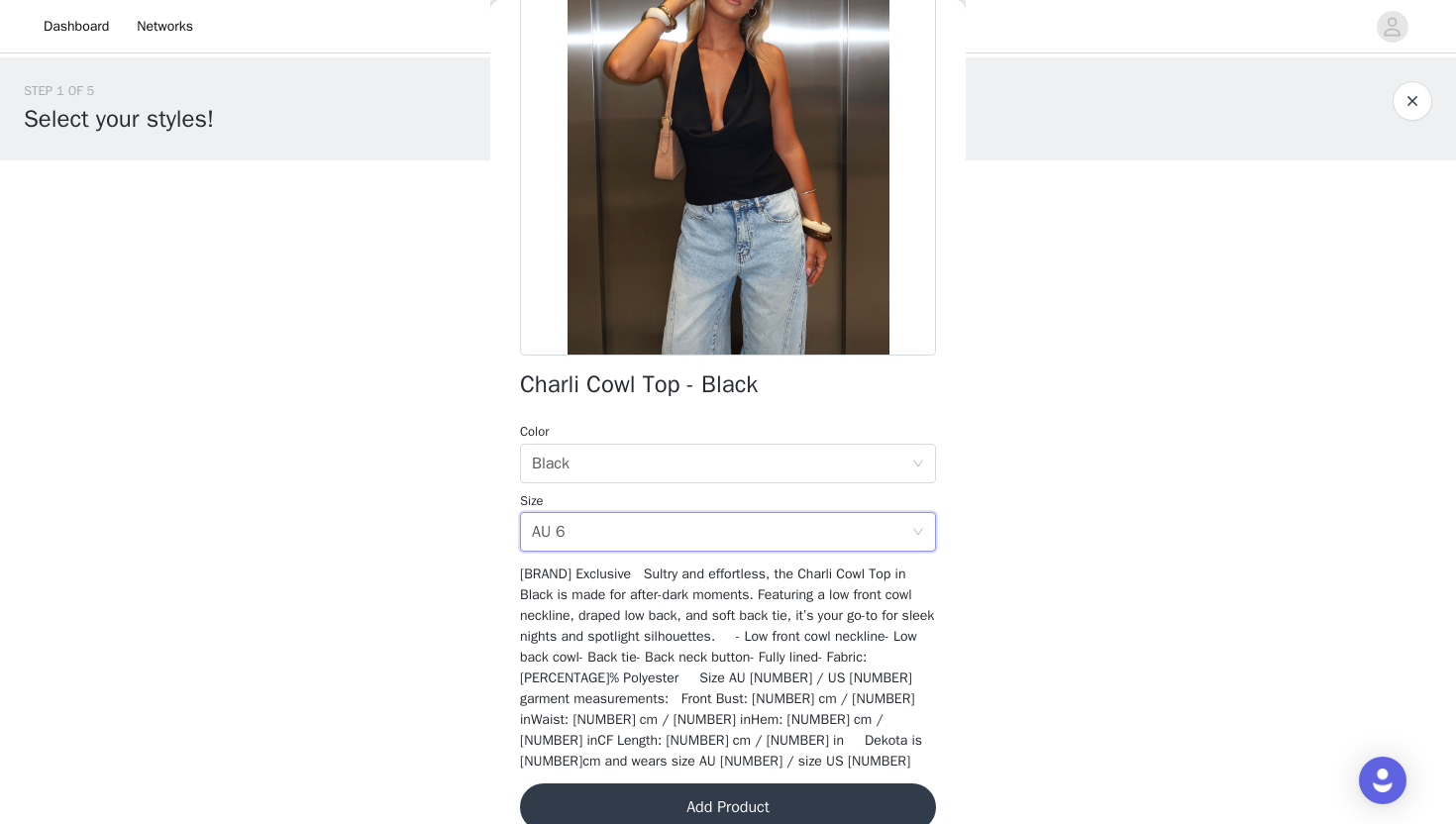 scroll, scrollTop: 199, scrollLeft: 0, axis: vertical 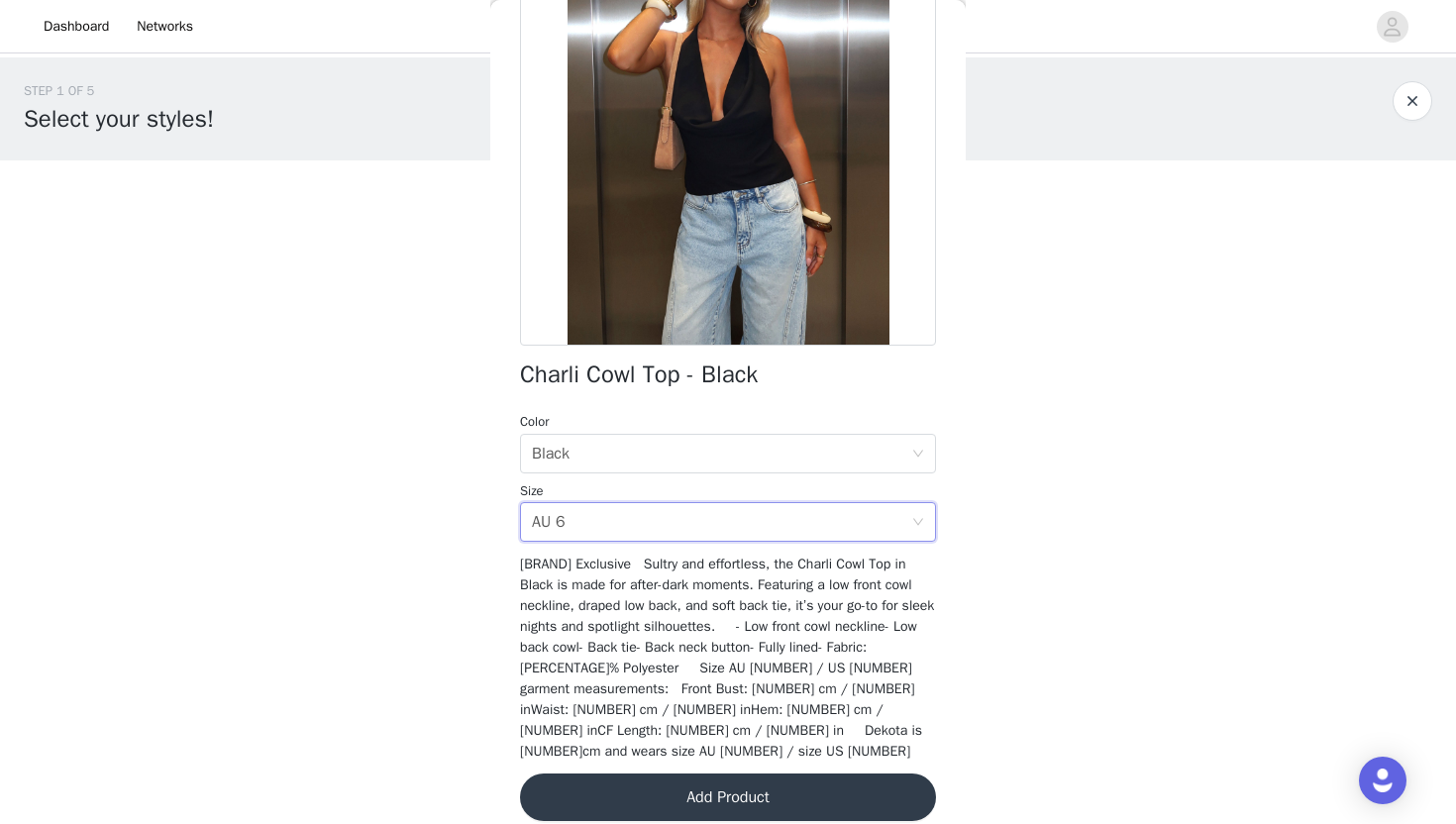 click on "Add Product" at bounding box center (728, 797) 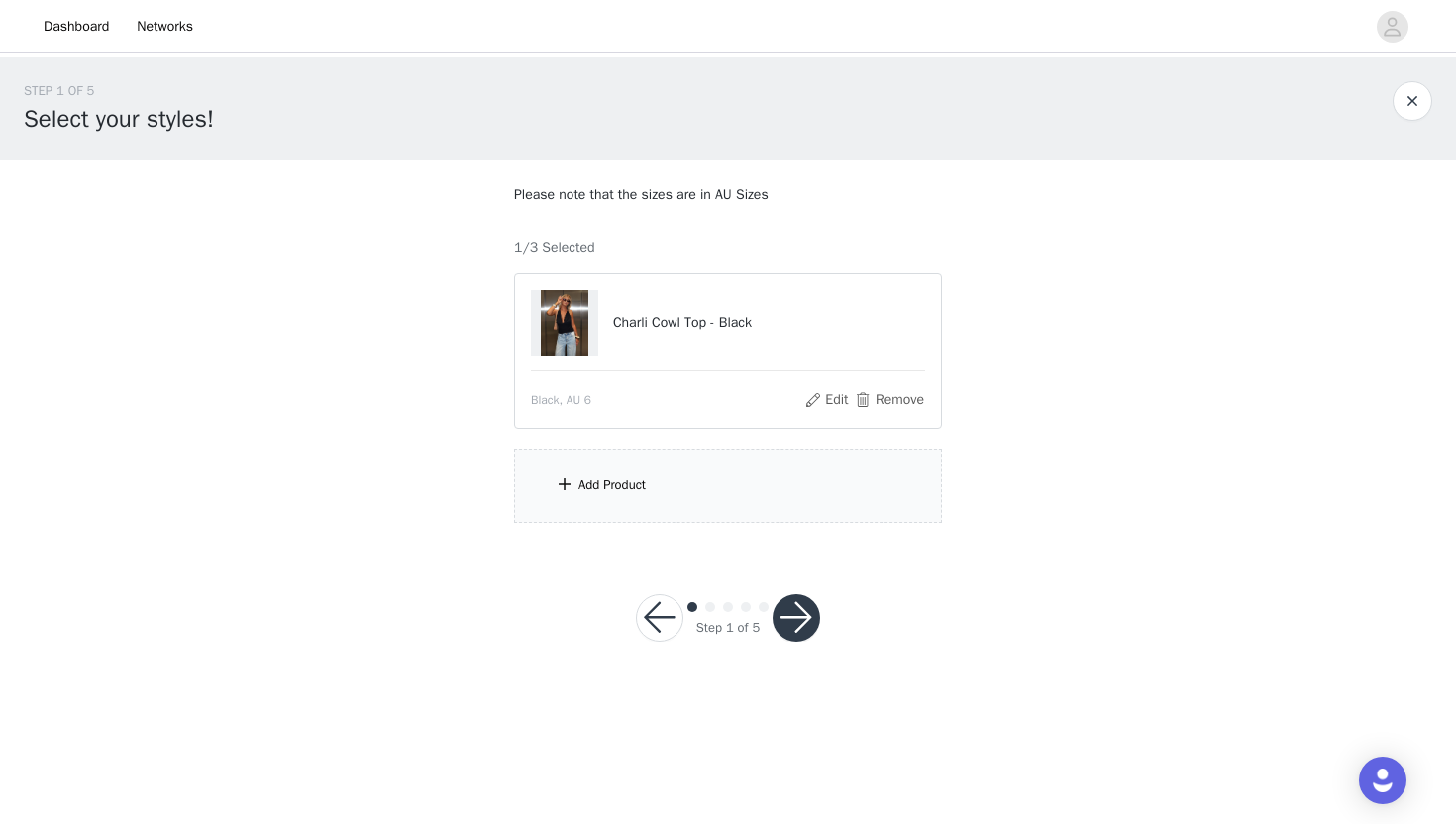 click on "Add Product" at bounding box center [728, 485] 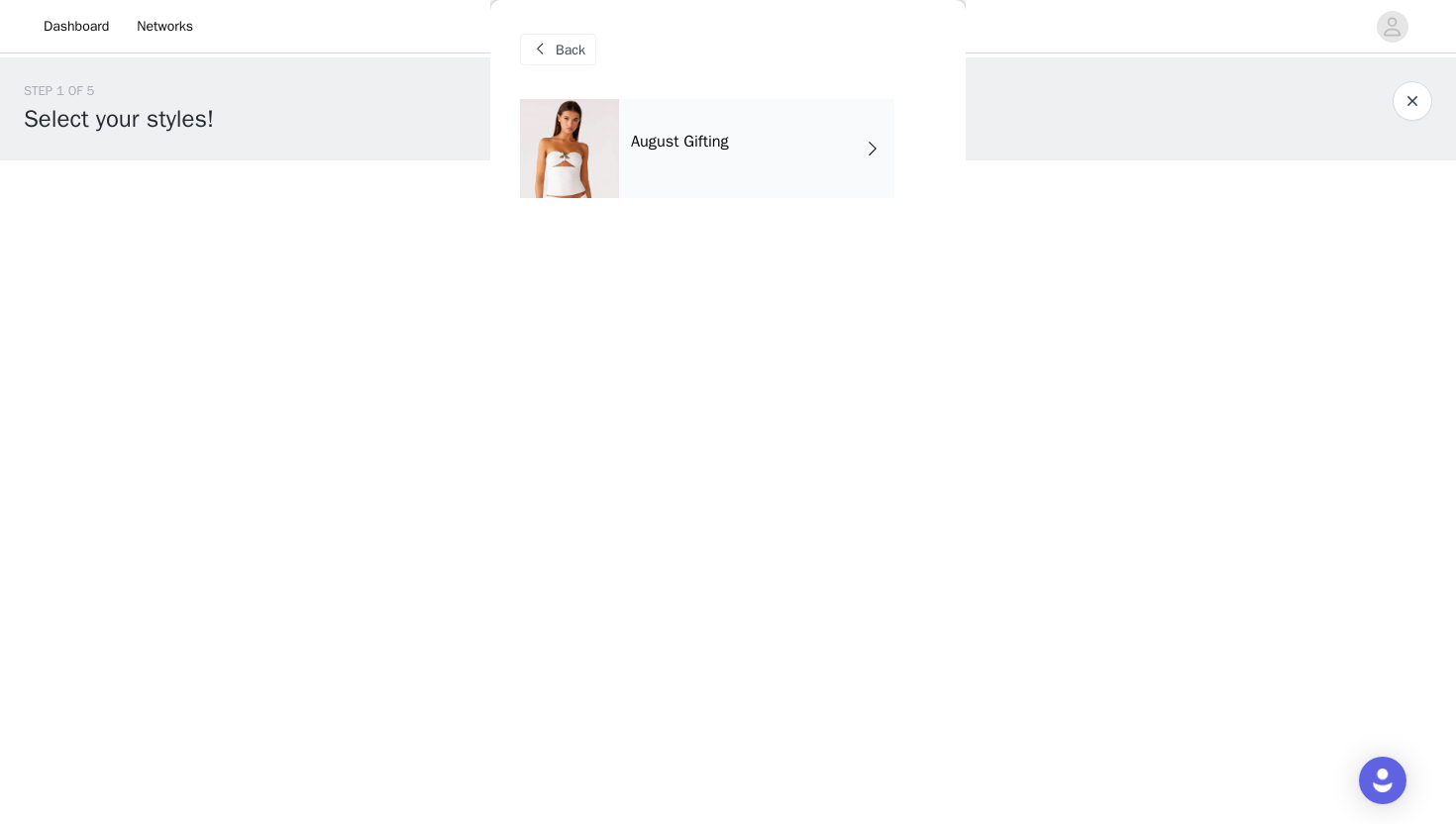 click on "August Gifting" at bounding box center (757, 149) 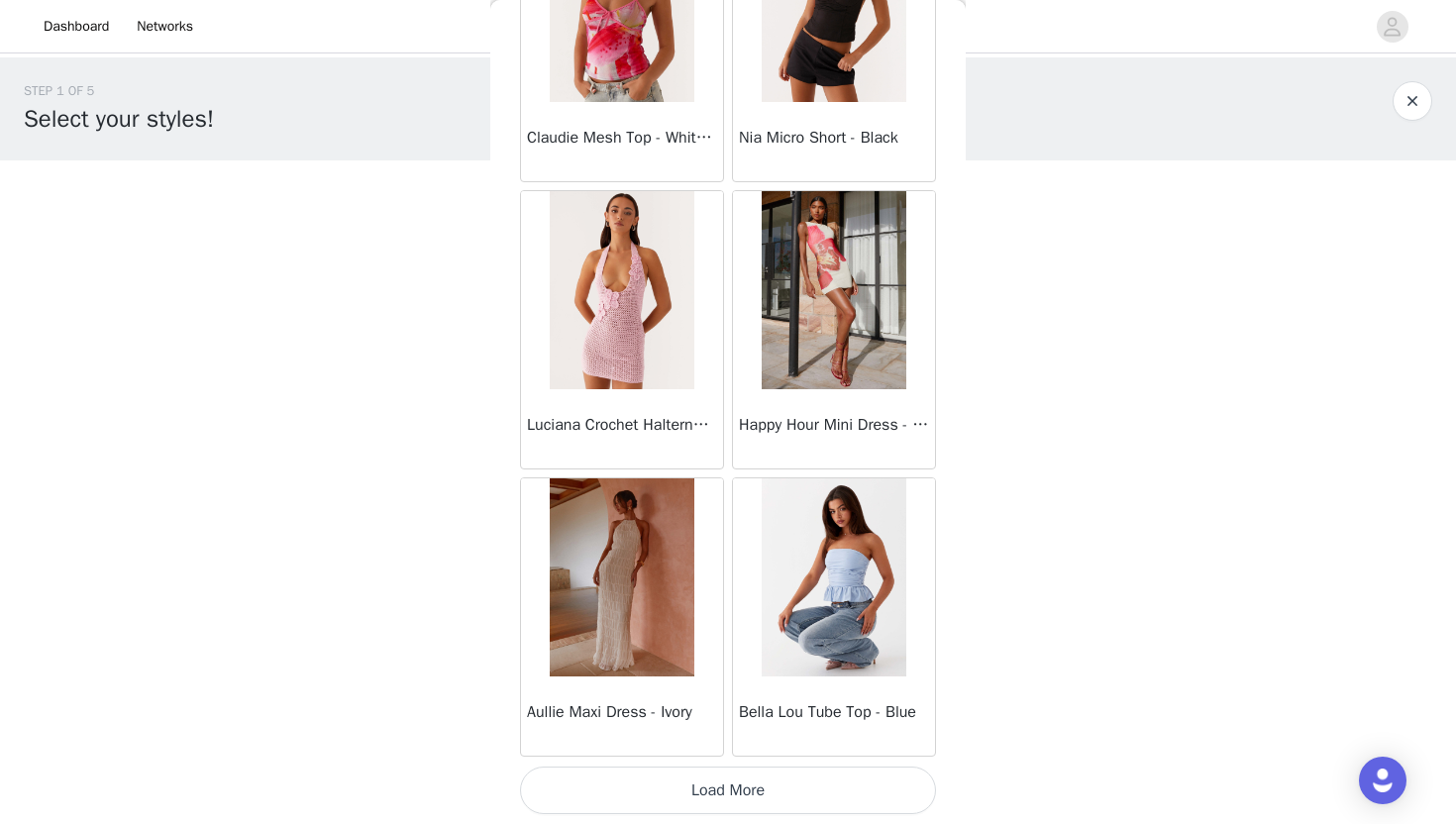 click on "Load More" at bounding box center (728, 790) 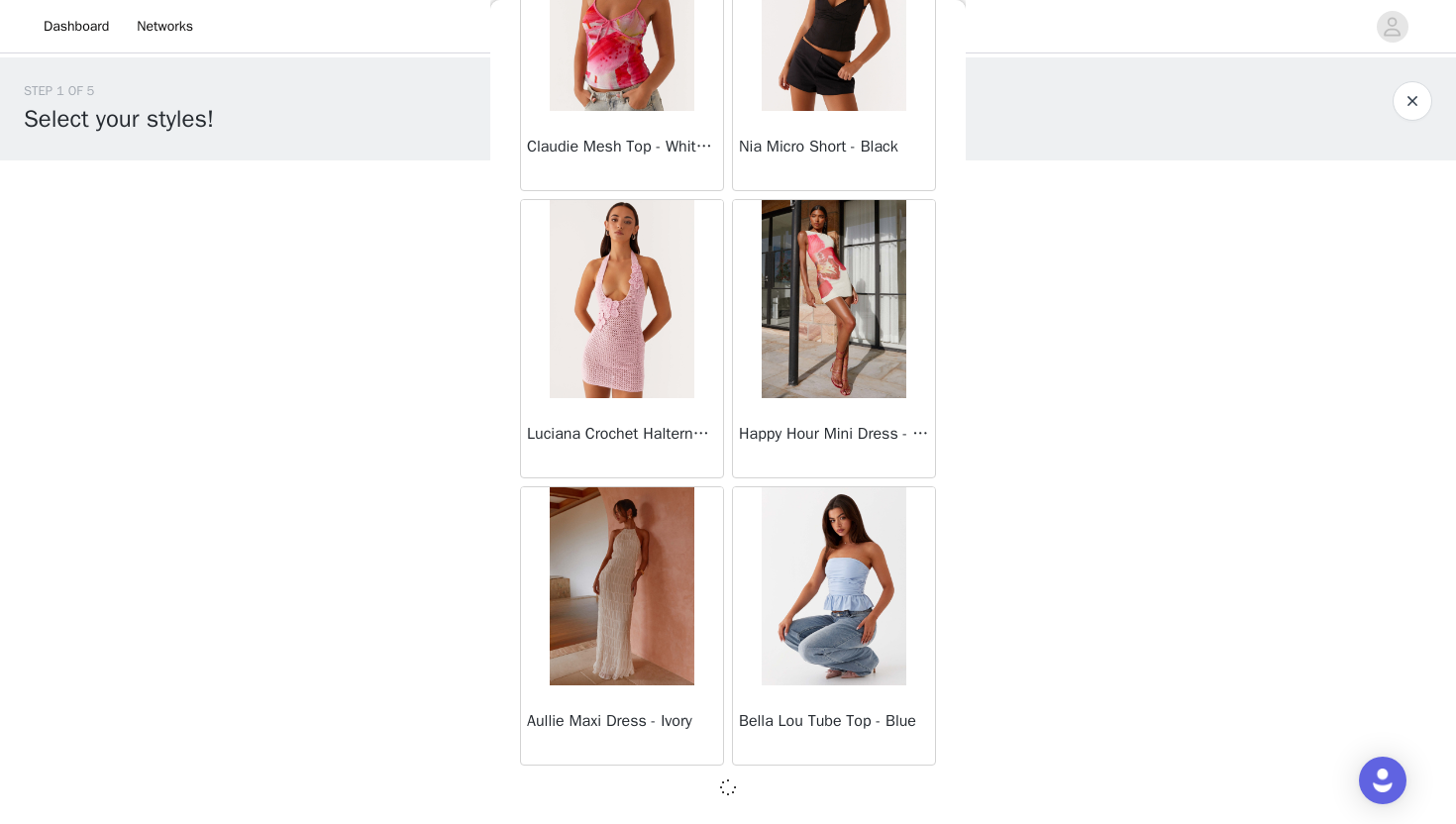 scroll, scrollTop: 2207, scrollLeft: 0, axis: vertical 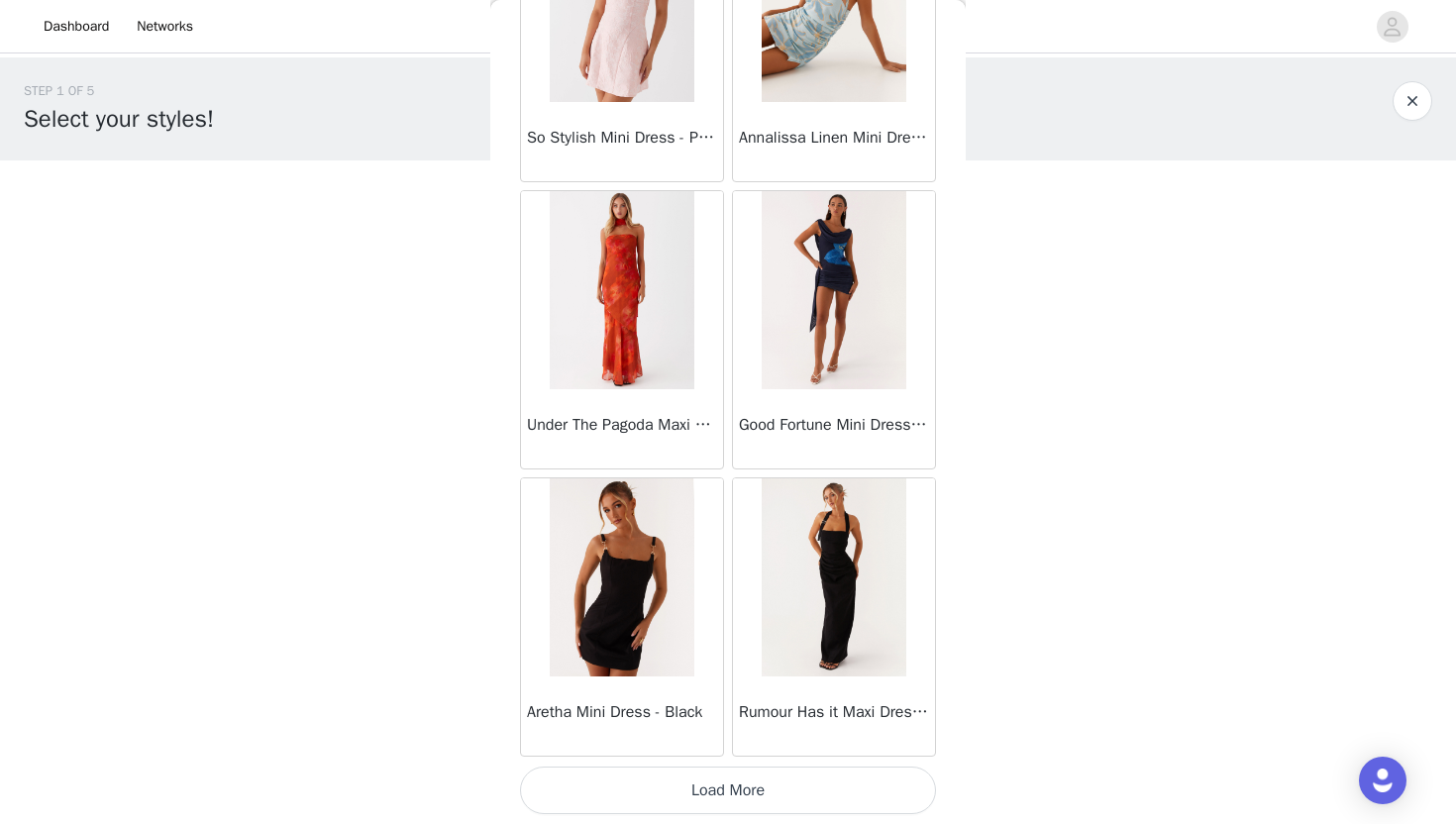 click on "Load More" at bounding box center (728, 790) 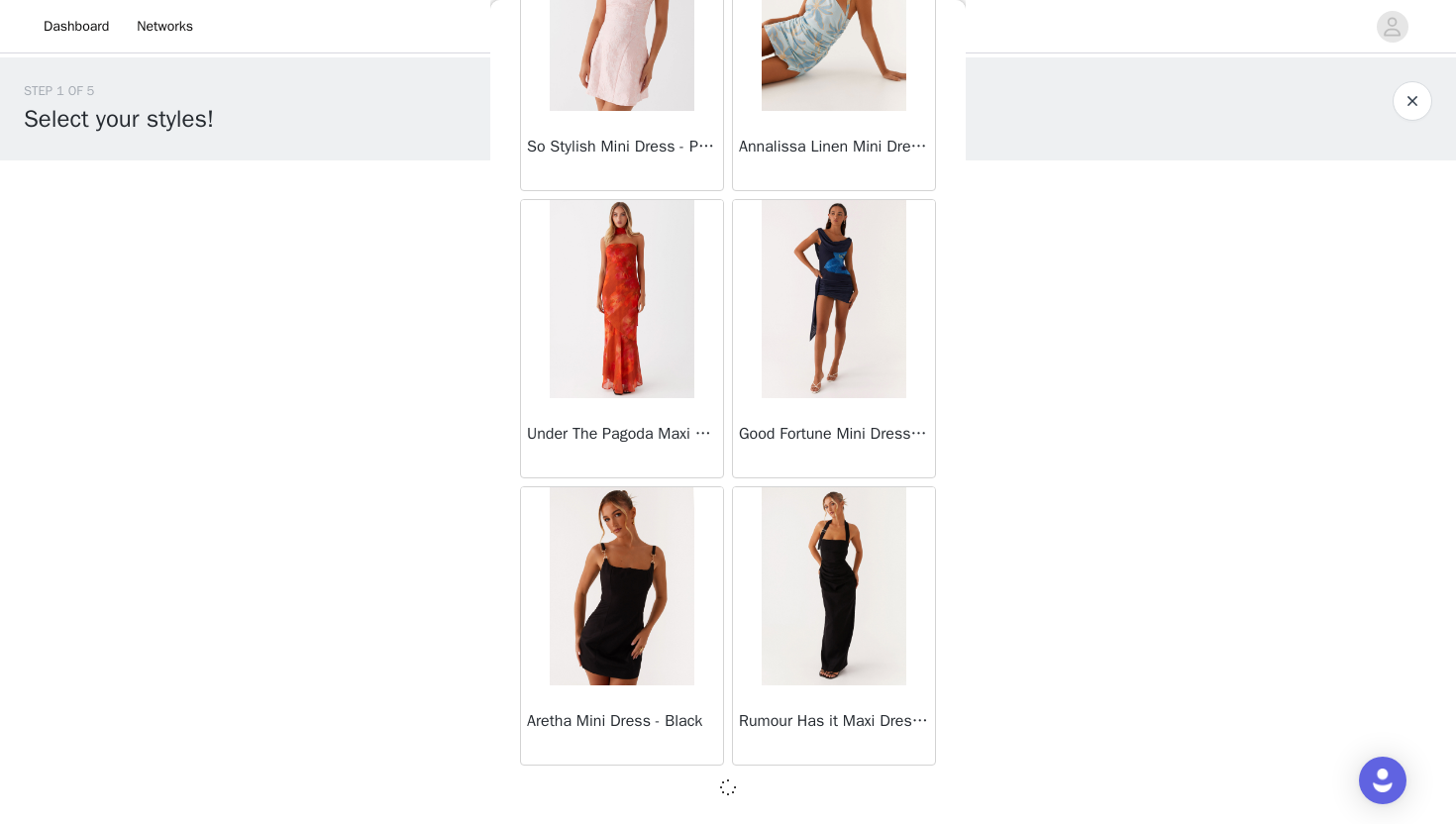 scroll, scrollTop: 5070, scrollLeft: 0, axis: vertical 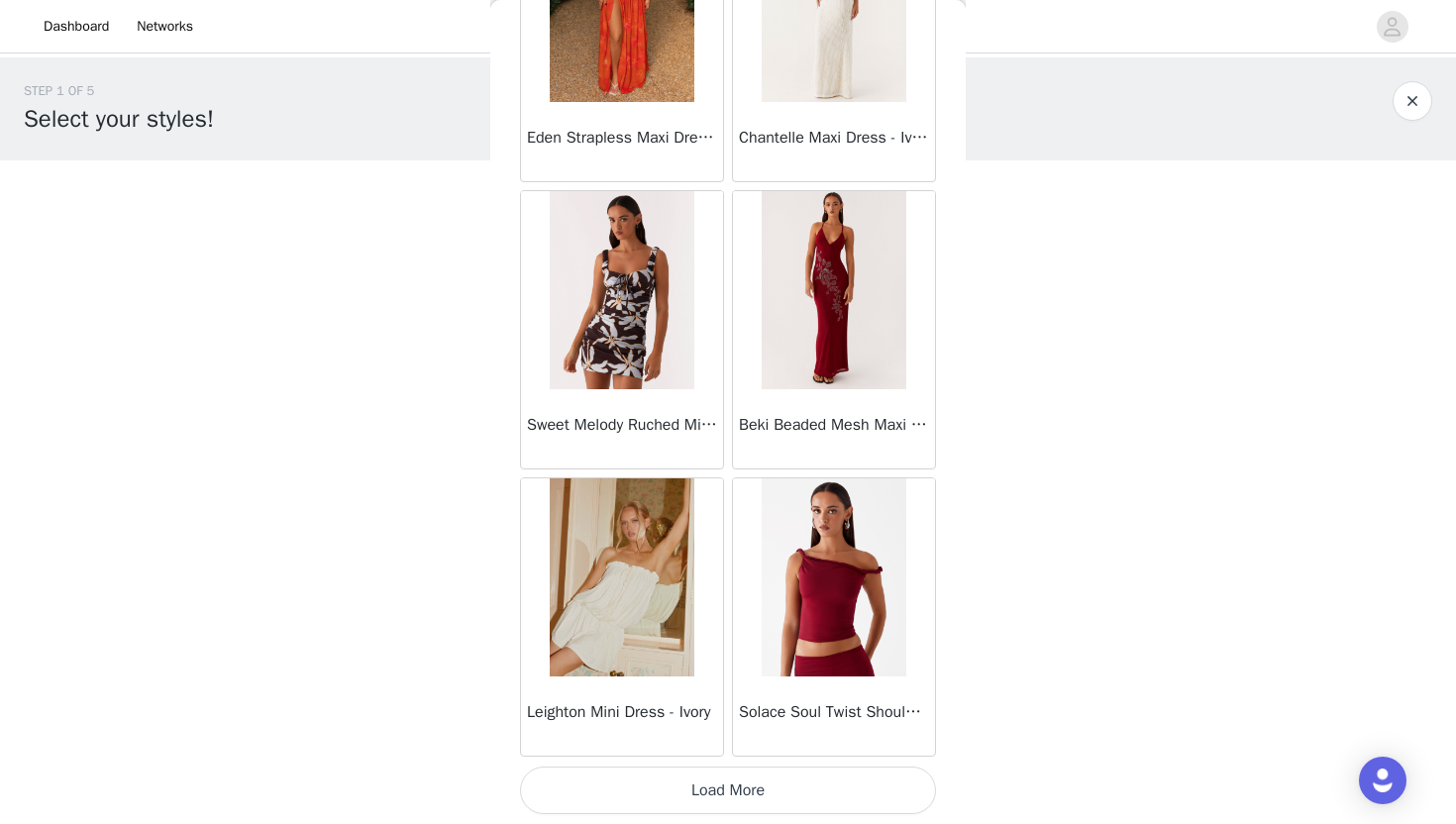 click on "Load More" at bounding box center [728, 790] 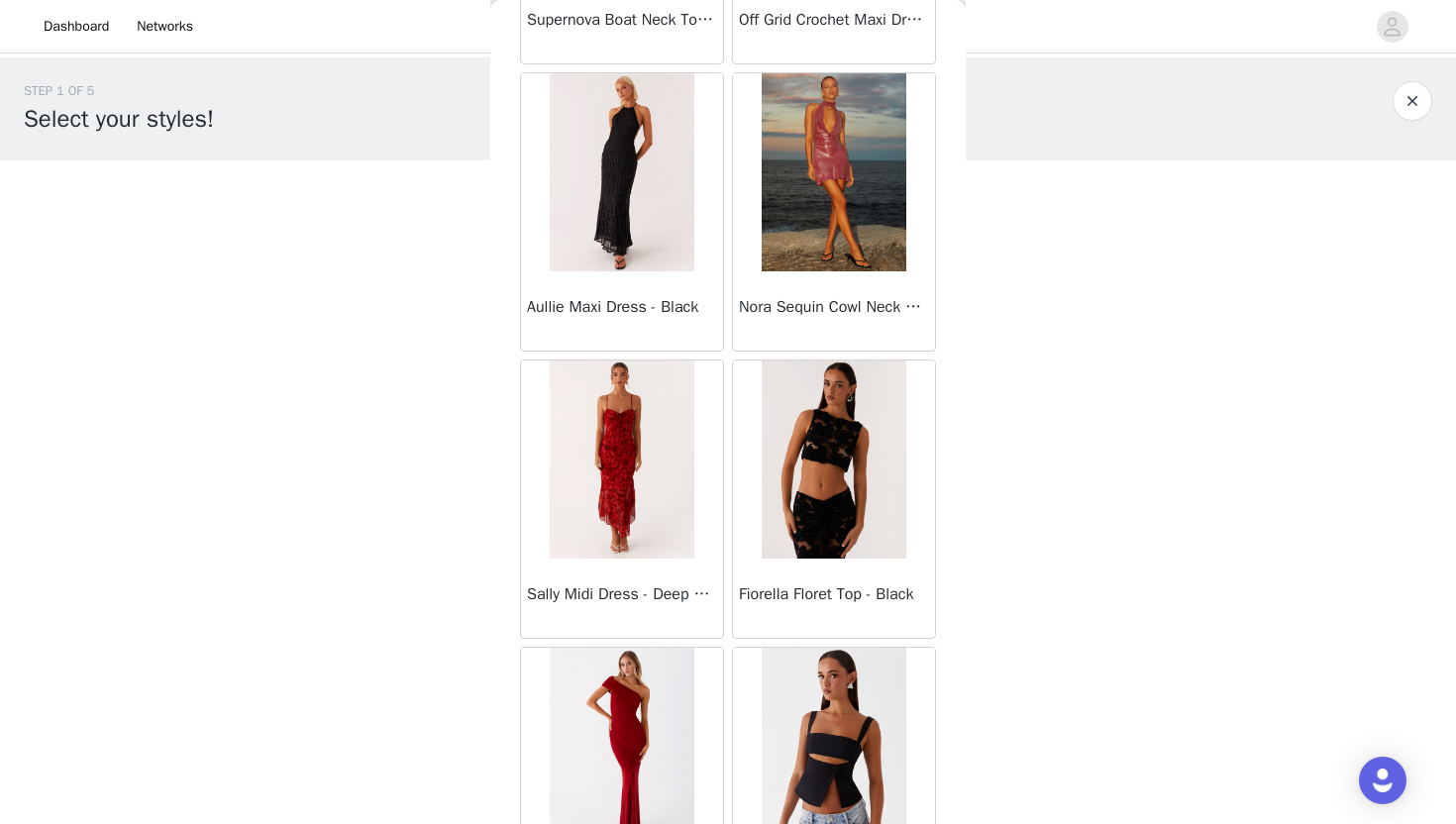 scroll, scrollTop: 10823, scrollLeft: 0, axis: vertical 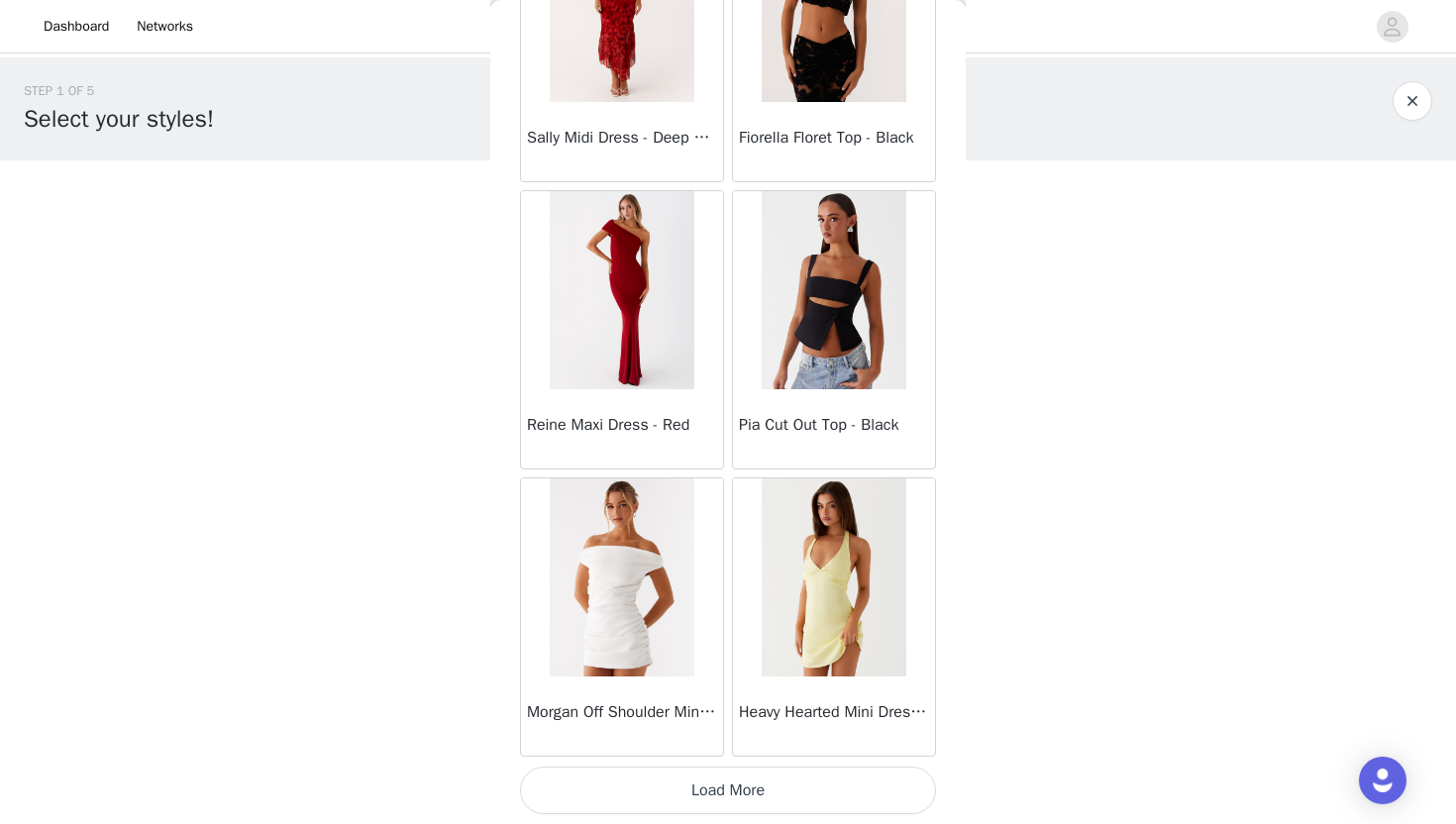 click on "Load More" at bounding box center (728, 790) 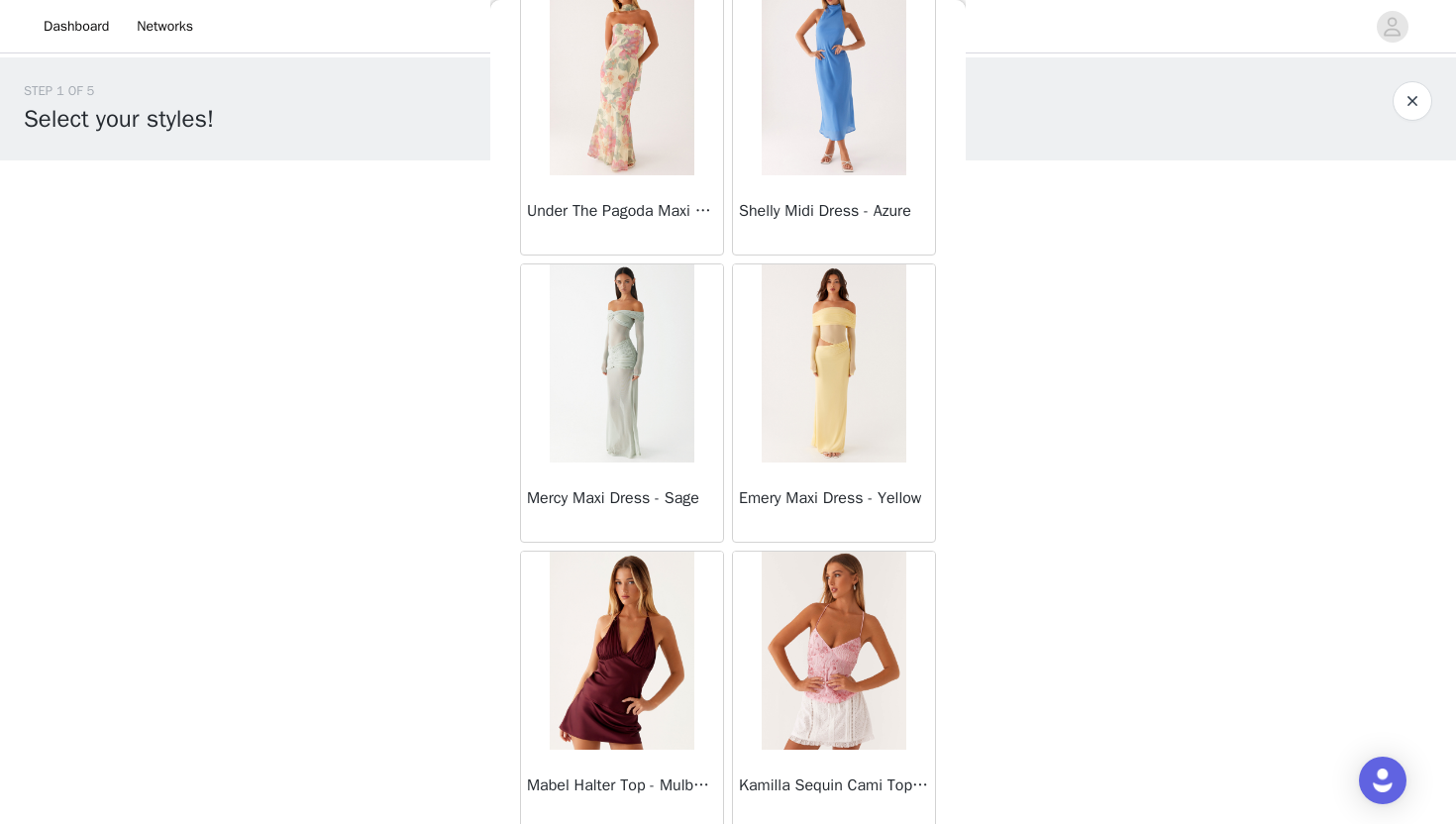 scroll, scrollTop: 13695, scrollLeft: 0, axis: vertical 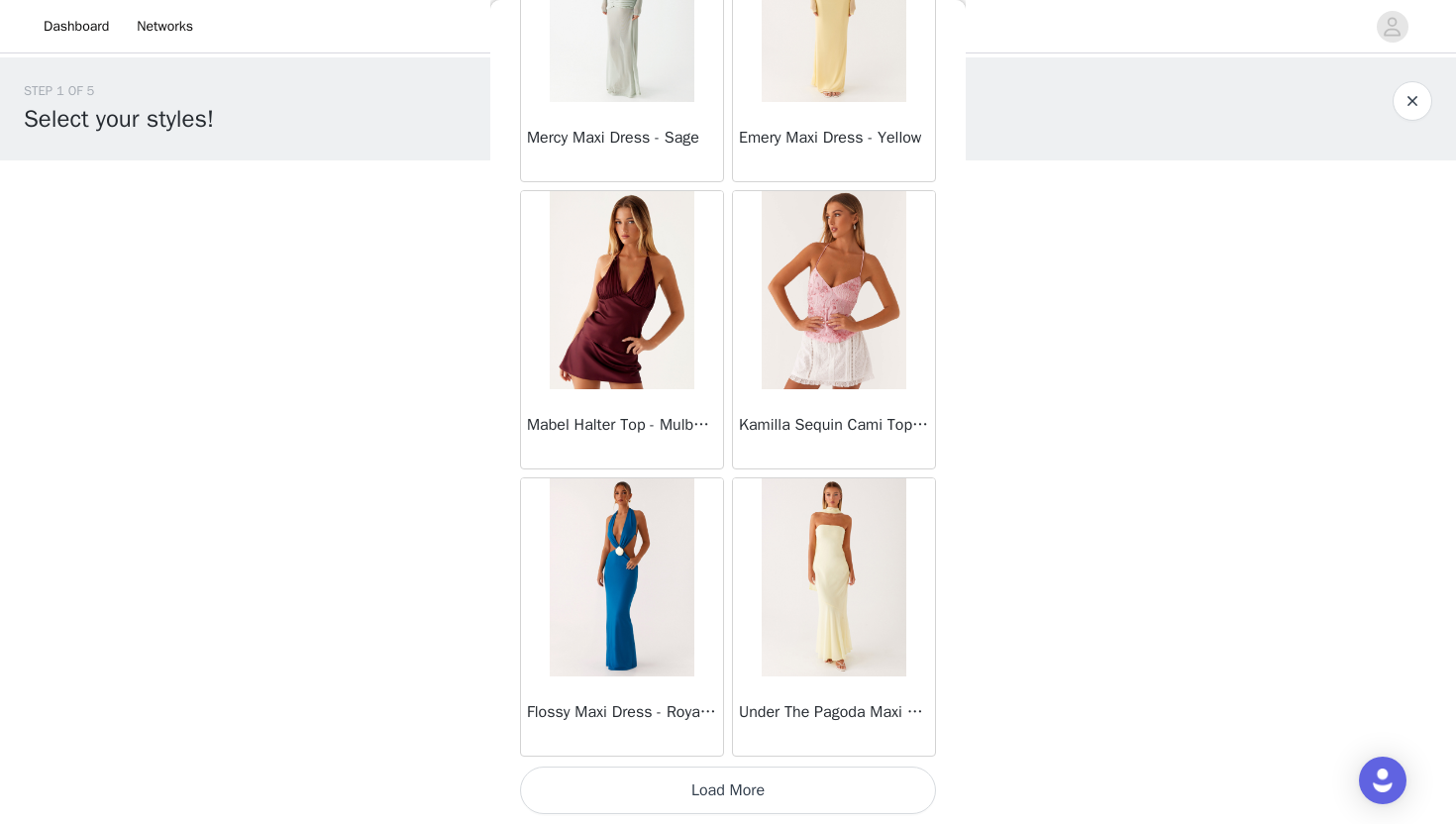 click on "Load More" at bounding box center [728, 790] 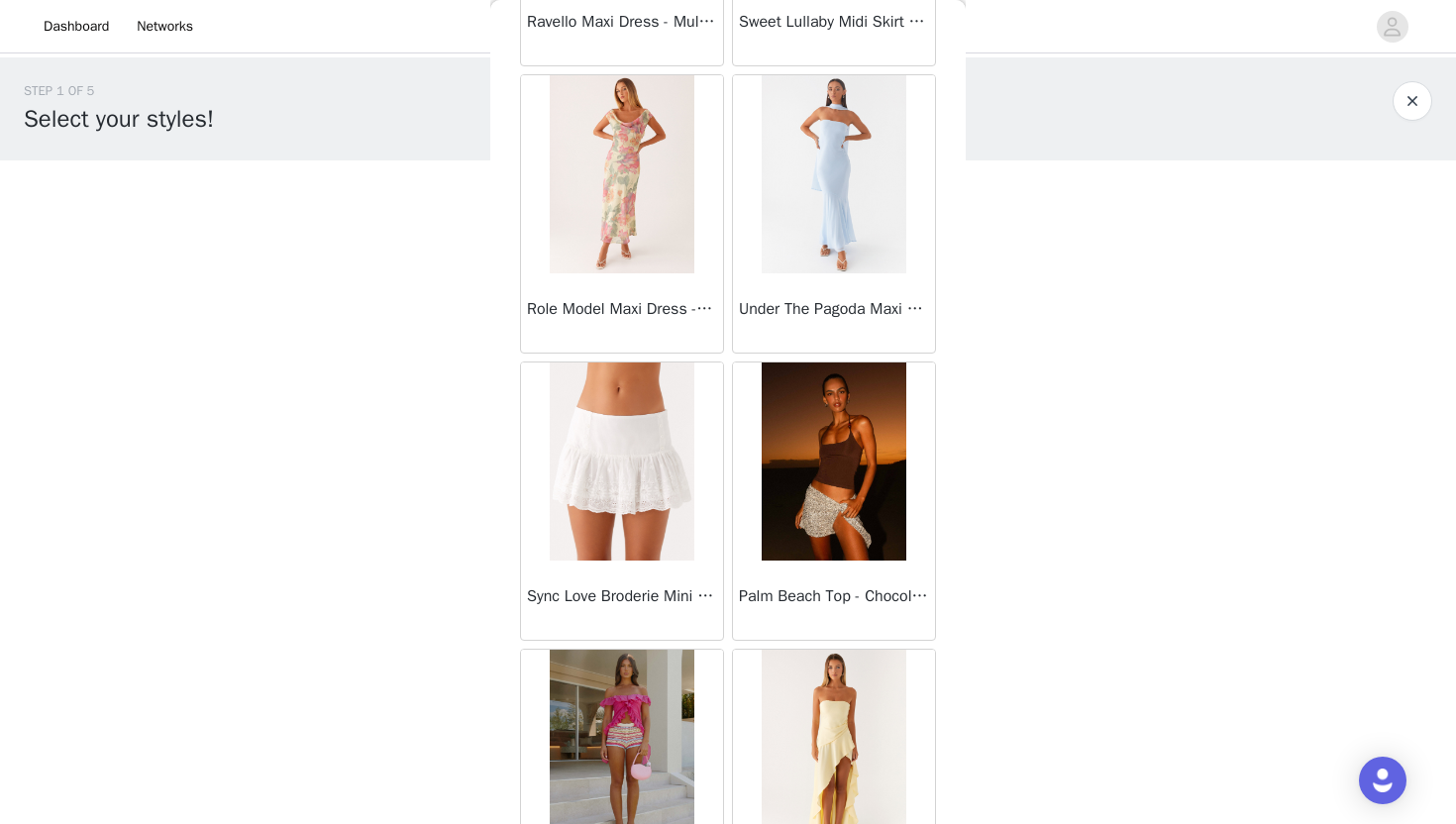 scroll, scrollTop: 16567, scrollLeft: 0, axis: vertical 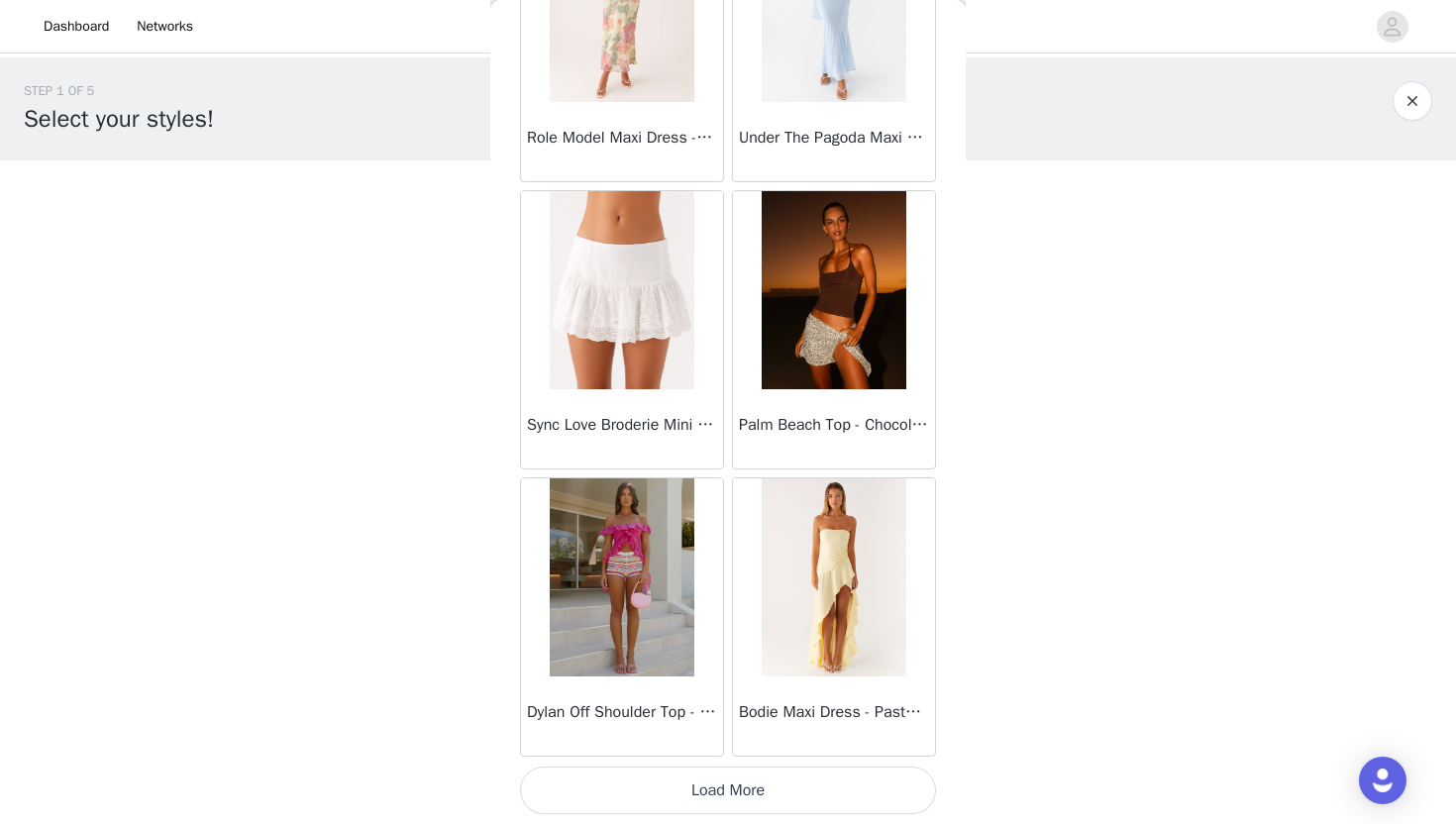 click on "Load More" at bounding box center (728, 790) 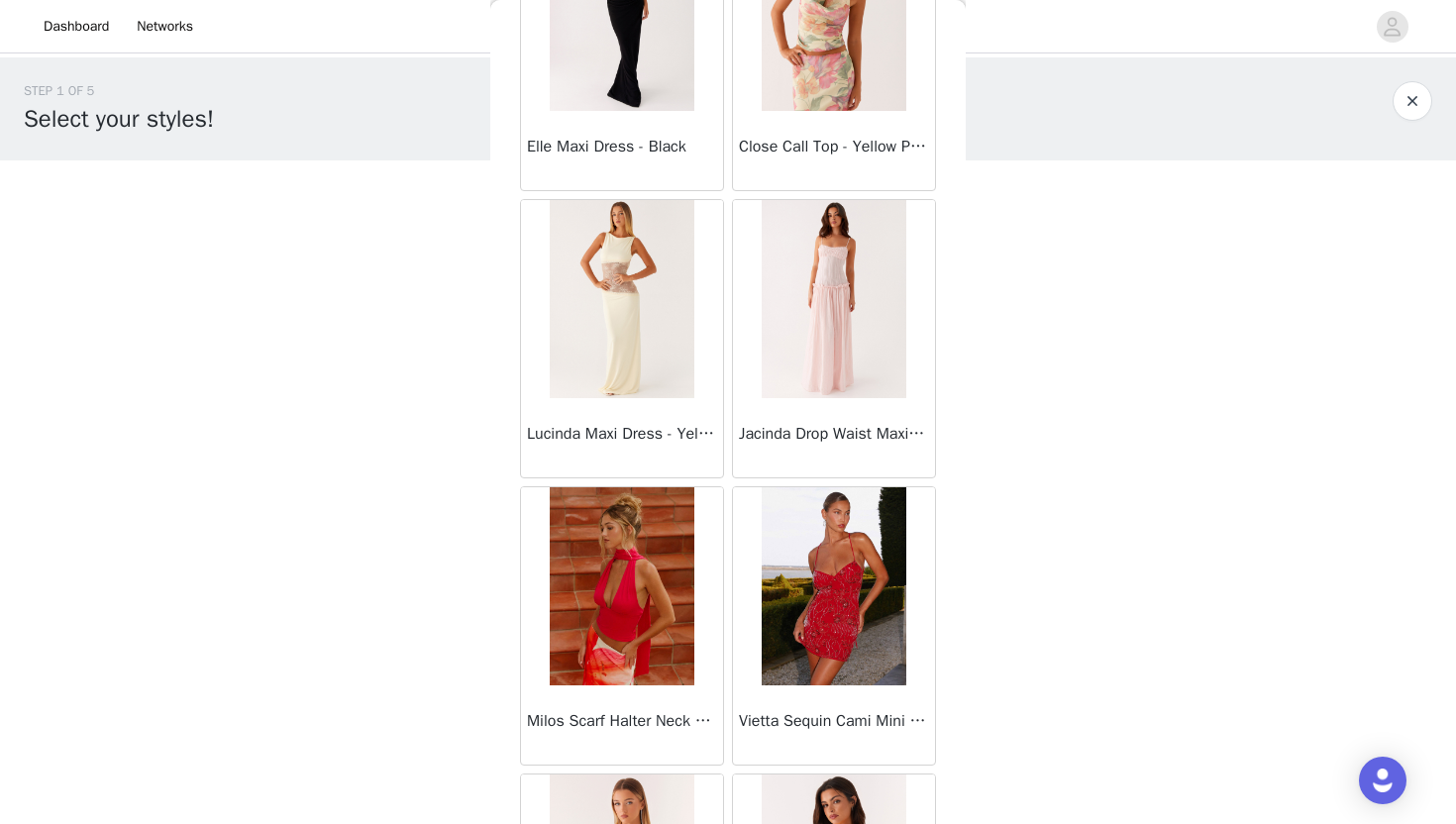 scroll, scrollTop: 19439, scrollLeft: 0, axis: vertical 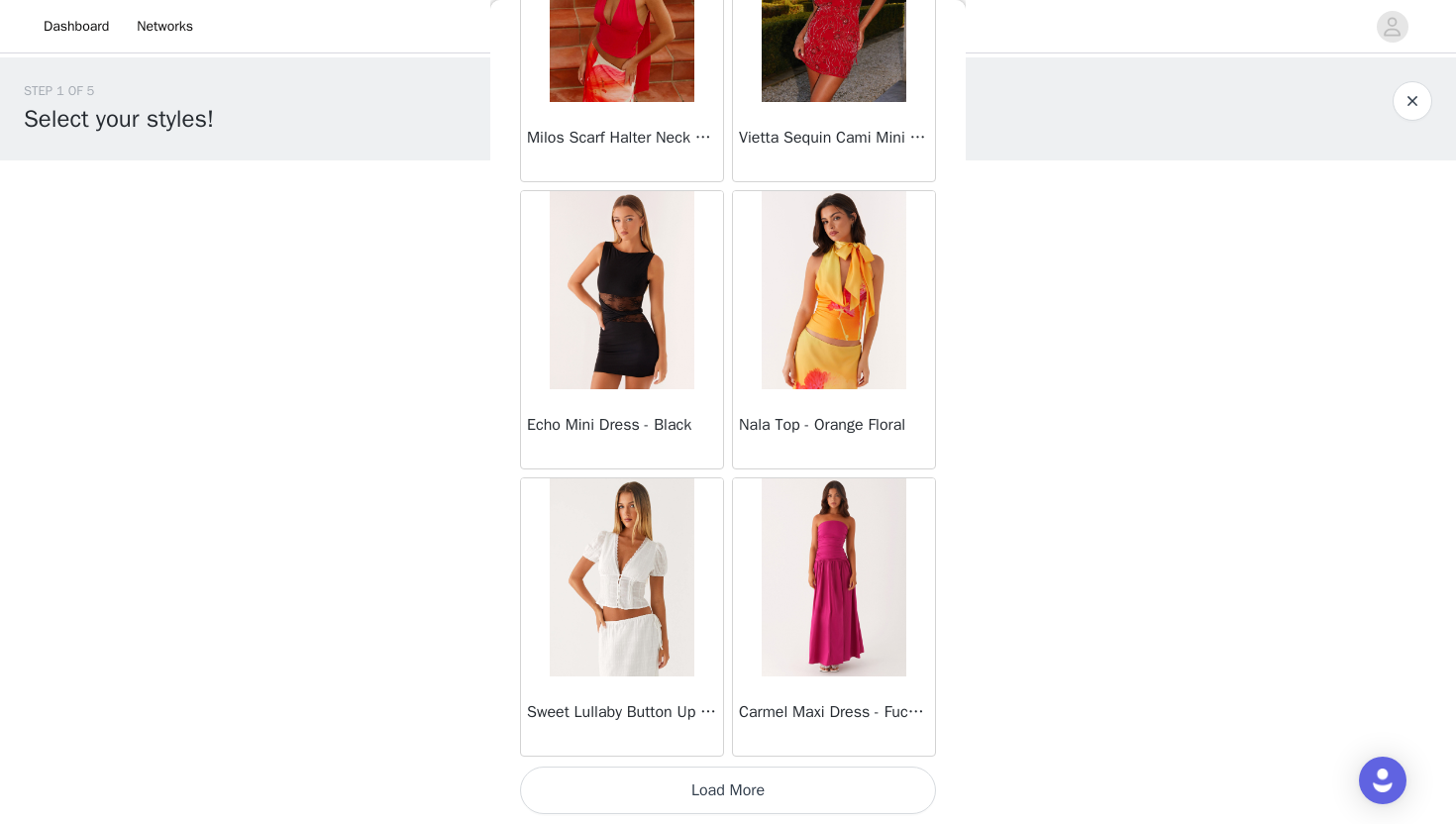 click on "Load More" at bounding box center [728, 790] 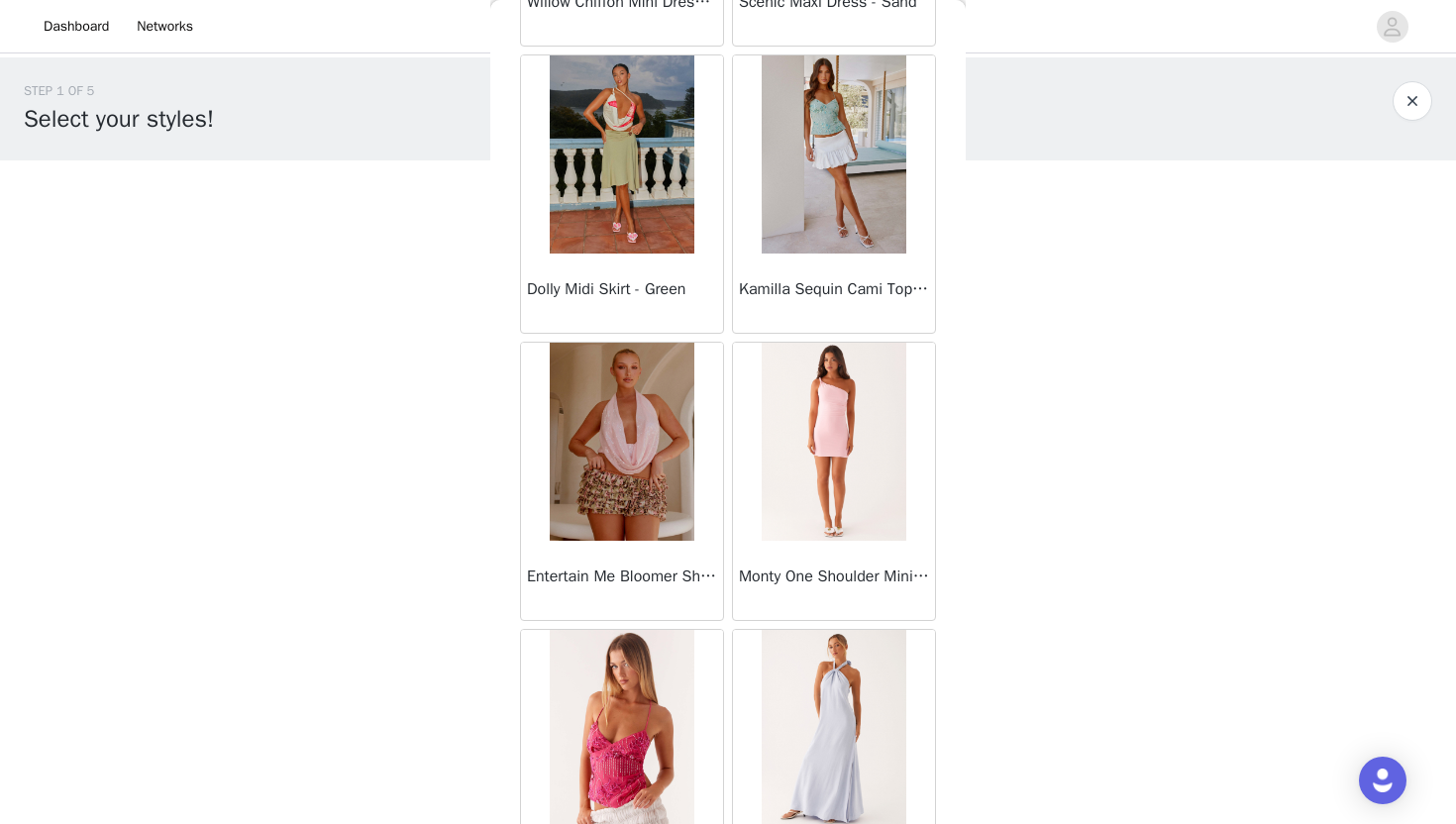 scroll, scrollTop: 22311, scrollLeft: 0, axis: vertical 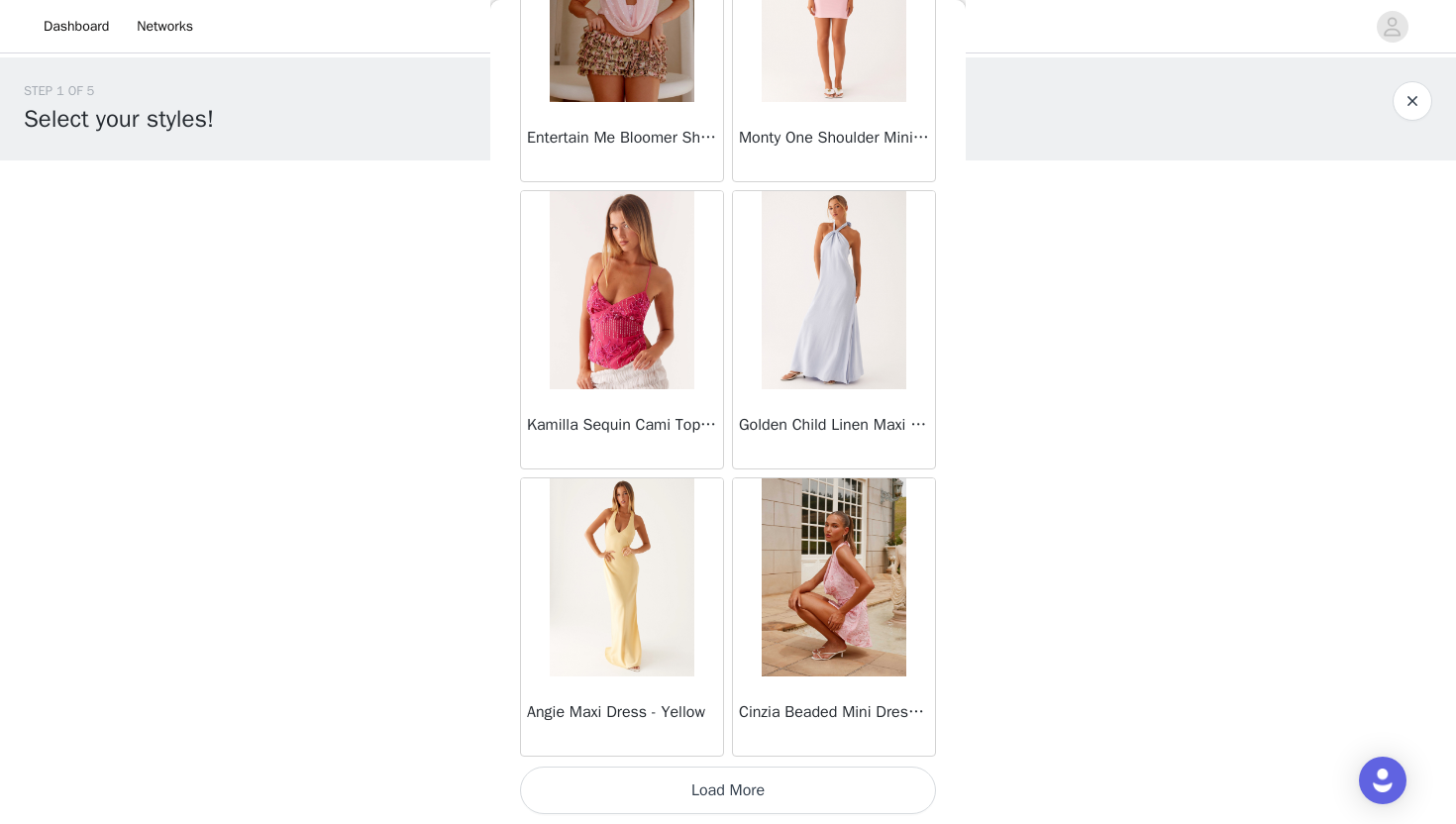 click on "Load More" at bounding box center (728, 790) 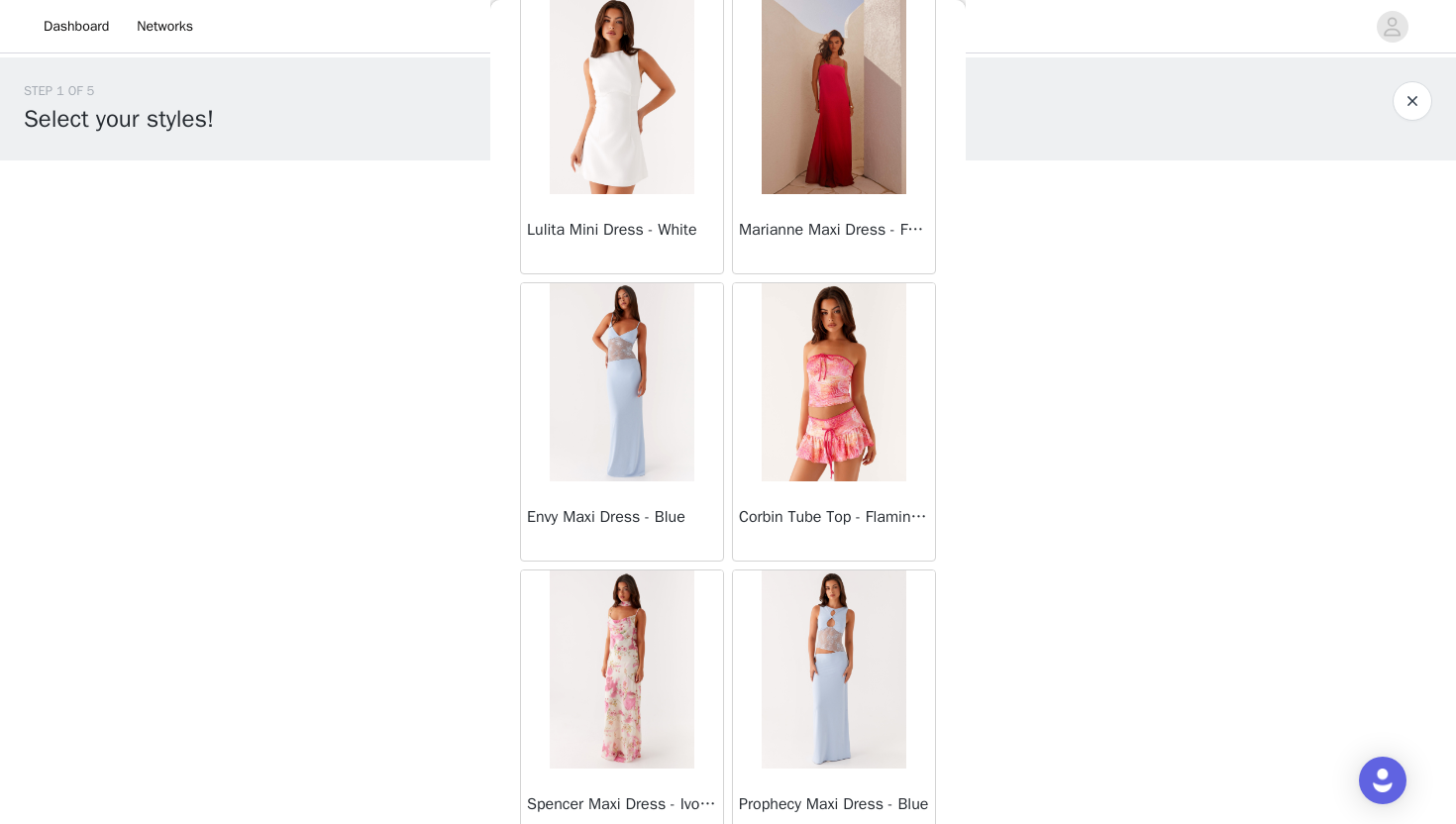 scroll, scrollTop: 25184, scrollLeft: 0, axis: vertical 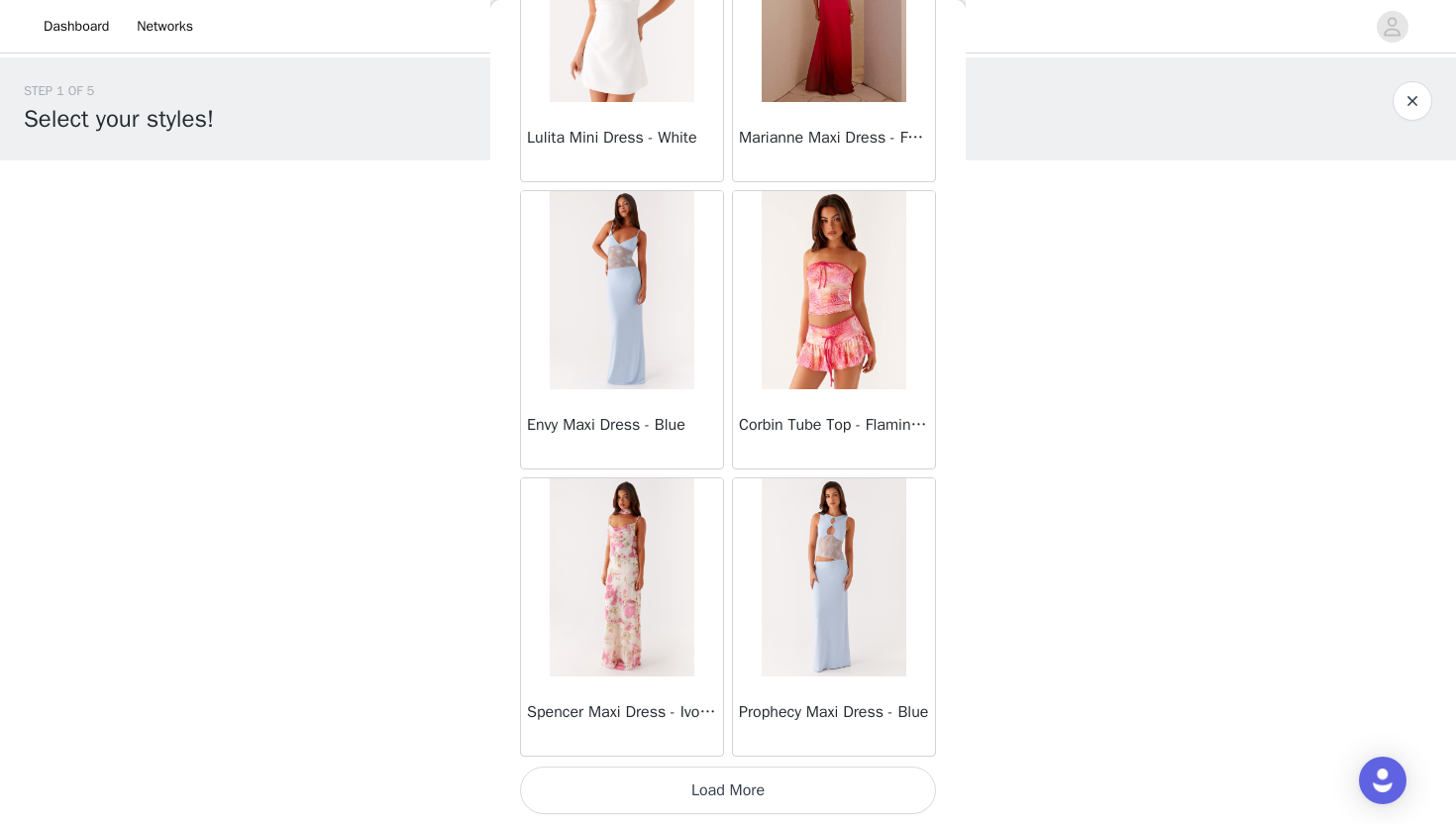 click on "Sweetpea Mini Dress - Yellow       Manifest Mini Dress - Amber       Raquel Off Shoulder Long Sleeve Top - Pink       Julianna Linen Mini Dress - Black       Radiate Halterneck Top - Pink       Arden Mesh Mini Dress - White       Cheryl Bustier Halter Top - Cherry Red       Under The Pagoda Maxi Dress - Deep Red Floral       Sweetest Pie T-Shirt - Black Gingham       That Girl Maxi Dress - Pink       Peppermayo Exclusive Heavy Hearted Mini - Black       Songbird Maxi Dress - Blue Black Floral       Viviana Mini Dress - Lavender       Eden Strapless Maxi Dress - Navy       Claudie Mesh Top - White Pink Lilly       Nia Micro Short - Black       Luciana Crochet Halterneck Mini Dress - Pink       Happy Hour Mini Dress - Yellow       Aullie Maxi Dress - Ivory       Bella Lou Tube Top - Blue       Odette Satin Mini Dress - Blue       Talk About Us Maxi Dress - Blue       Odette Satin Mini Dress - Lilac       Bellamy Top - Red Gingham       Field Of Dreams Maxi Dress - Blue Black Floral" at bounding box center (728, -12132) 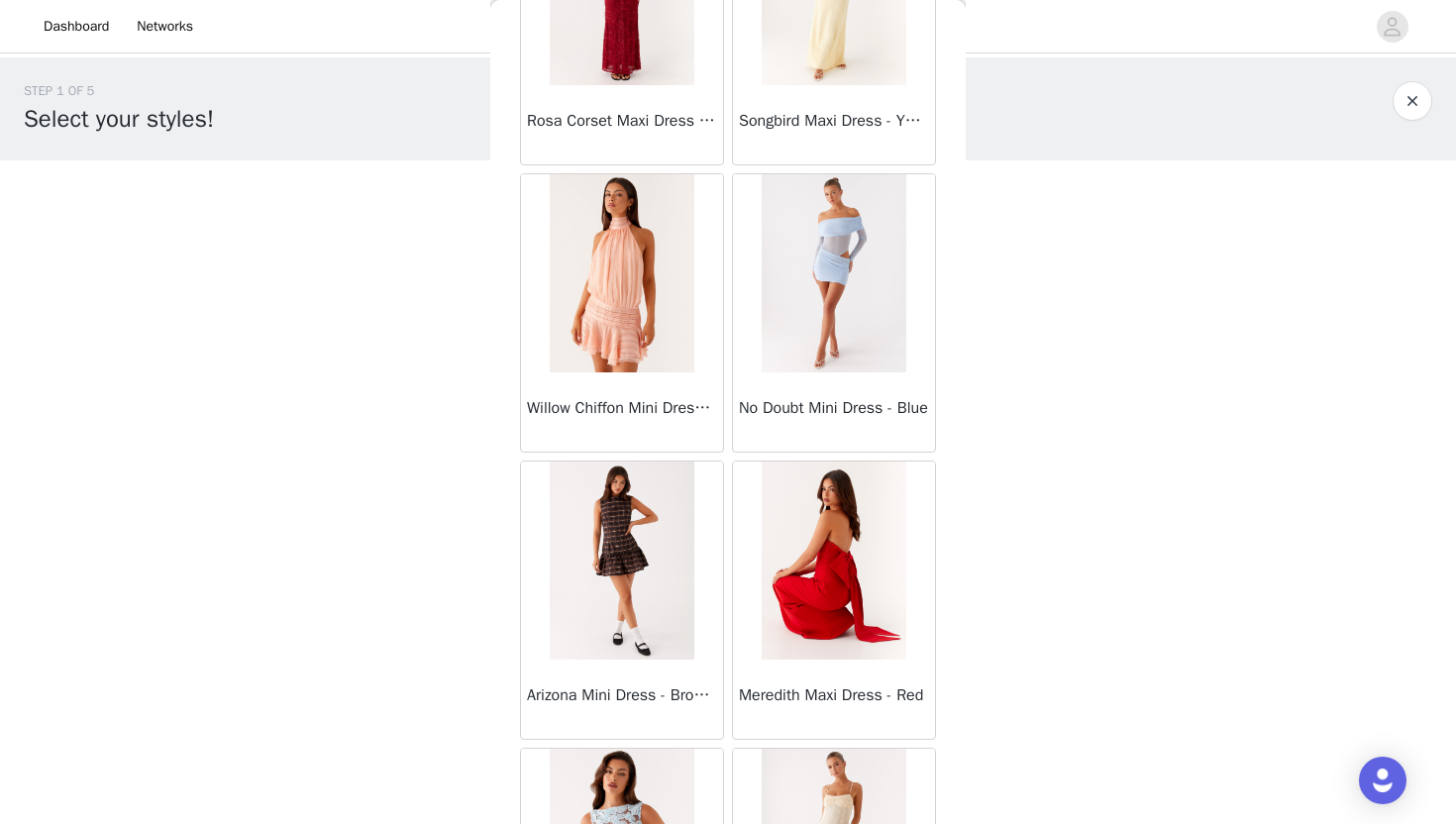 scroll, scrollTop: 28056, scrollLeft: 0, axis: vertical 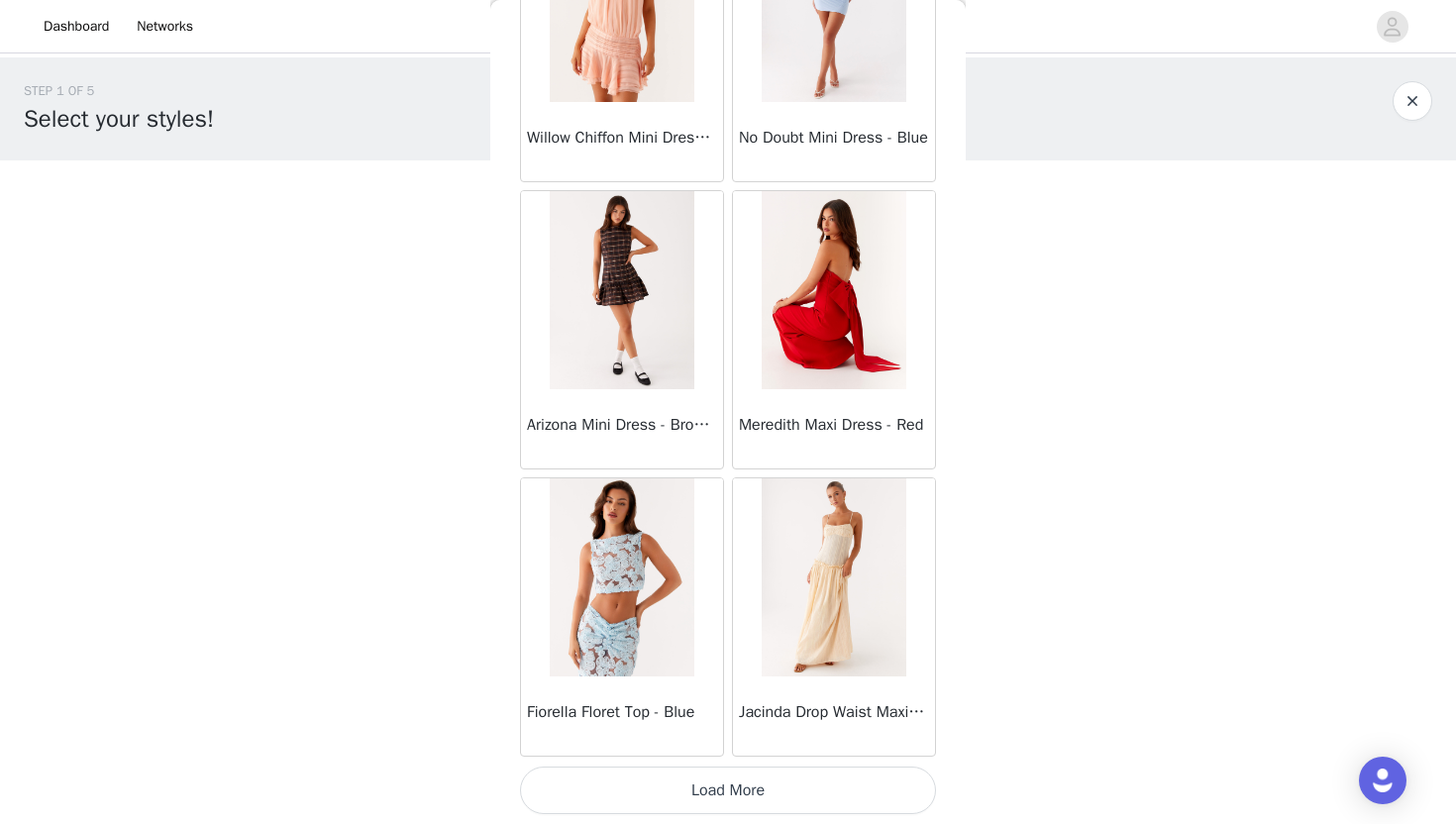 click on "Load More" at bounding box center (728, 790) 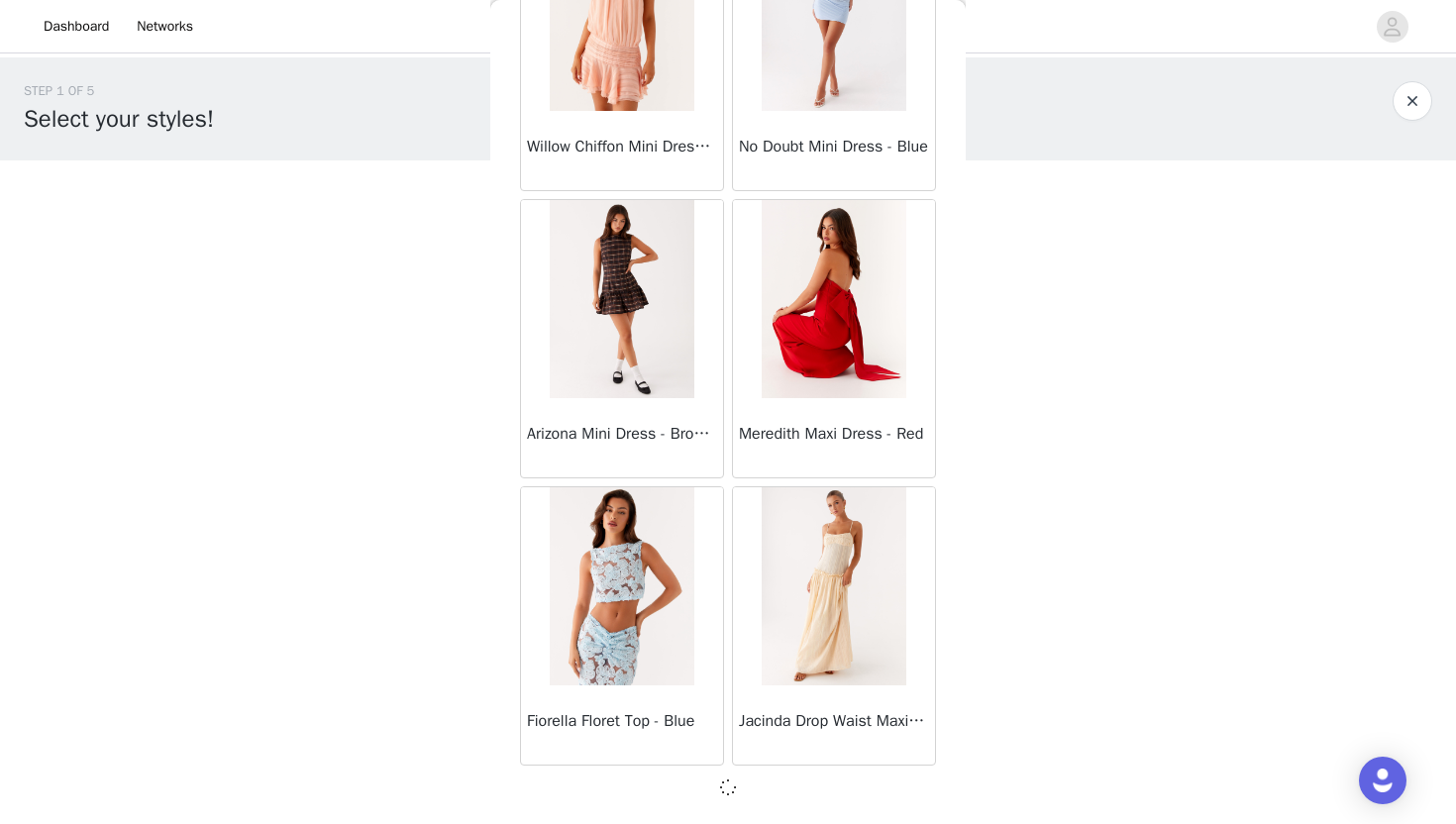 scroll, scrollTop: 28047, scrollLeft: 0, axis: vertical 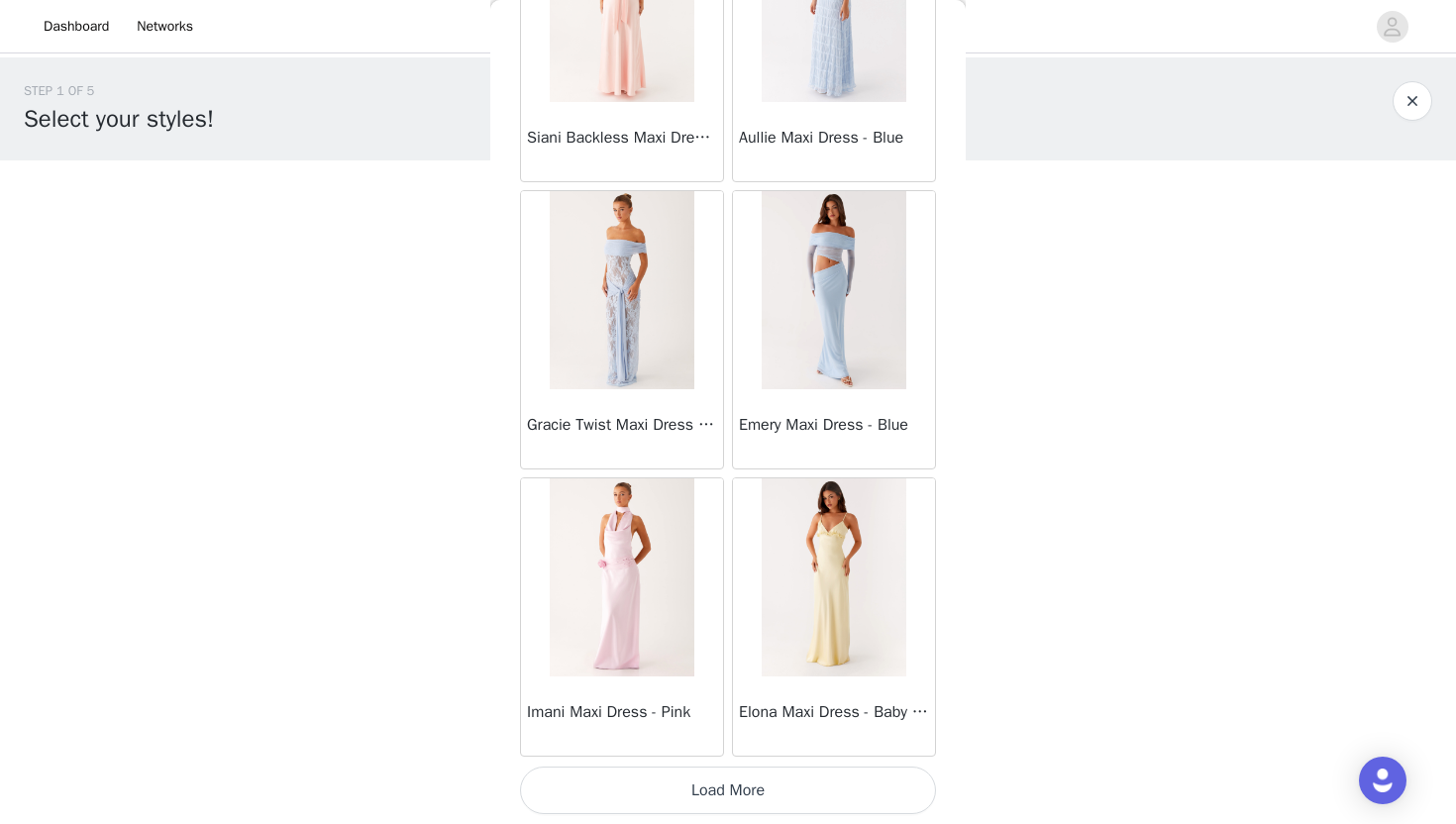 click on "Load More" at bounding box center (728, 790) 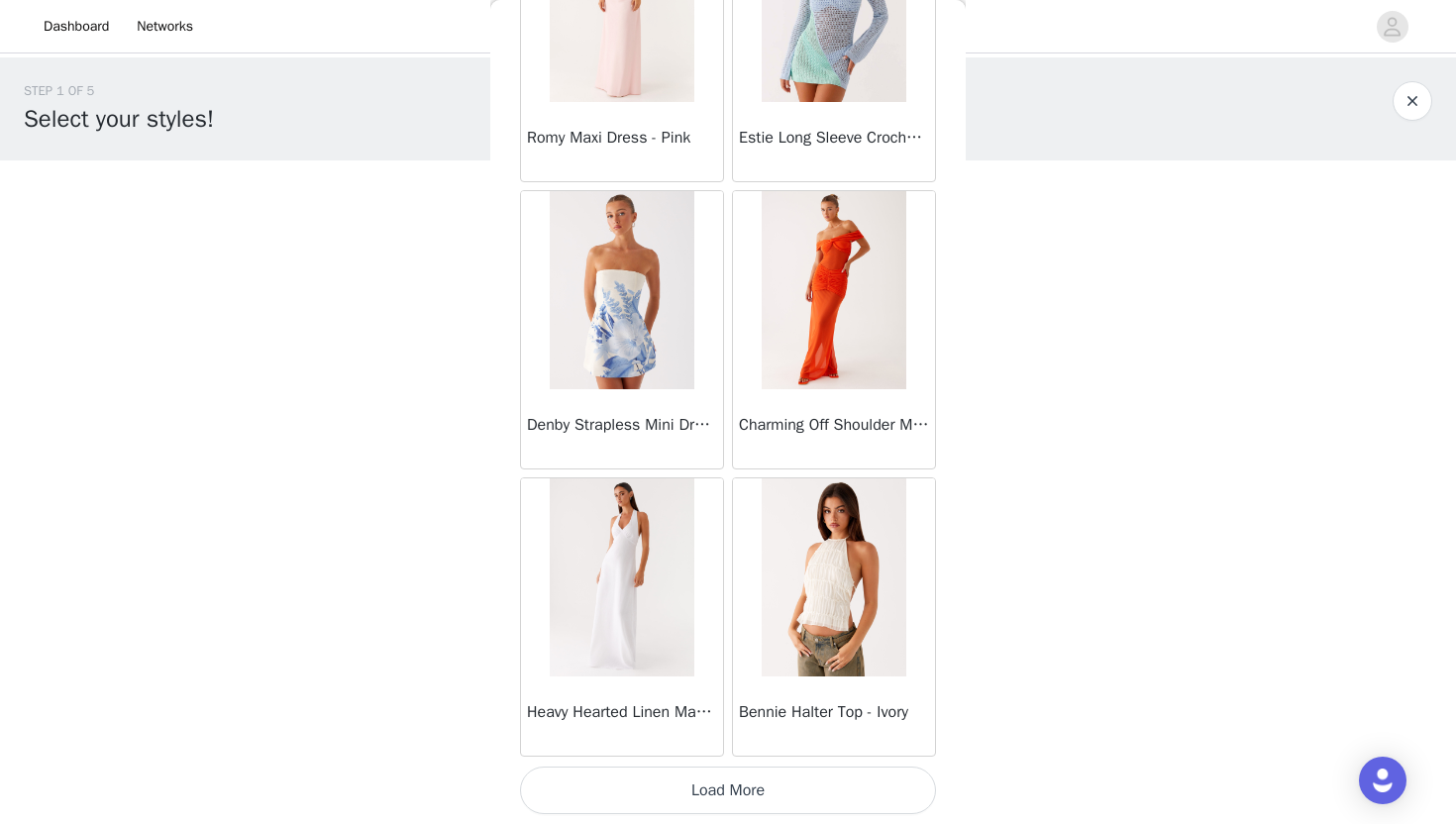 click on "Load More" at bounding box center [728, 790] 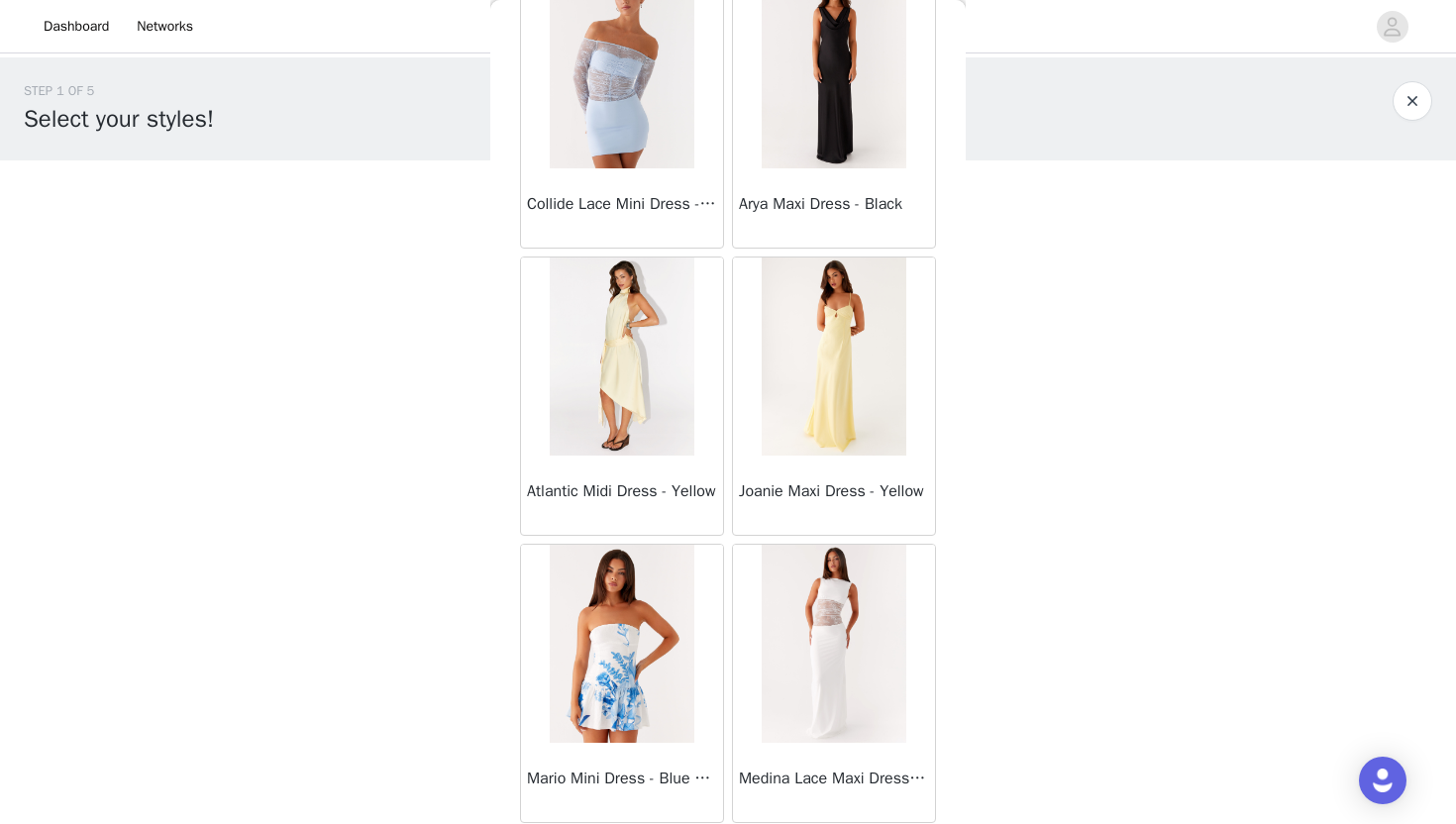 scroll, scrollTop: 36672, scrollLeft: 0, axis: vertical 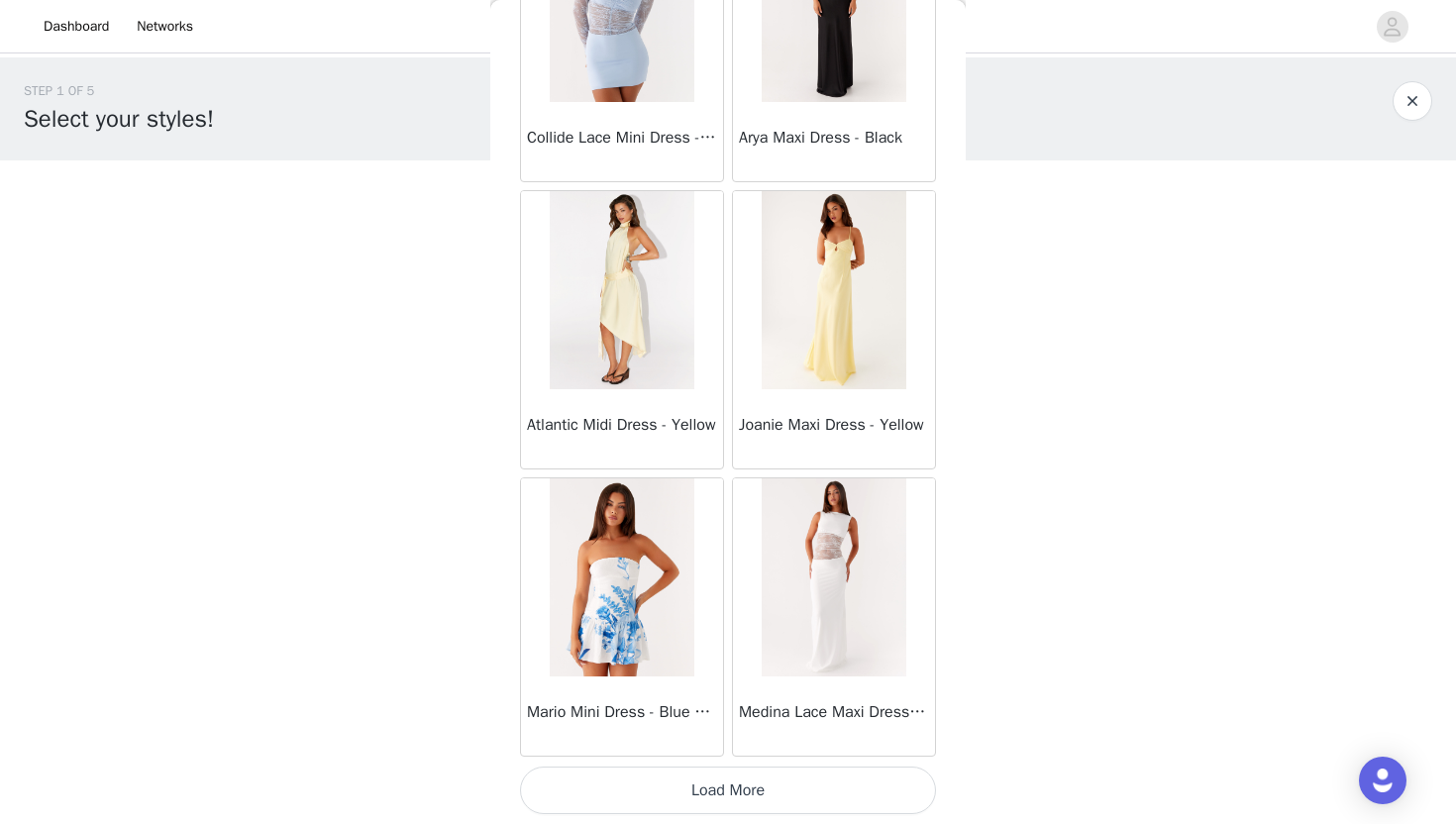 click on "Load More" at bounding box center [728, 790] 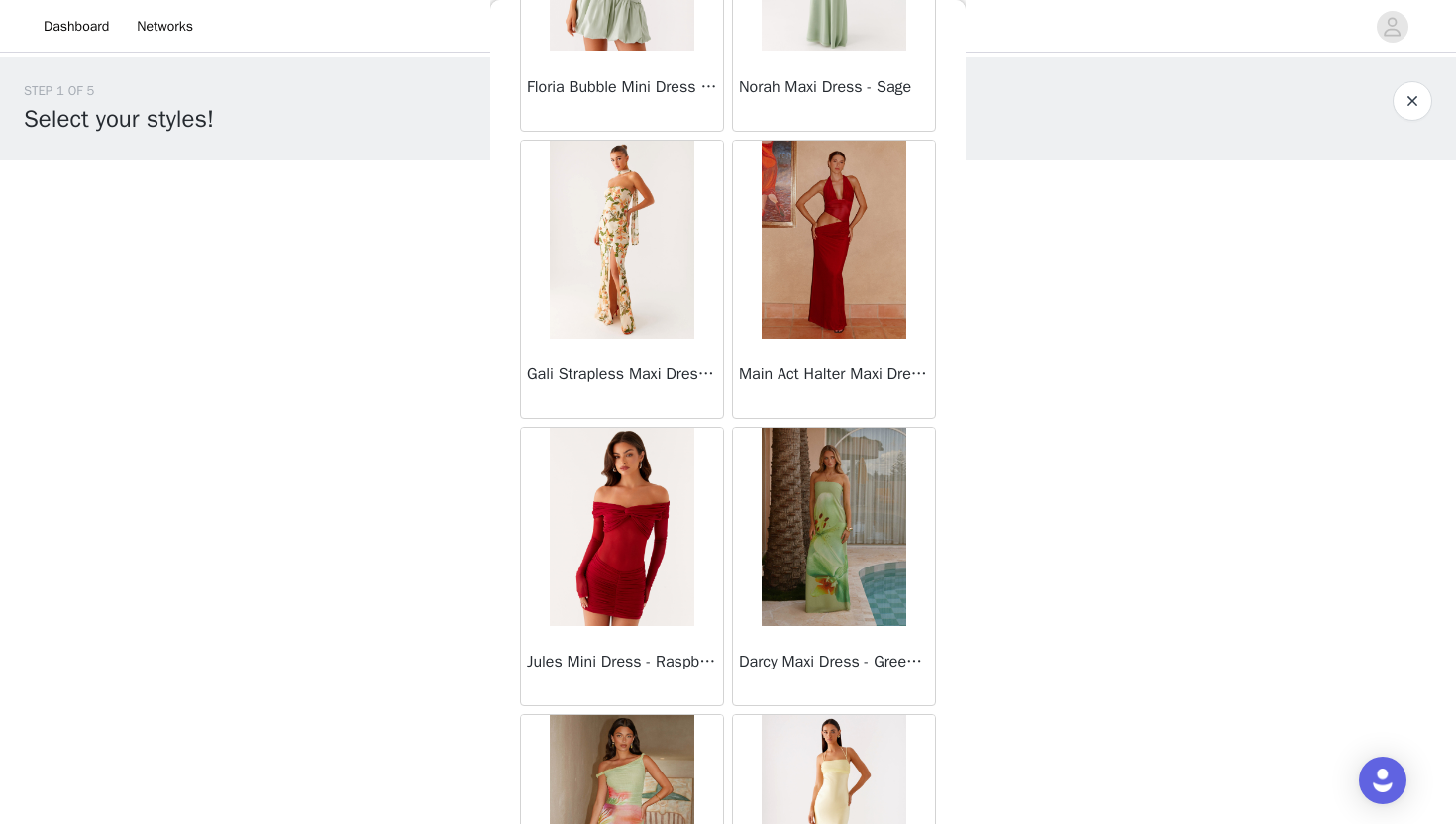 scroll, scrollTop: 39544, scrollLeft: 0, axis: vertical 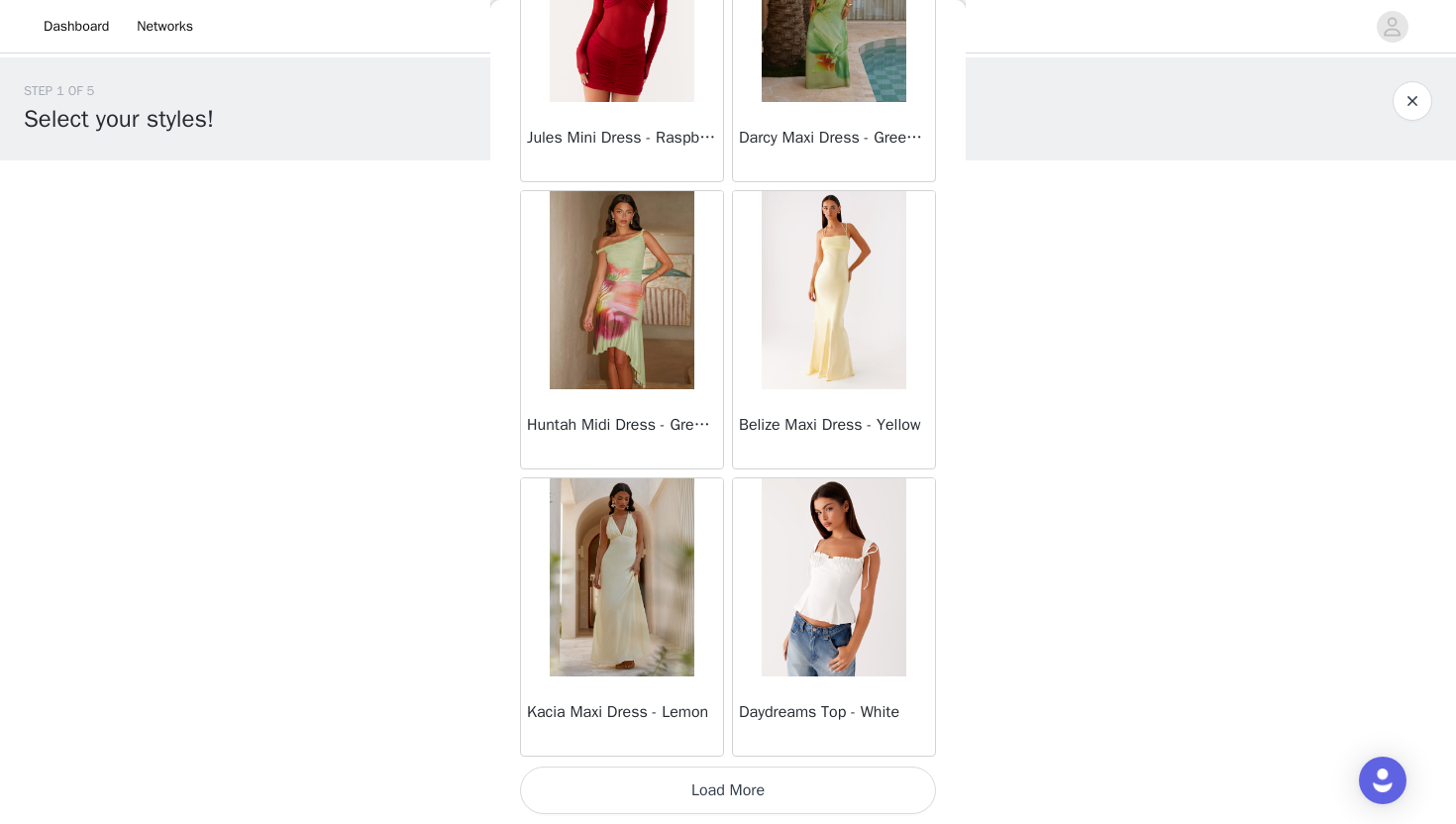 click on "Load More" at bounding box center (728, 790) 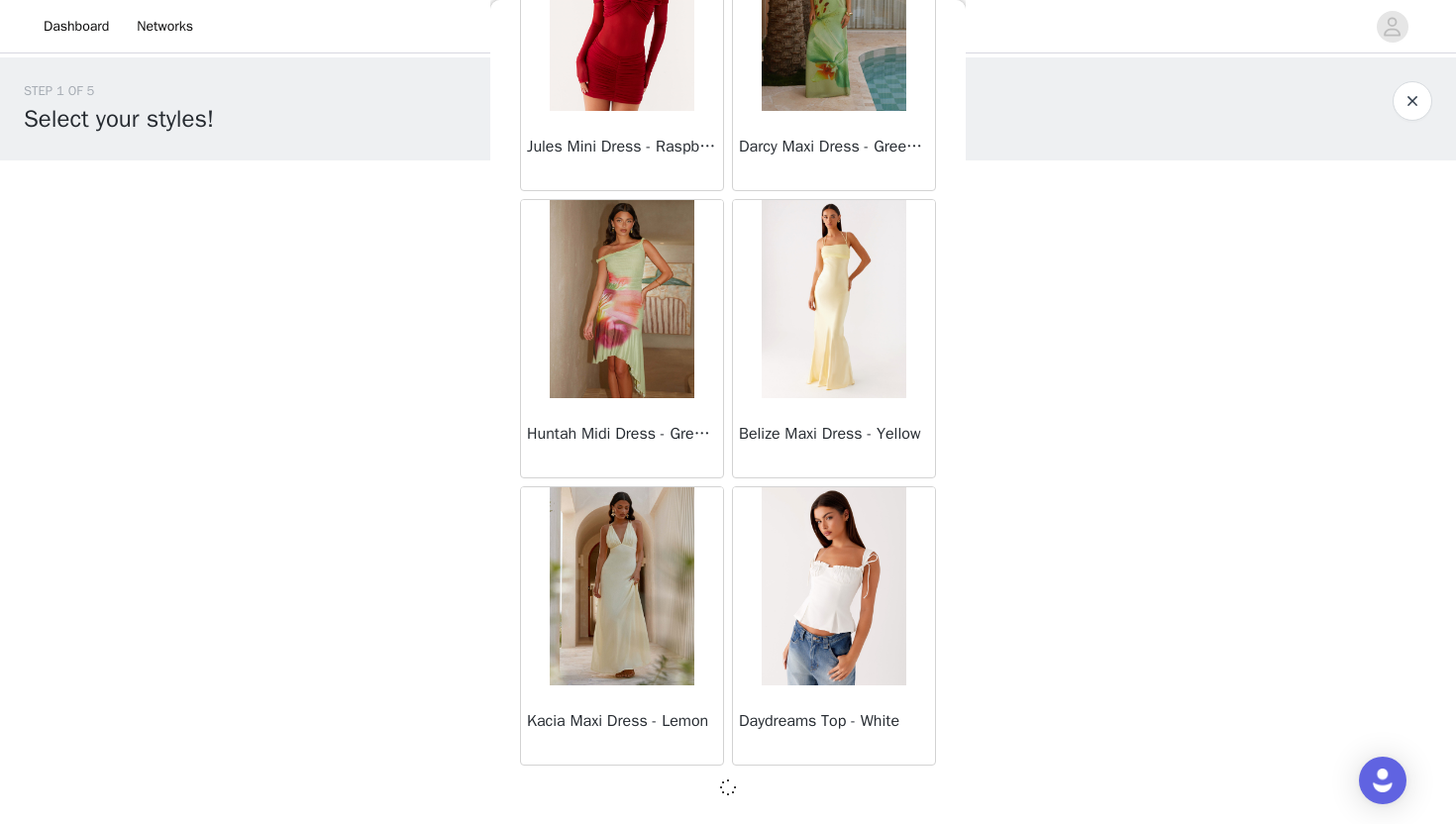 scroll, scrollTop: 39535, scrollLeft: 0, axis: vertical 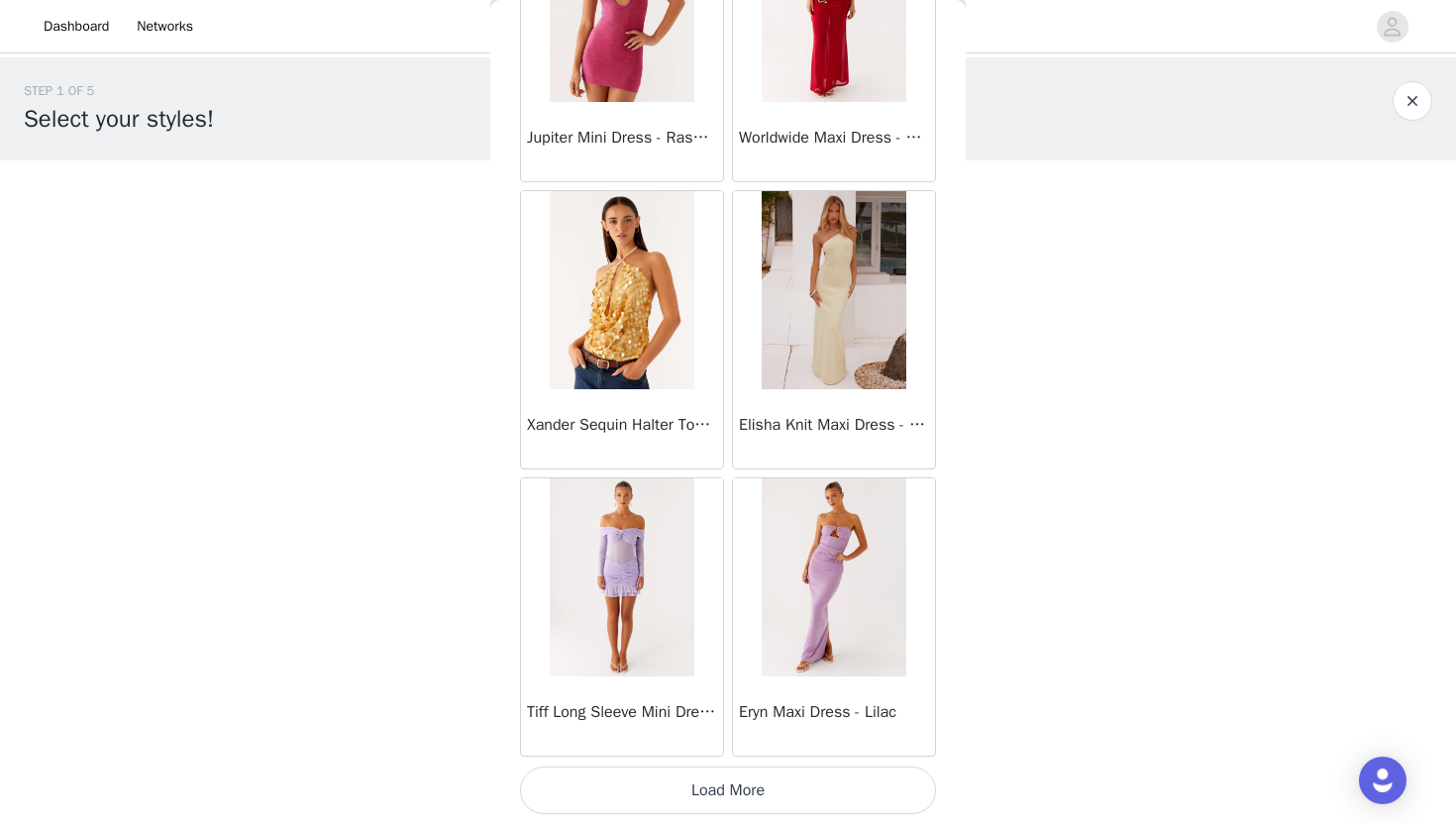 click on "Load More" at bounding box center [728, 790] 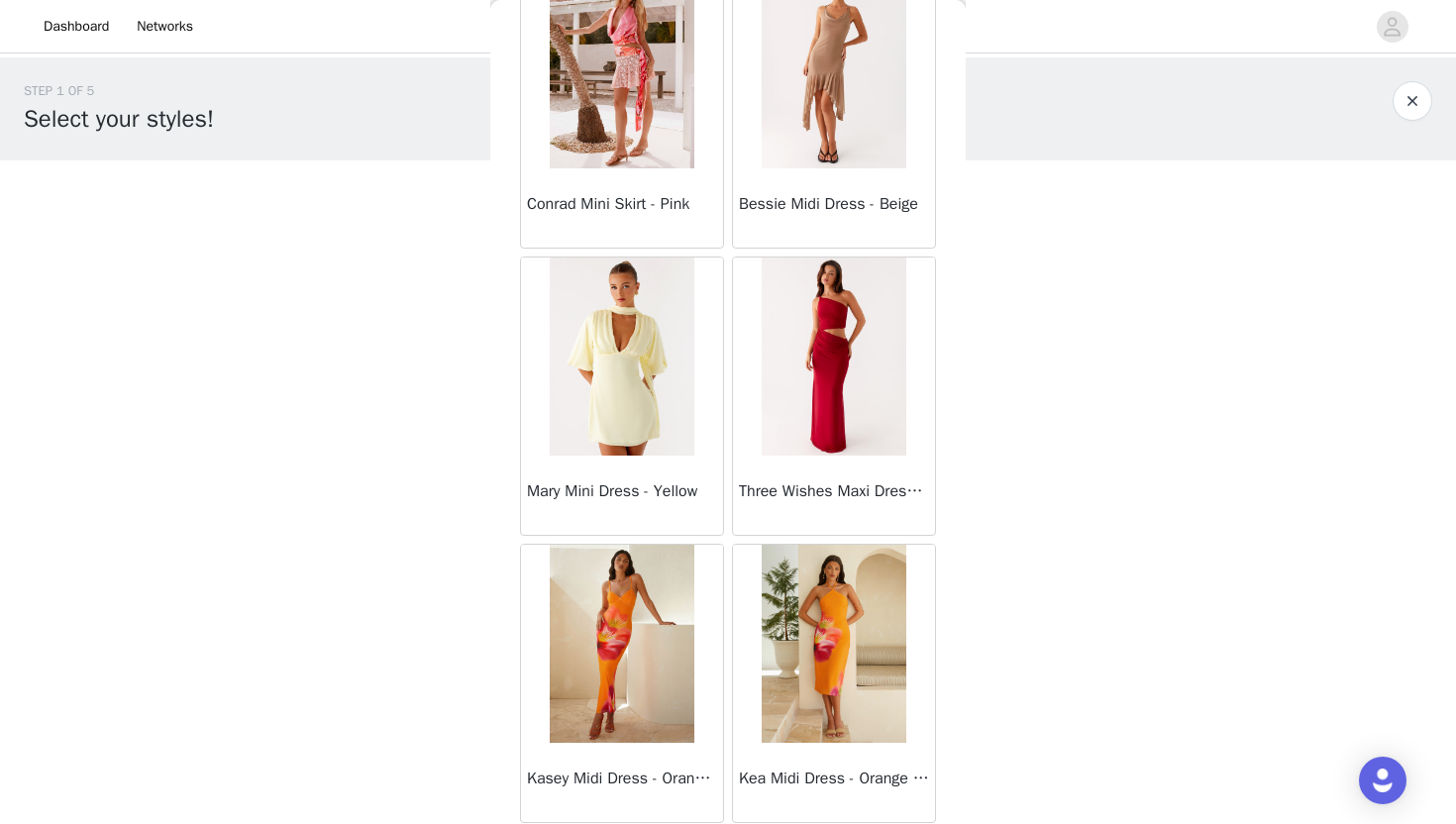 scroll, scrollTop: 45288, scrollLeft: 0, axis: vertical 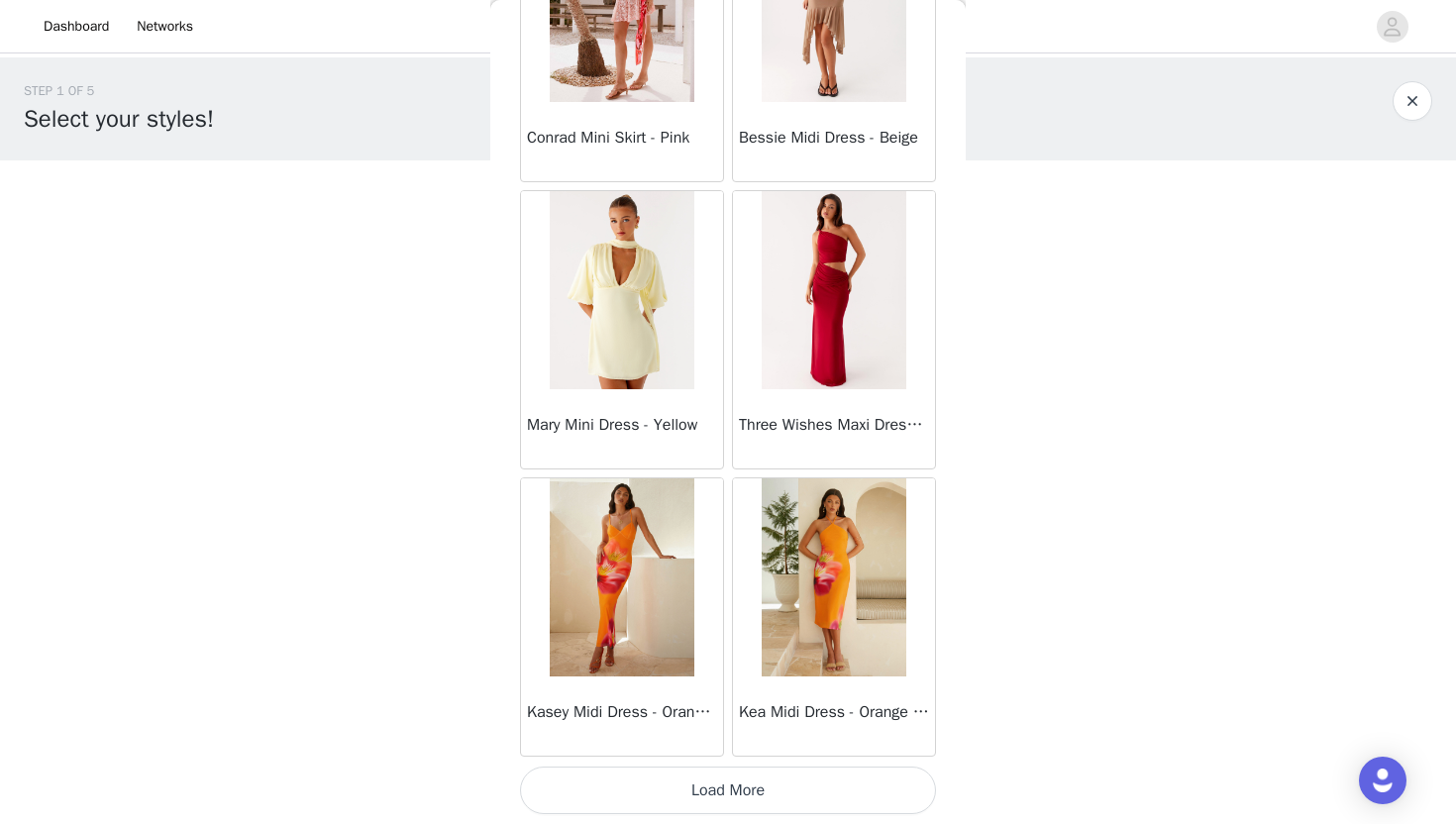 click on "Load More" at bounding box center (728, 790) 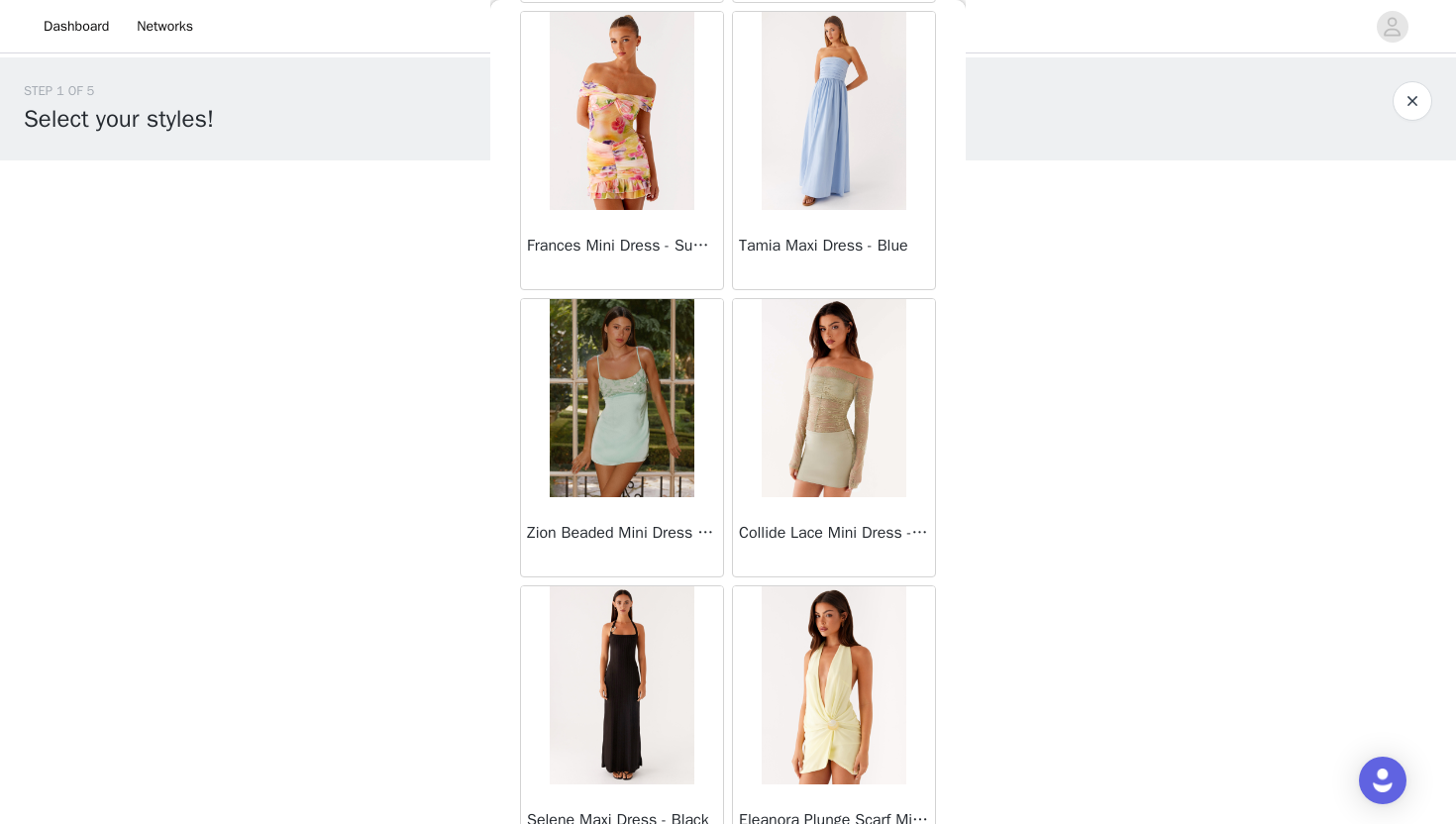 scroll, scrollTop: 48160, scrollLeft: 0, axis: vertical 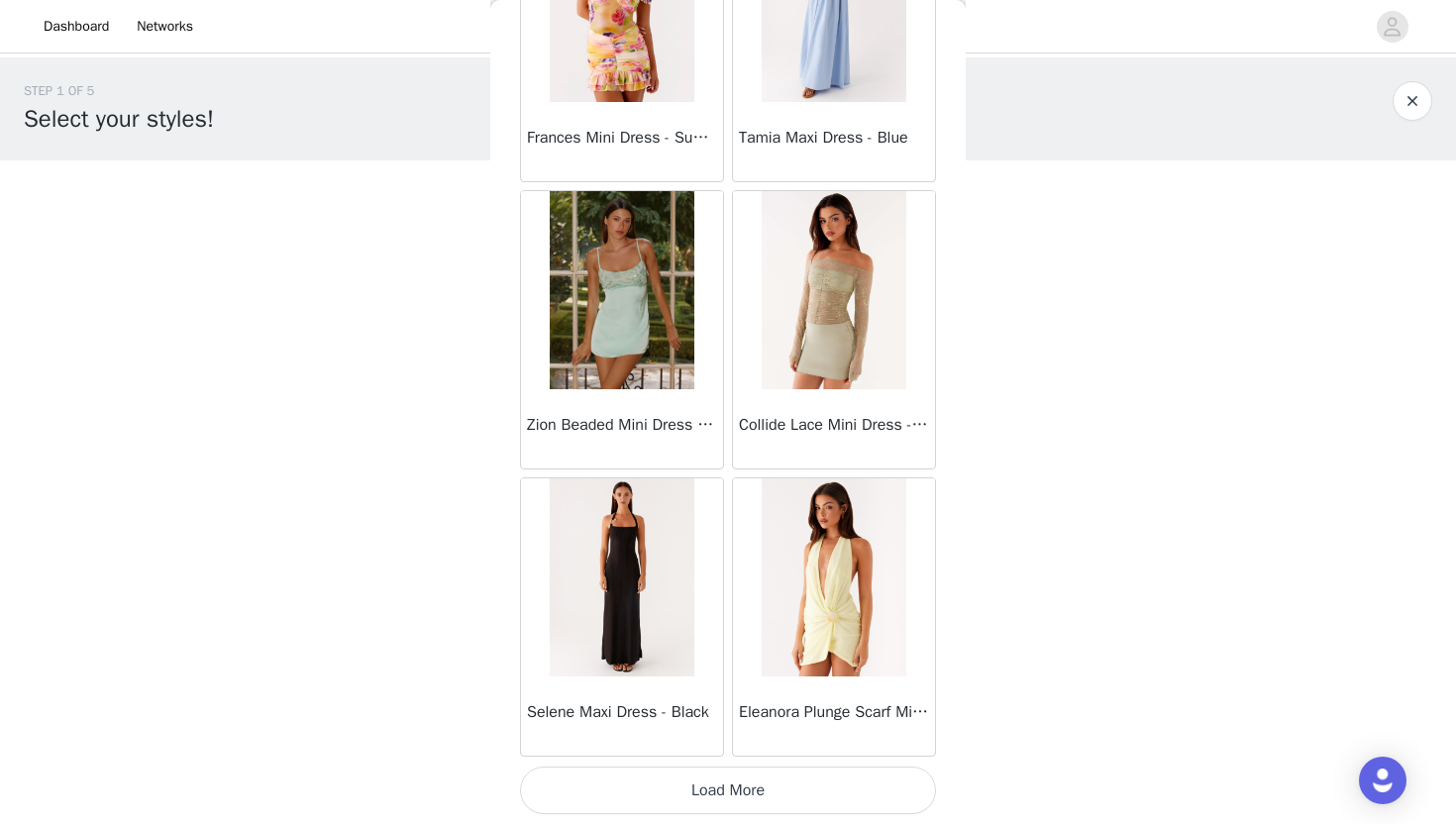 click on "Sweetpea Mini Dress - Yellow       Manifest Mini Dress - Amber       Raquel Off Shoulder Long Sleeve Top - Pink       Julianna Linen Mini Dress - Black       Radiate Halterneck Top - Pink       Arden Mesh Mini Dress - White       Cheryl Bustier Halter Top - Cherry Red       Under The Pagoda Maxi Dress - Deep Red Floral       Sweetest Pie T-Shirt - Black Gingham       That Girl Maxi Dress - Pink       Peppermayo Exclusive Heavy Hearted Mini - Black       Songbird Maxi Dress - Blue Black Floral       Viviana Mini Dress - Lavender       Eden Strapless Maxi Dress - Navy       Claudie Mesh Top - White Pink Lilly       Nia Micro Short - Black       Luciana Crochet Halterneck Mini Dress - Pink       Happy Hour Mini Dress - Yellow       Aullie Maxi Dress - Ivory       Bella Lou Tube Top - Blue       Odette Satin Mini Dress - Blue       Talk About Us Maxi Dress - Blue       Odette Satin Mini Dress - Lilac       Bellamy Top - Red Gingham       Field Of Dreams Maxi Dress - Blue Black Floral" at bounding box center [728, -23621] 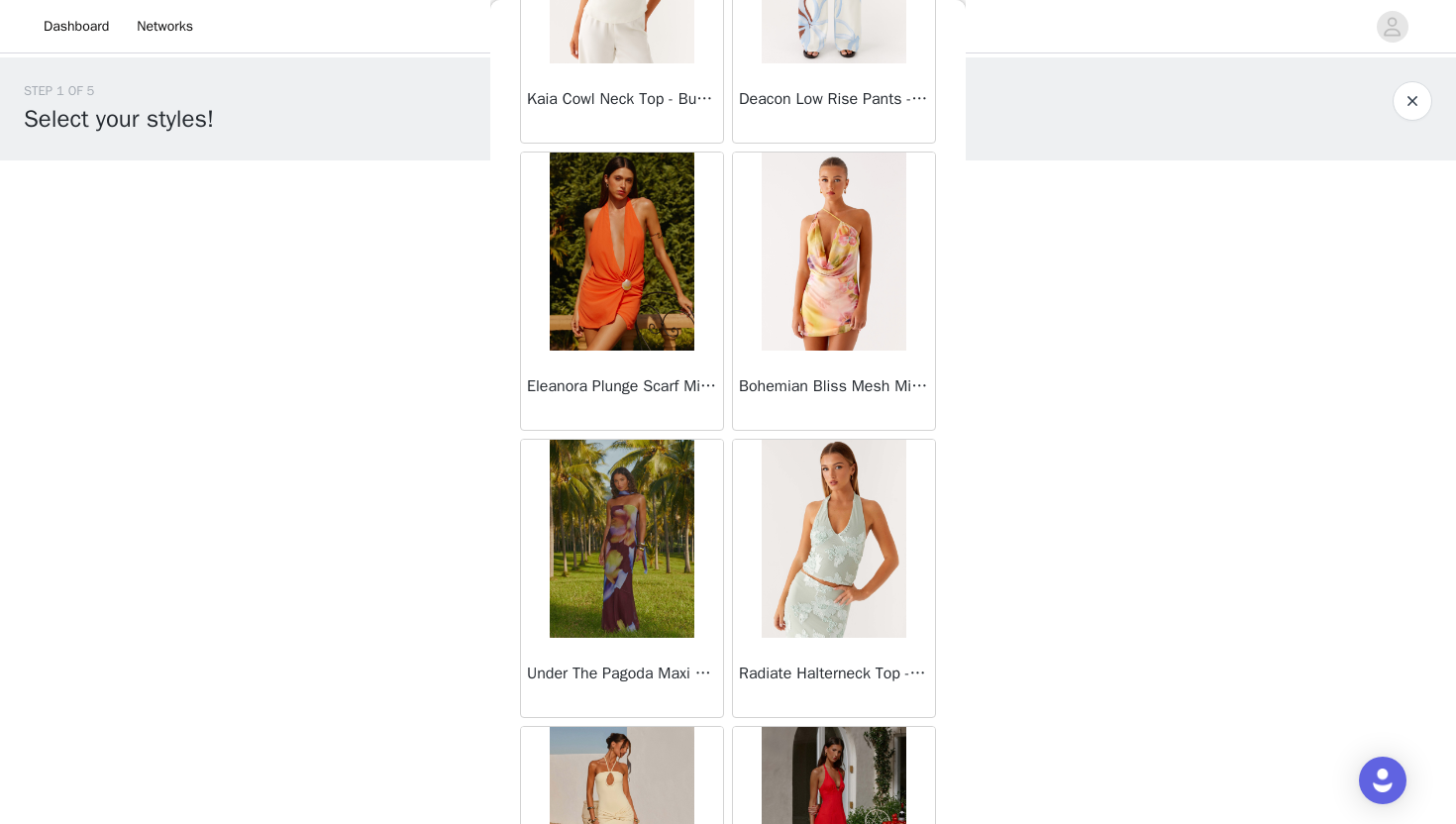scroll, scrollTop: 51033, scrollLeft: 0, axis: vertical 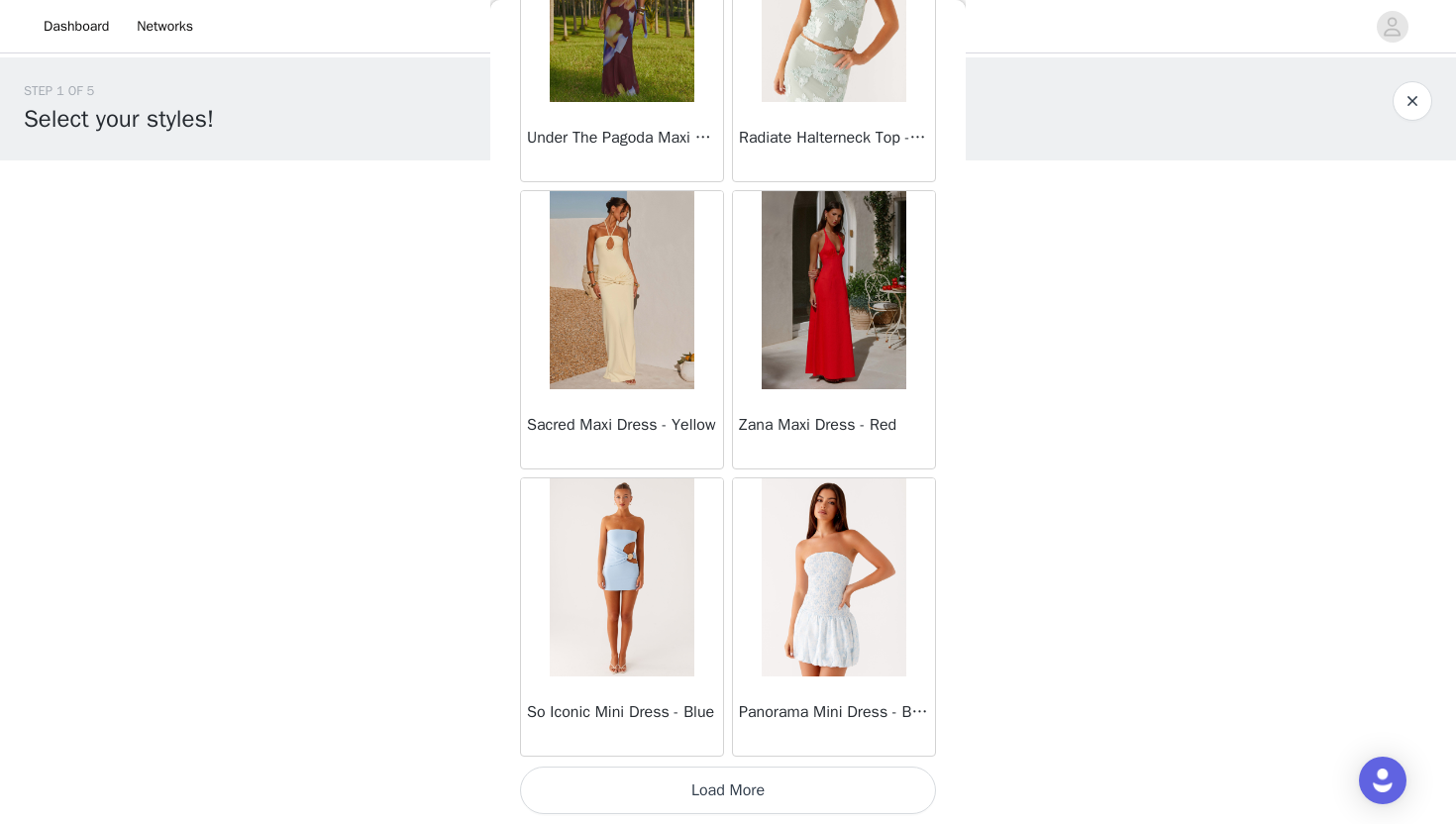 click on "Load More" at bounding box center (728, 790) 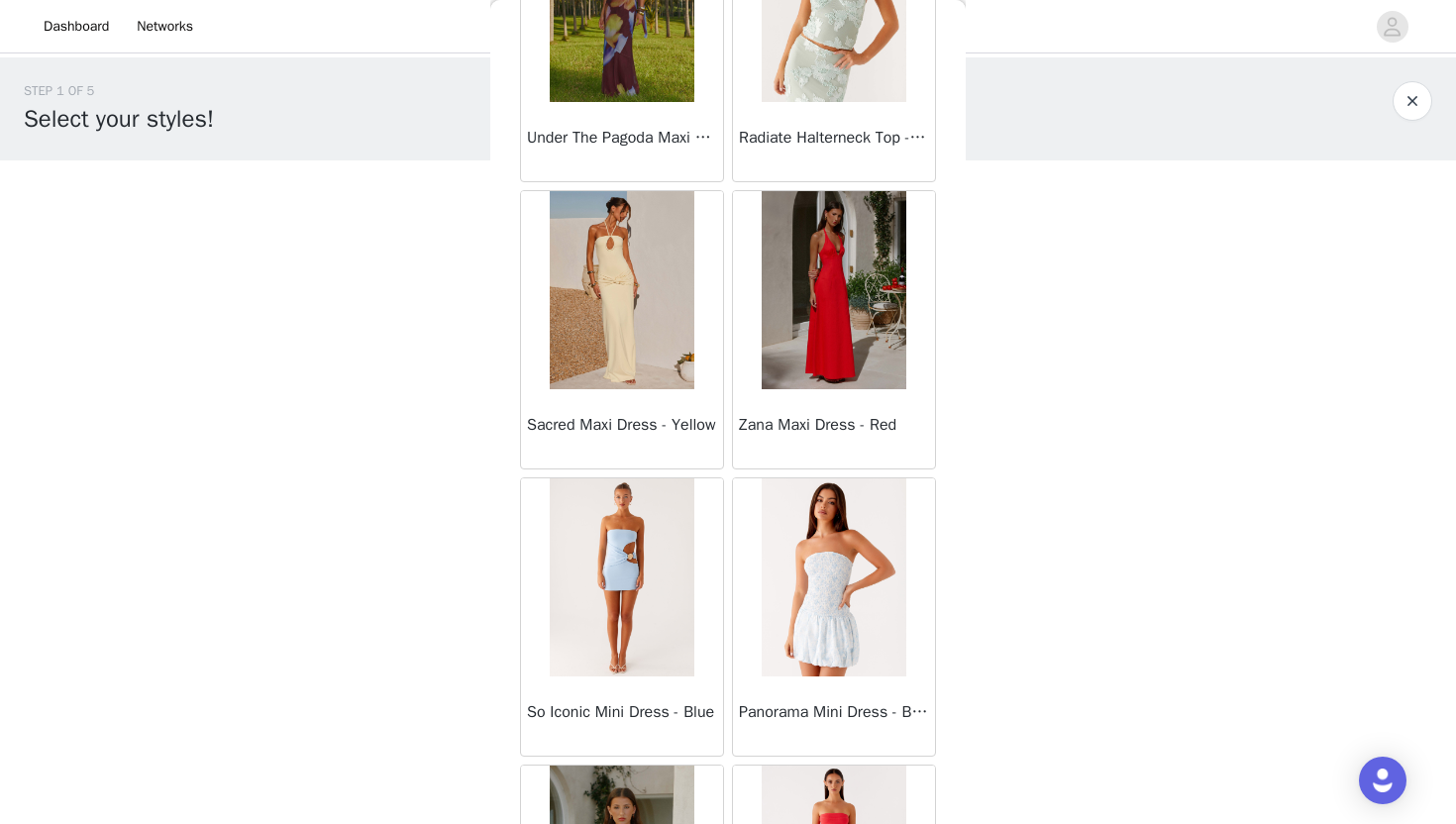 scroll, scrollTop: 53905, scrollLeft: 0, axis: vertical 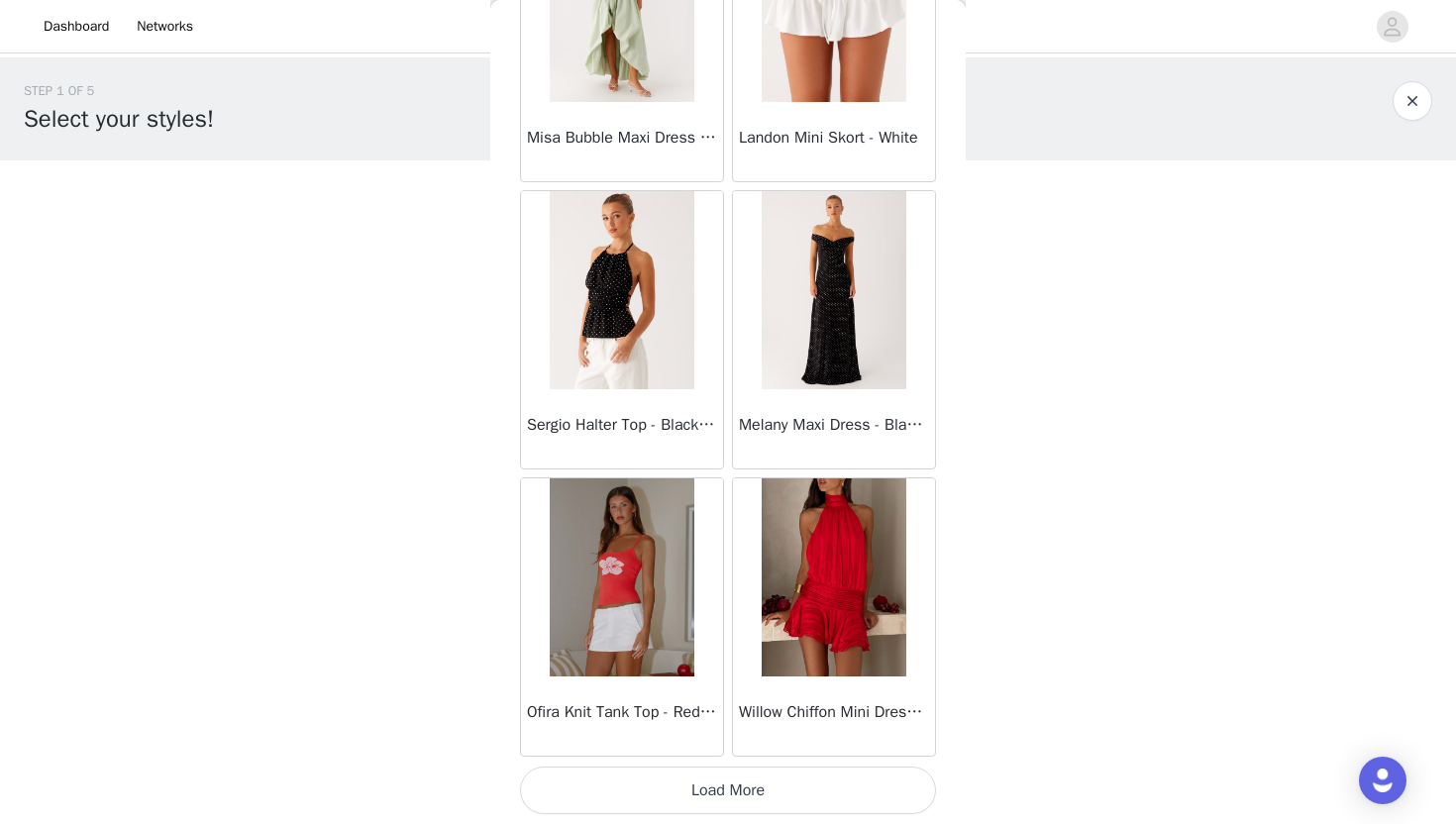 click at bounding box center [621, 290] 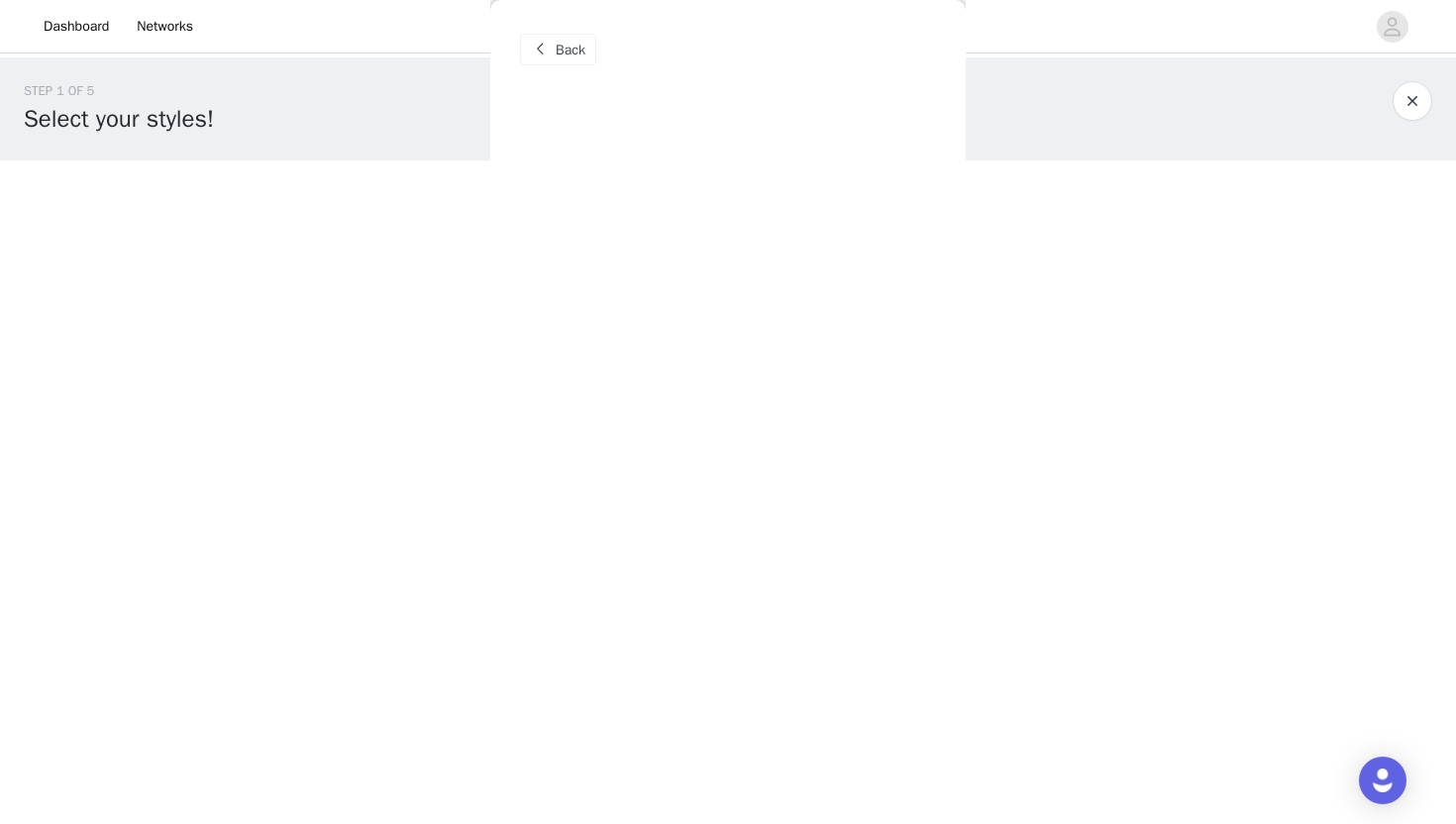 scroll, scrollTop: 0, scrollLeft: 0, axis: both 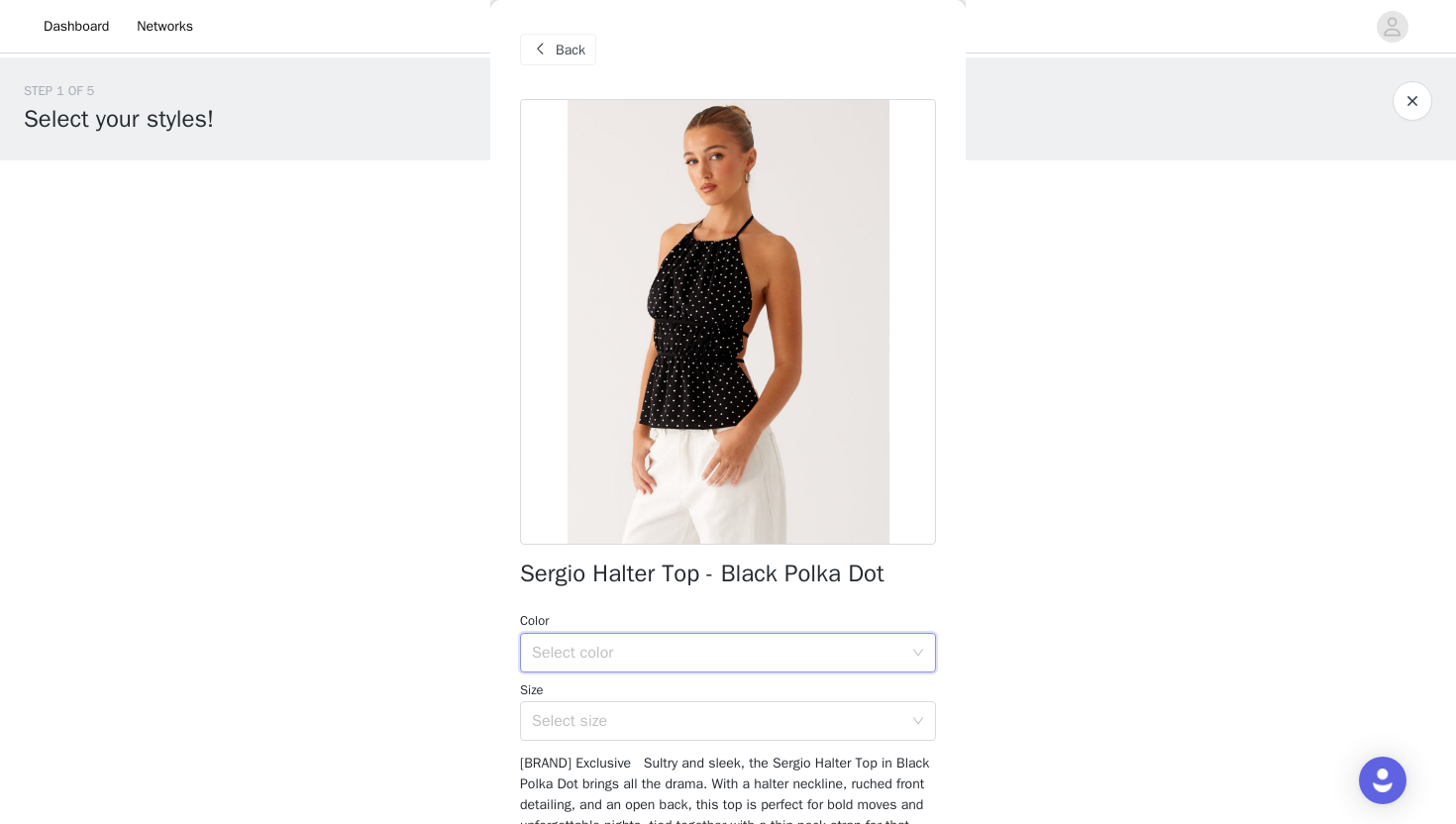 click on "Select color" at bounding box center (721, 653) 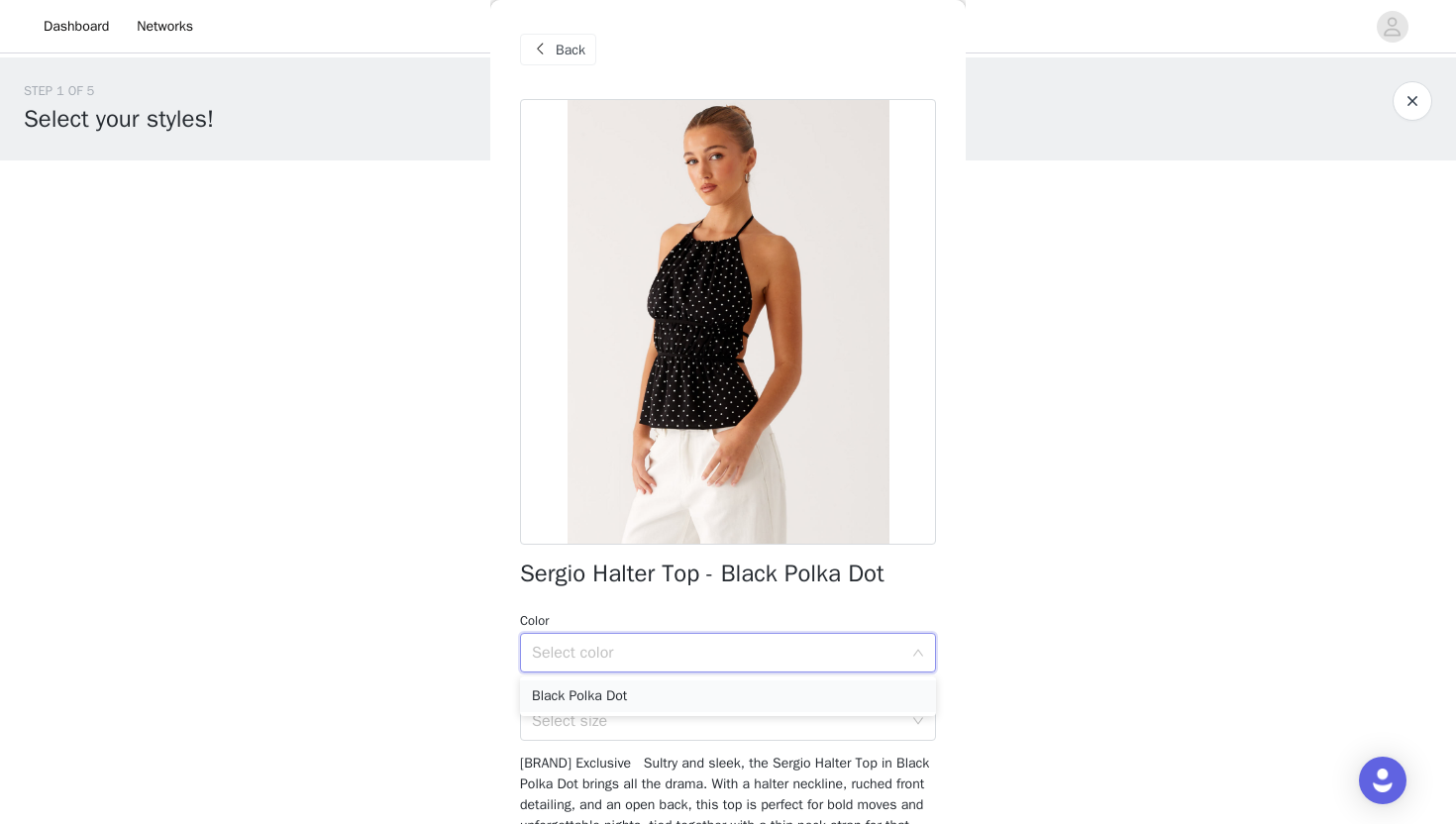click on "Black Polka Dot" at bounding box center (728, 696) 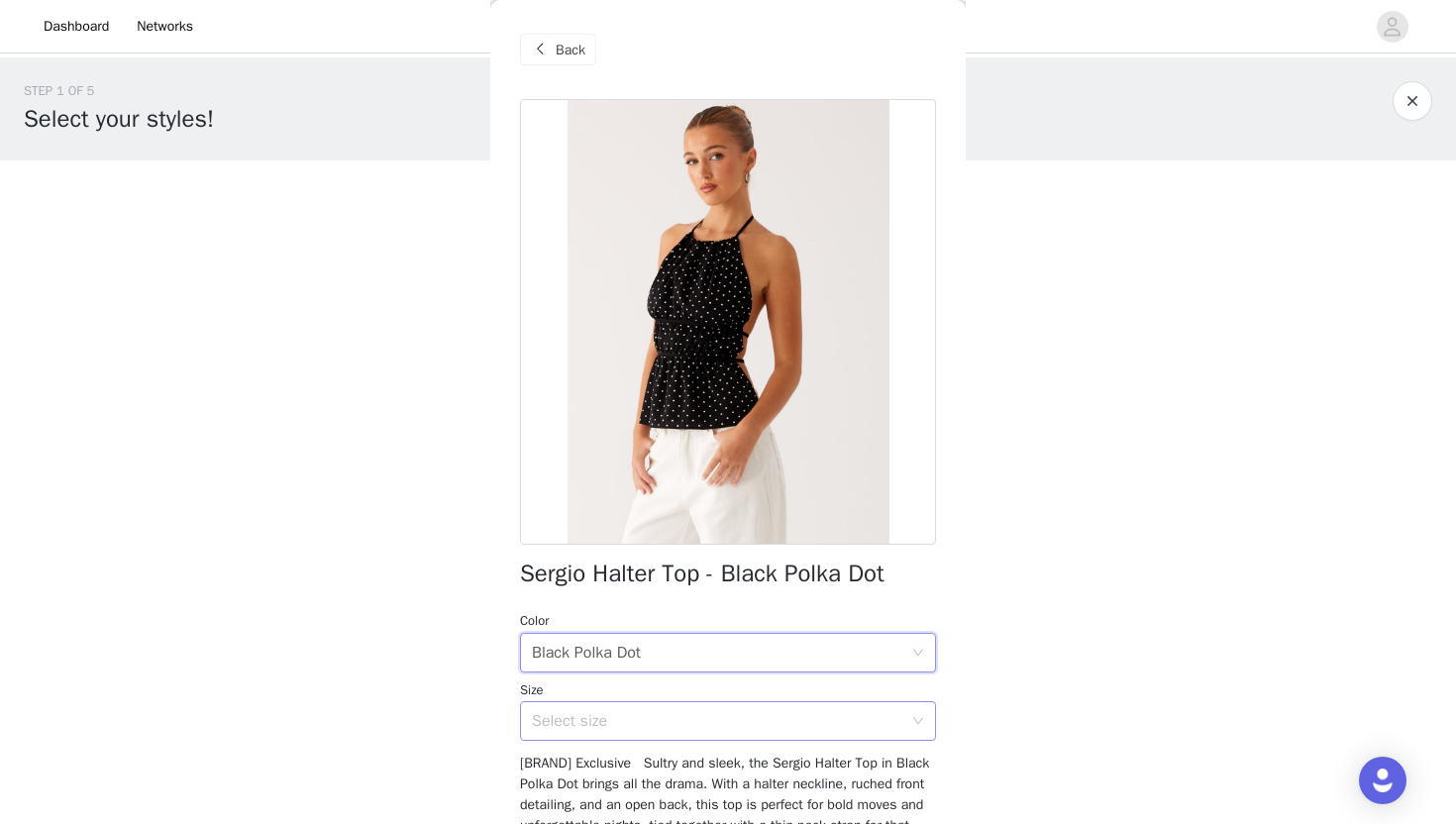 click on "Select size" at bounding box center (721, 721) 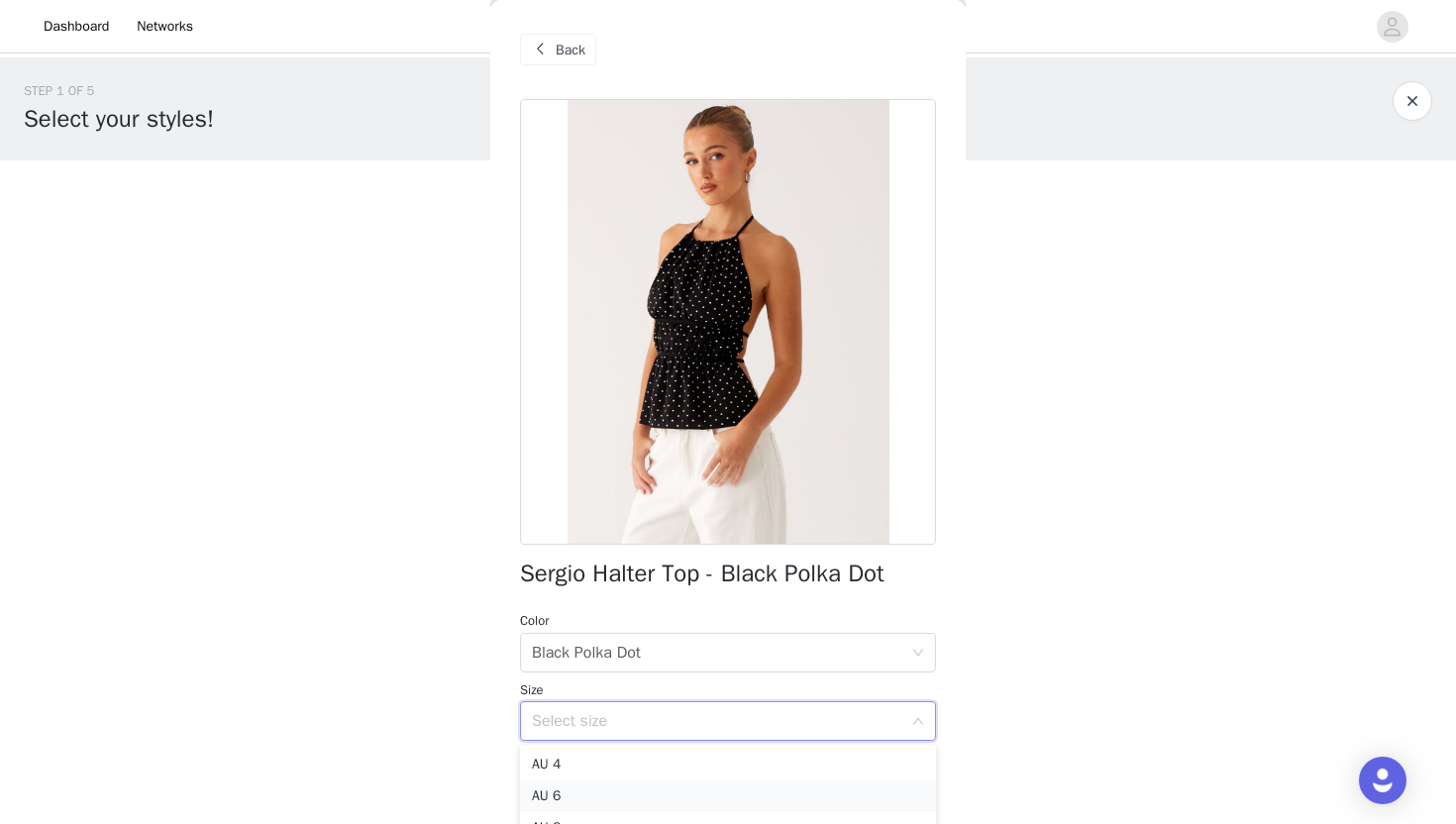 click on "AU 6" at bounding box center (728, 796) 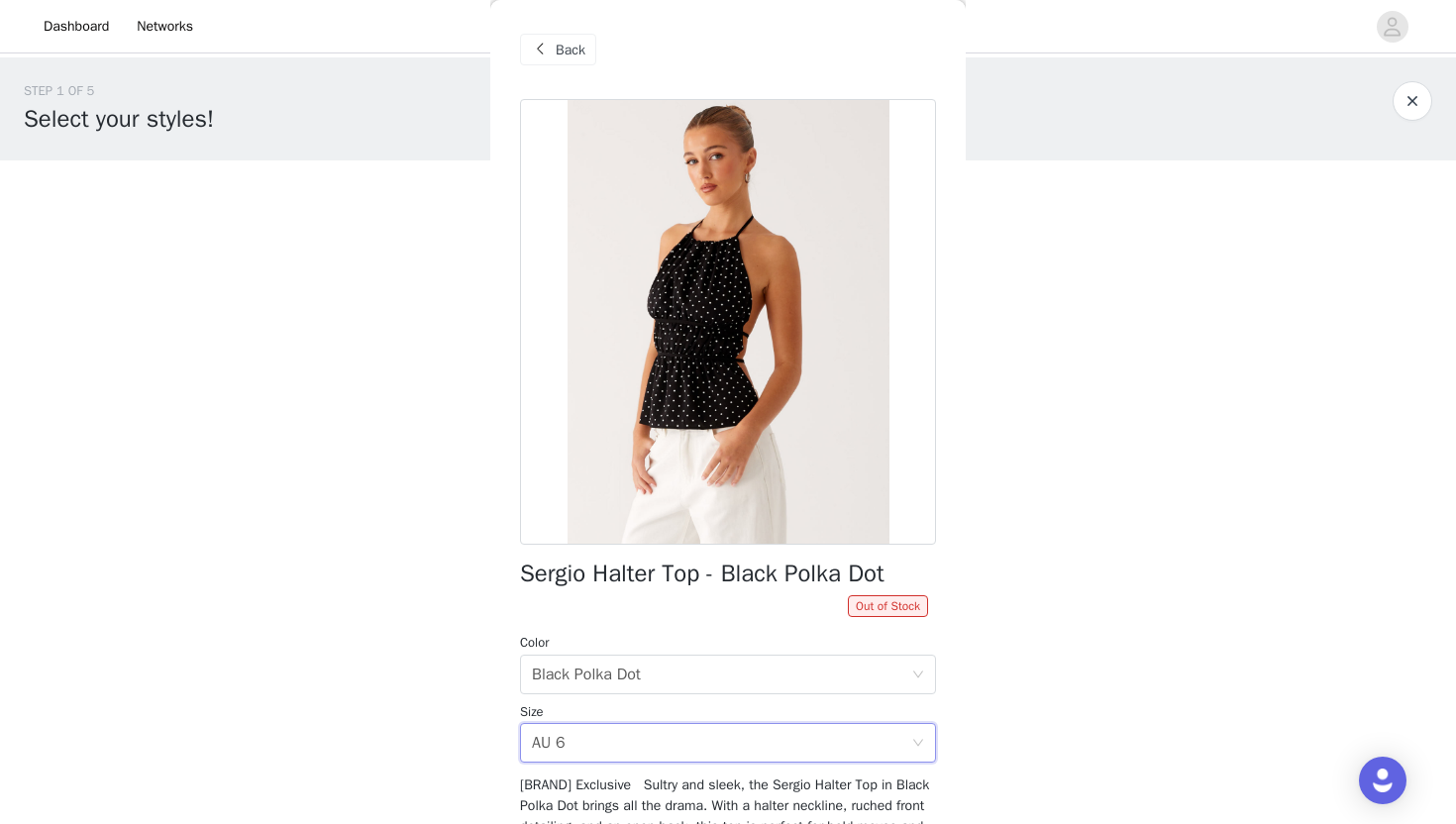 scroll, scrollTop: 262, scrollLeft: 0, axis: vertical 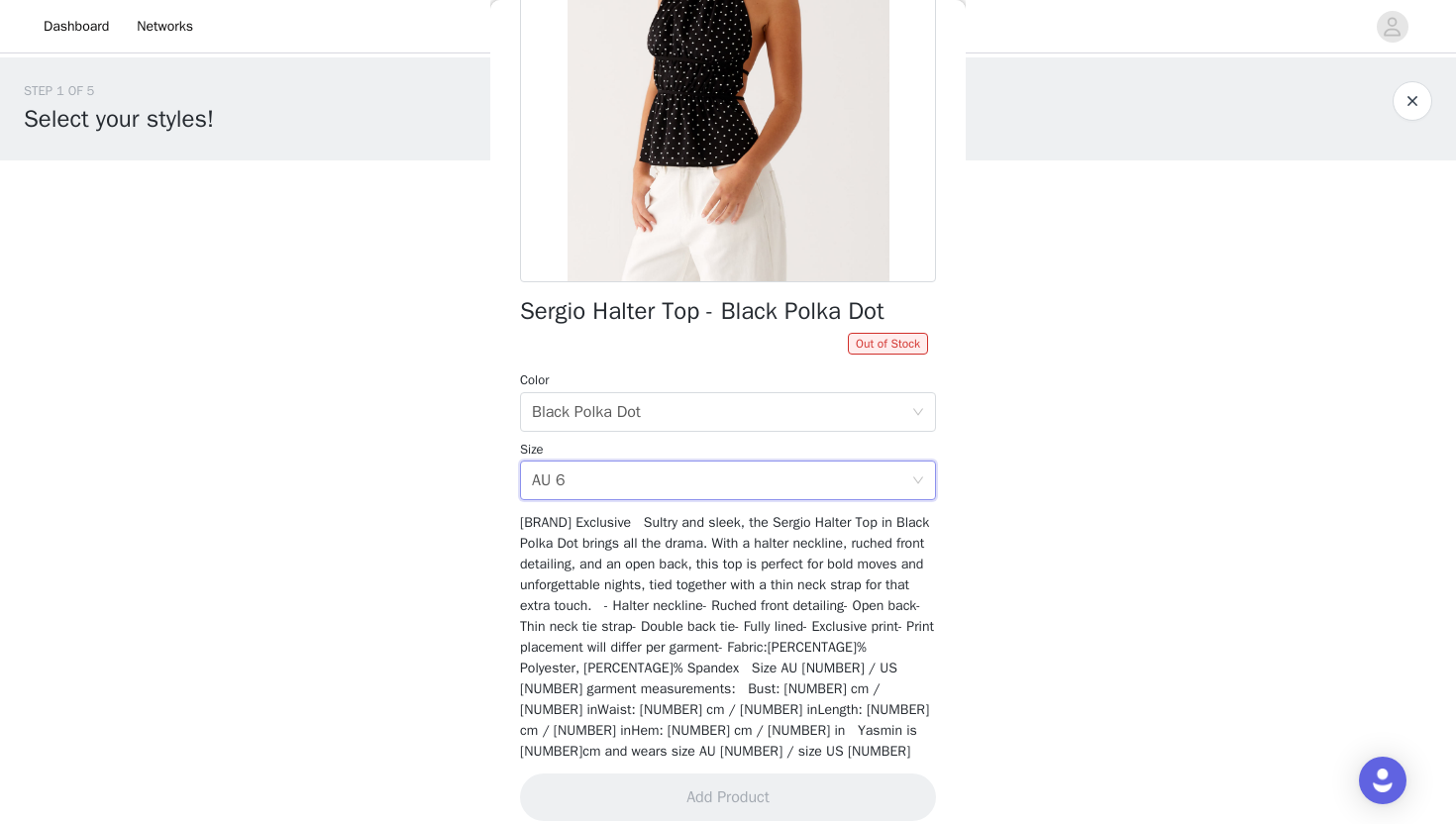 click on "Size   Select size AU 6" at bounding box center [728, 470] 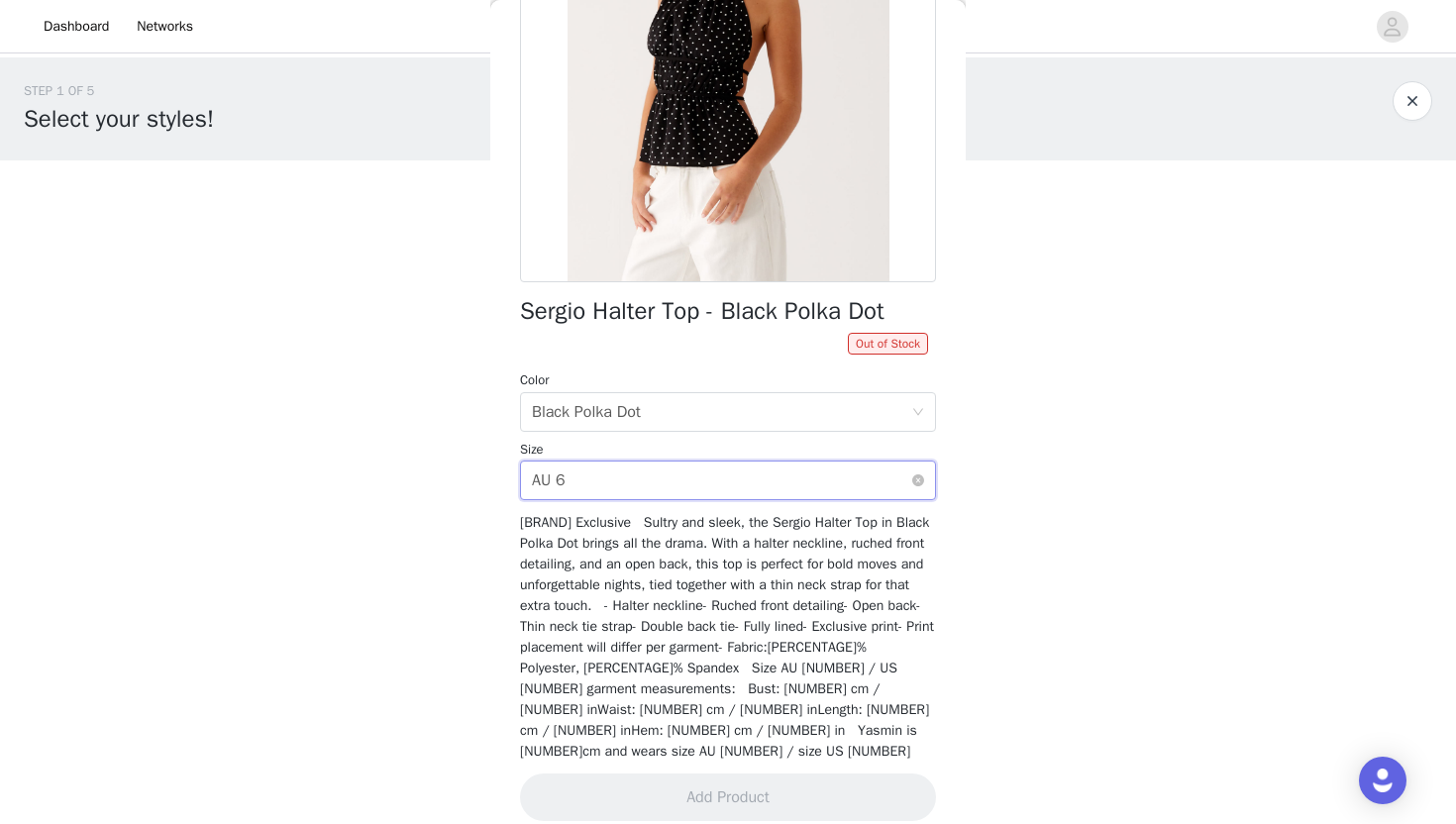 click on "Select size AU 6" at bounding box center (721, 480) 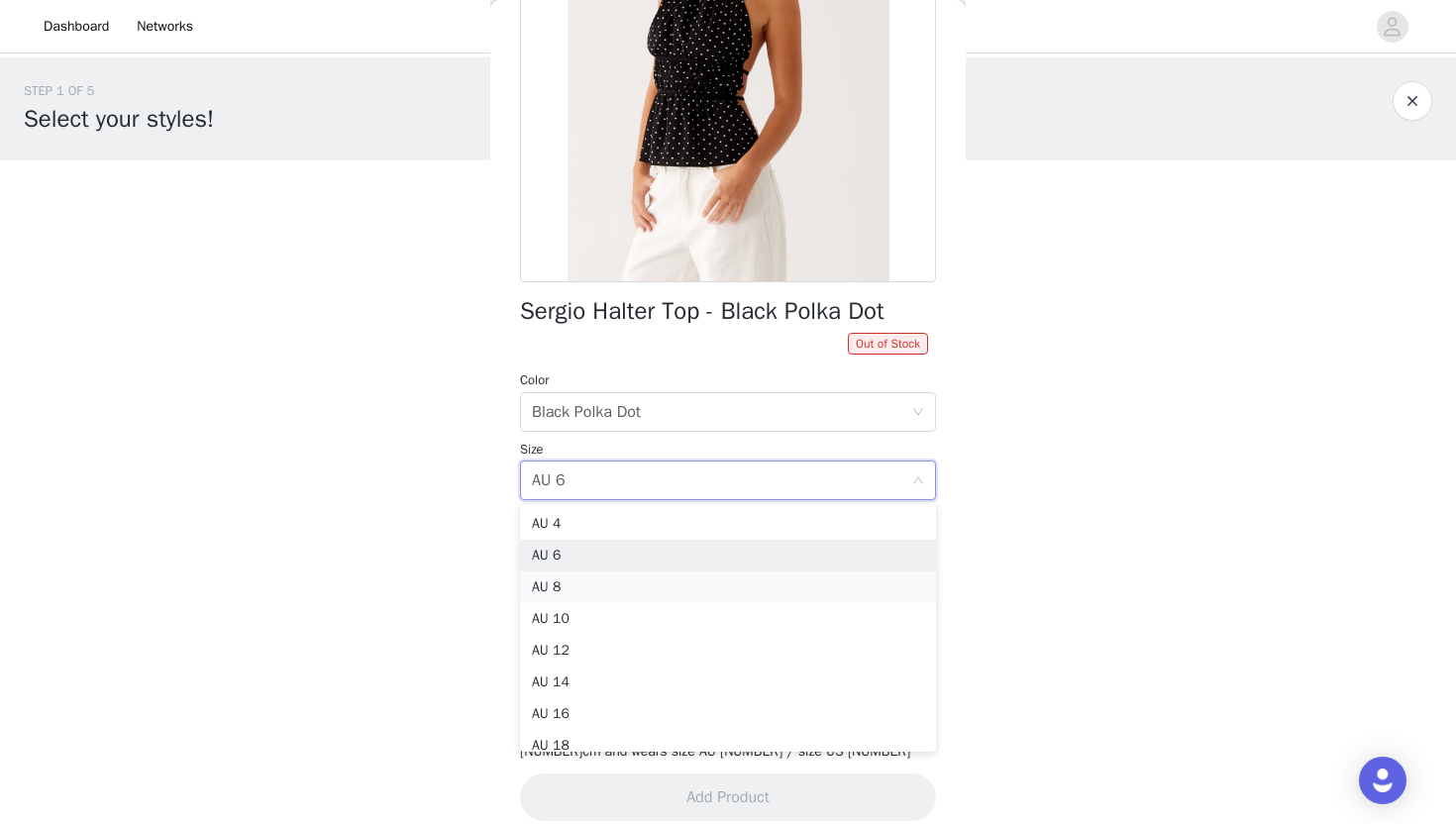 click on "AU 8" at bounding box center [728, 587] 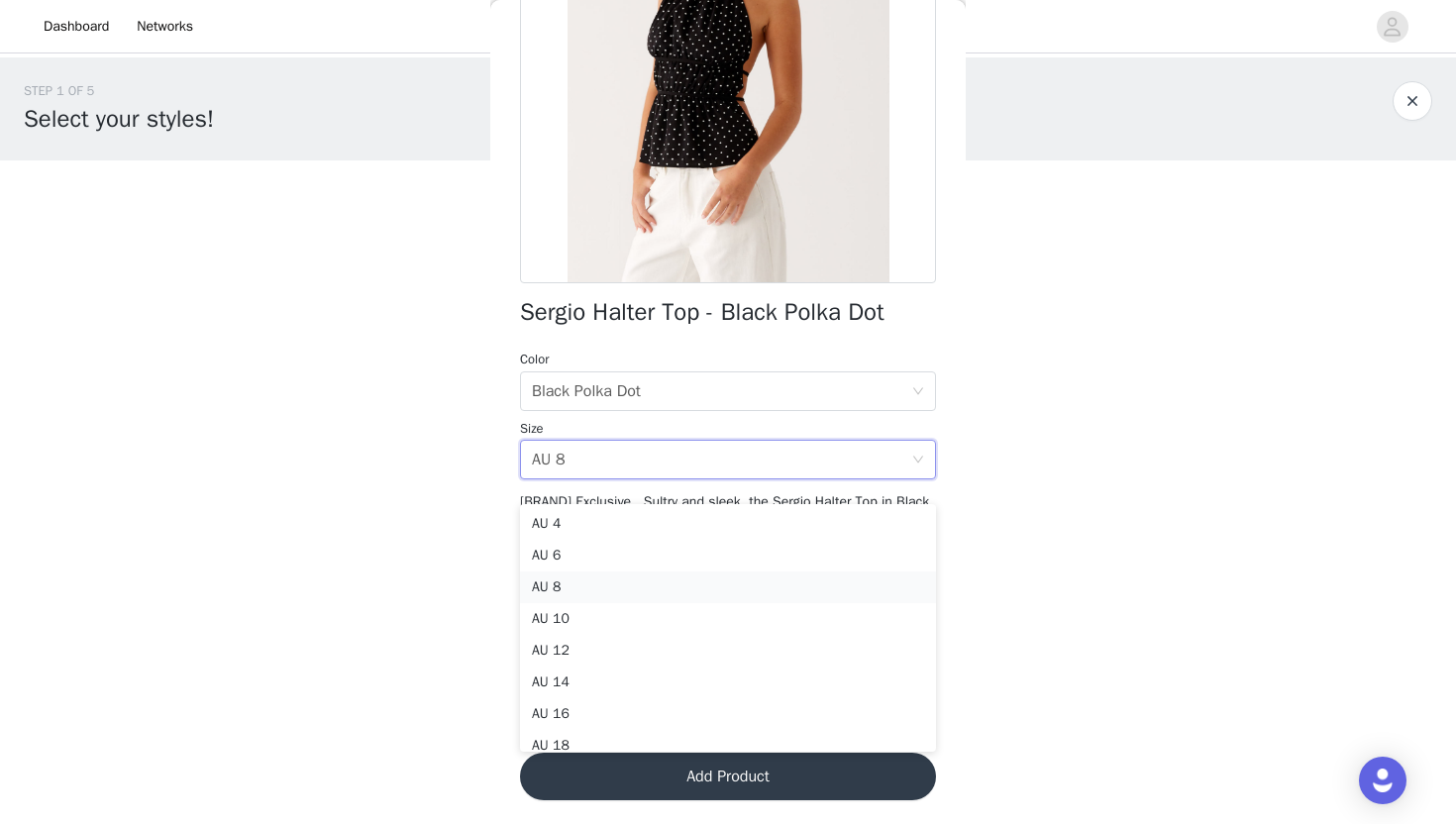 scroll, scrollTop: 241, scrollLeft: 0, axis: vertical 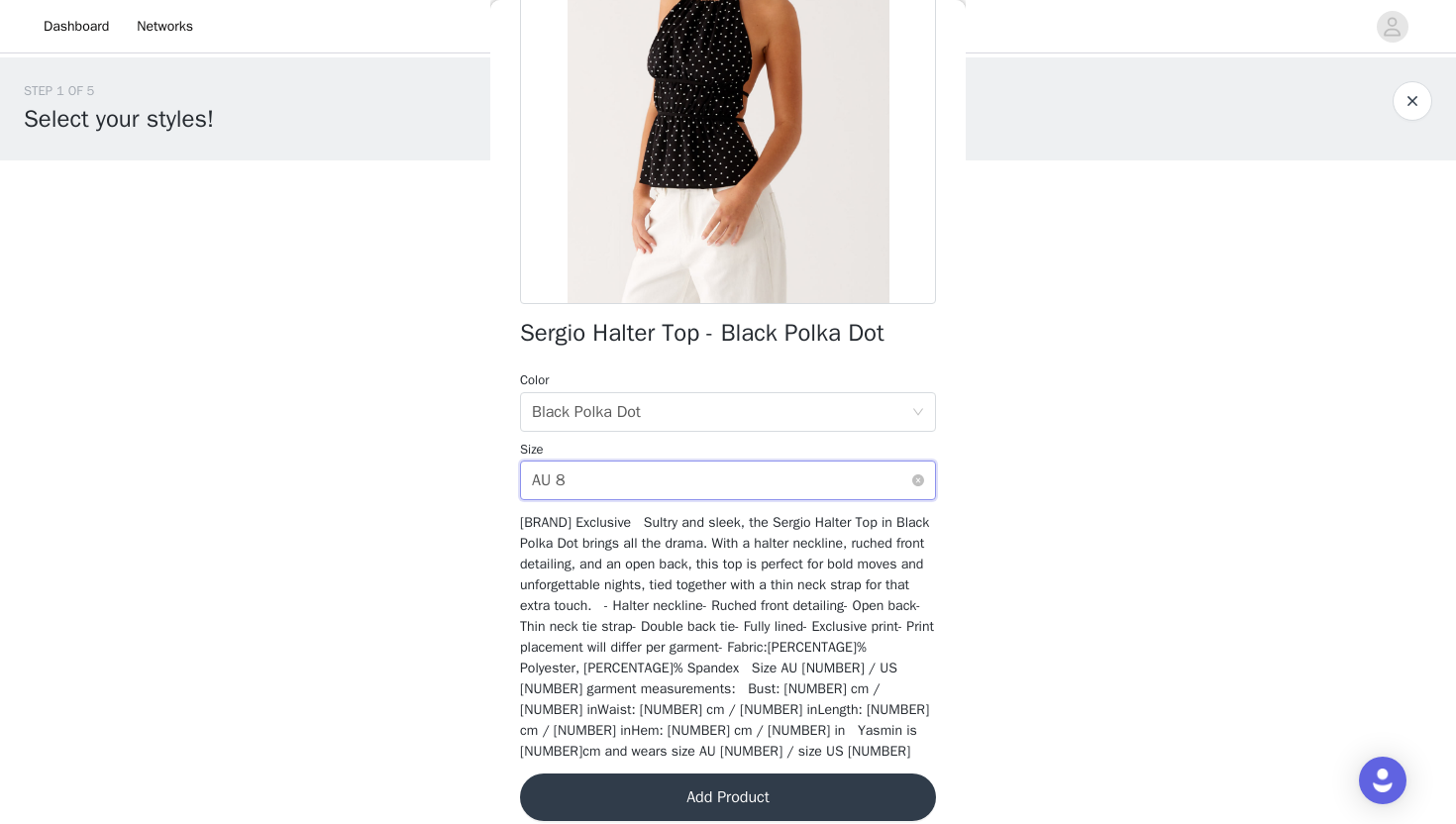click on "Select size AU 8" at bounding box center (721, 480) 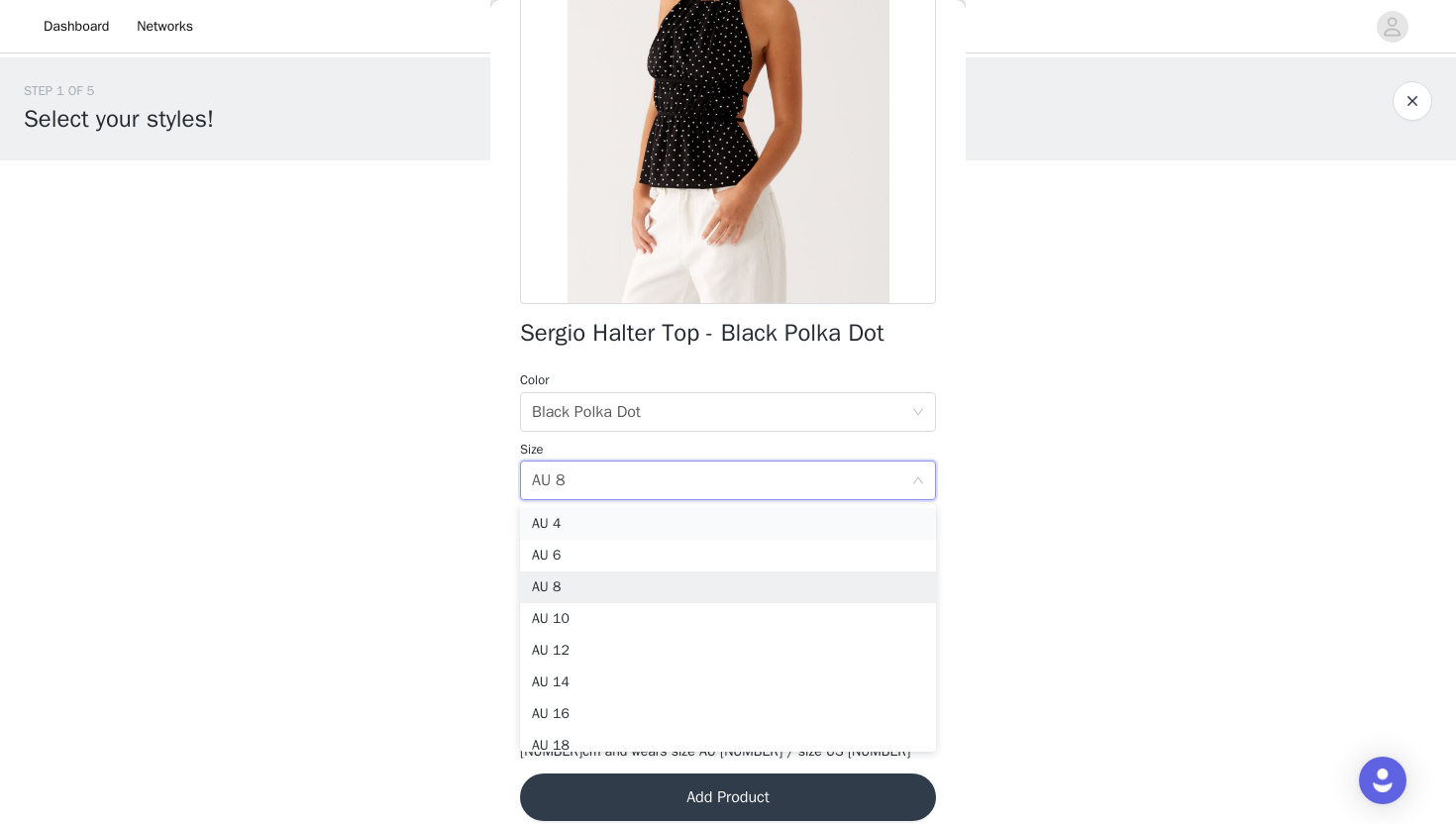 click on "AU 4" at bounding box center [728, 524] 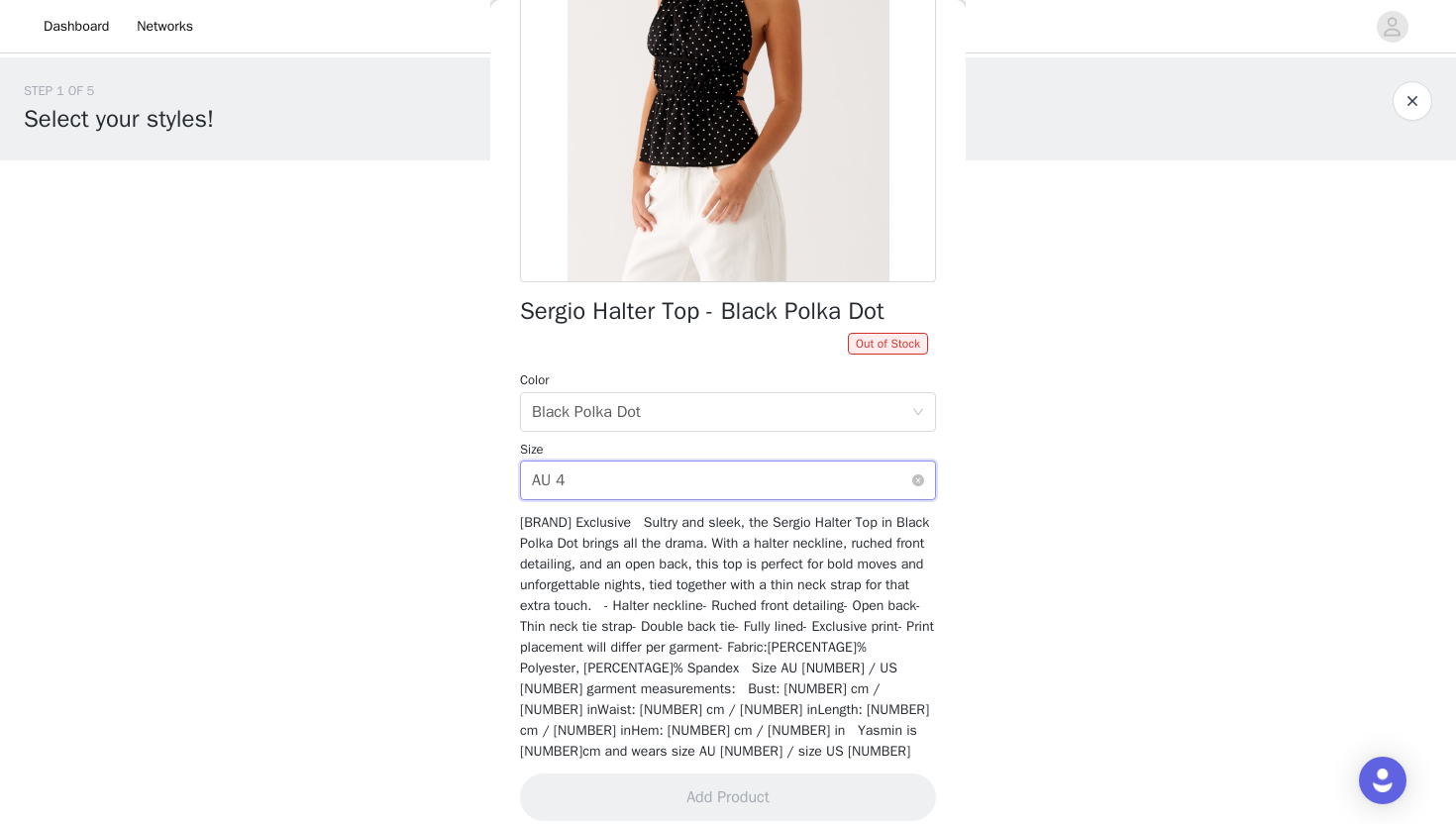 click on "Select size AU 4" at bounding box center [721, 480] 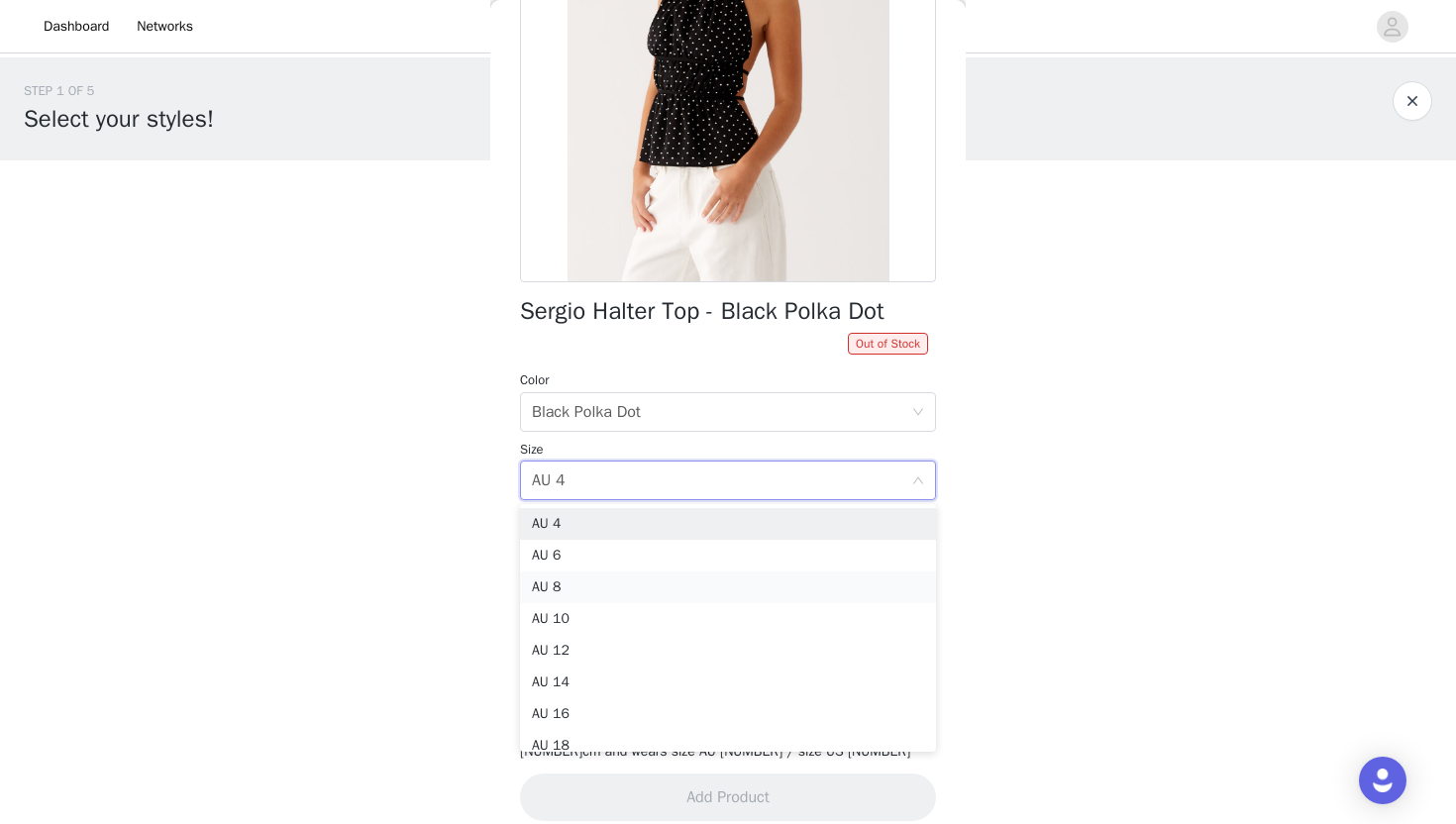 click on "AU 8" at bounding box center [728, 587] 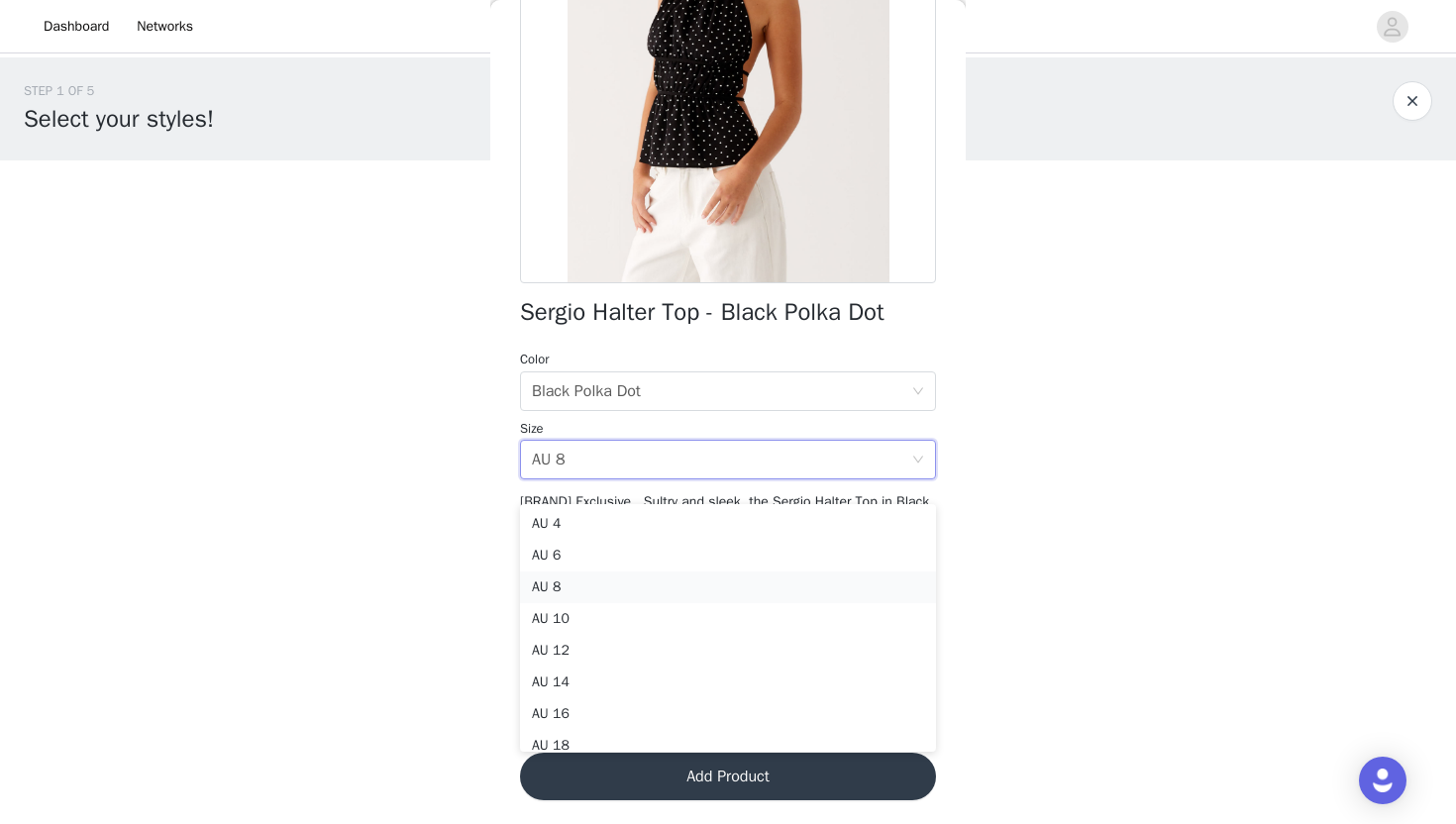scroll, scrollTop: 241, scrollLeft: 0, axis: vertical 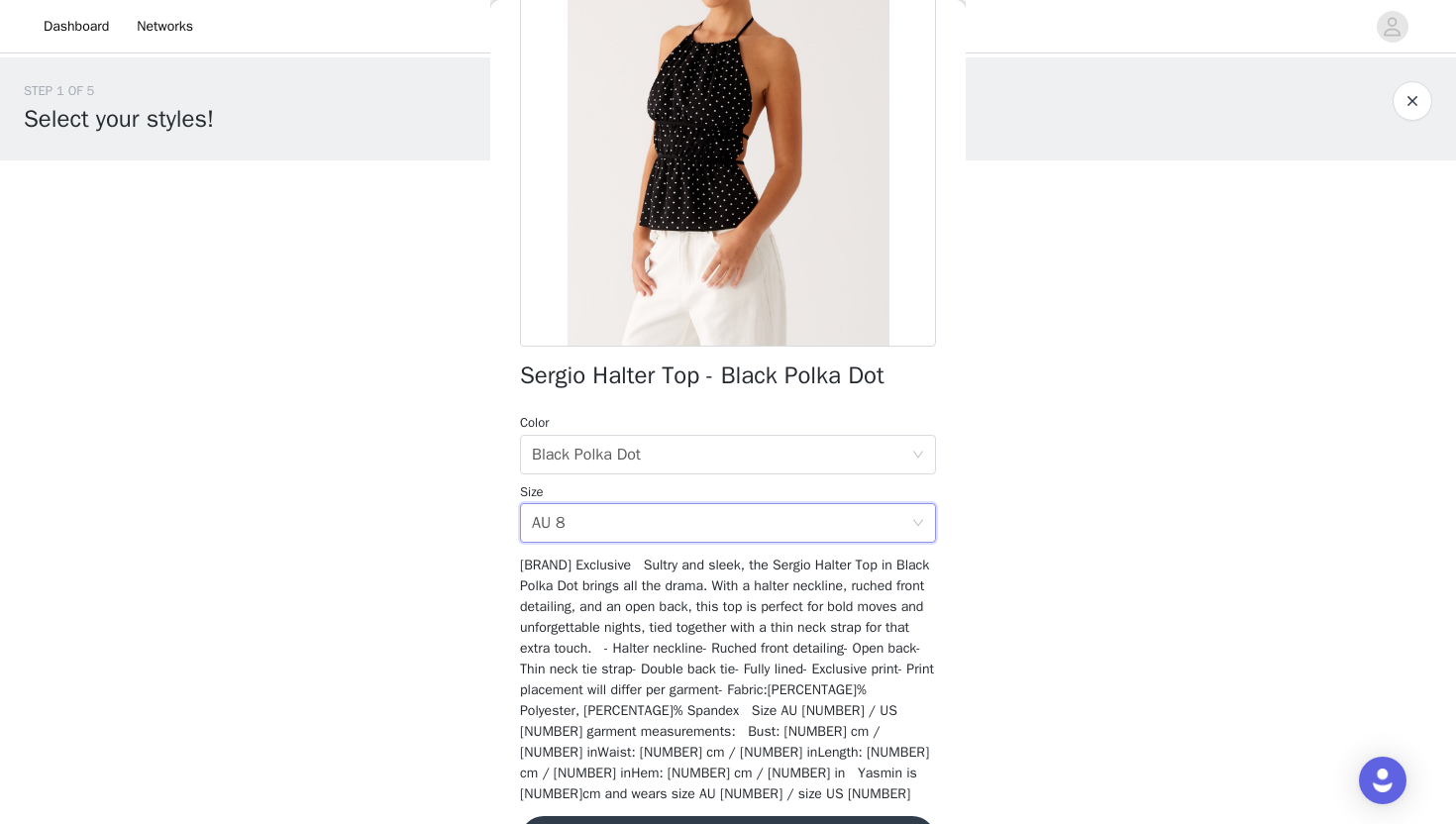 click on "Size   Select size AU 8" at bounding box center (728, 513) 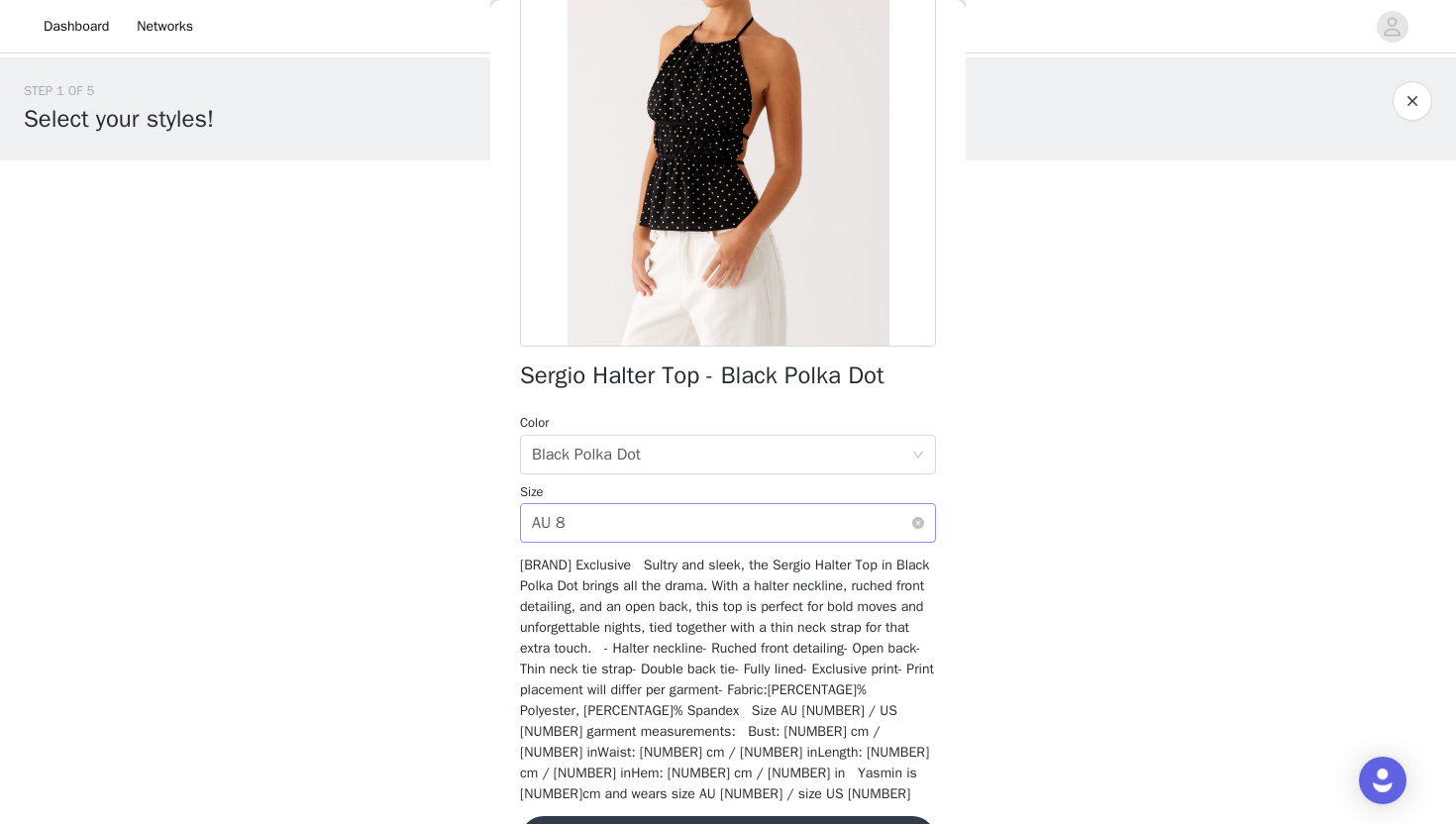 click on "Select size AU 8" at bounding box center [721, 523] 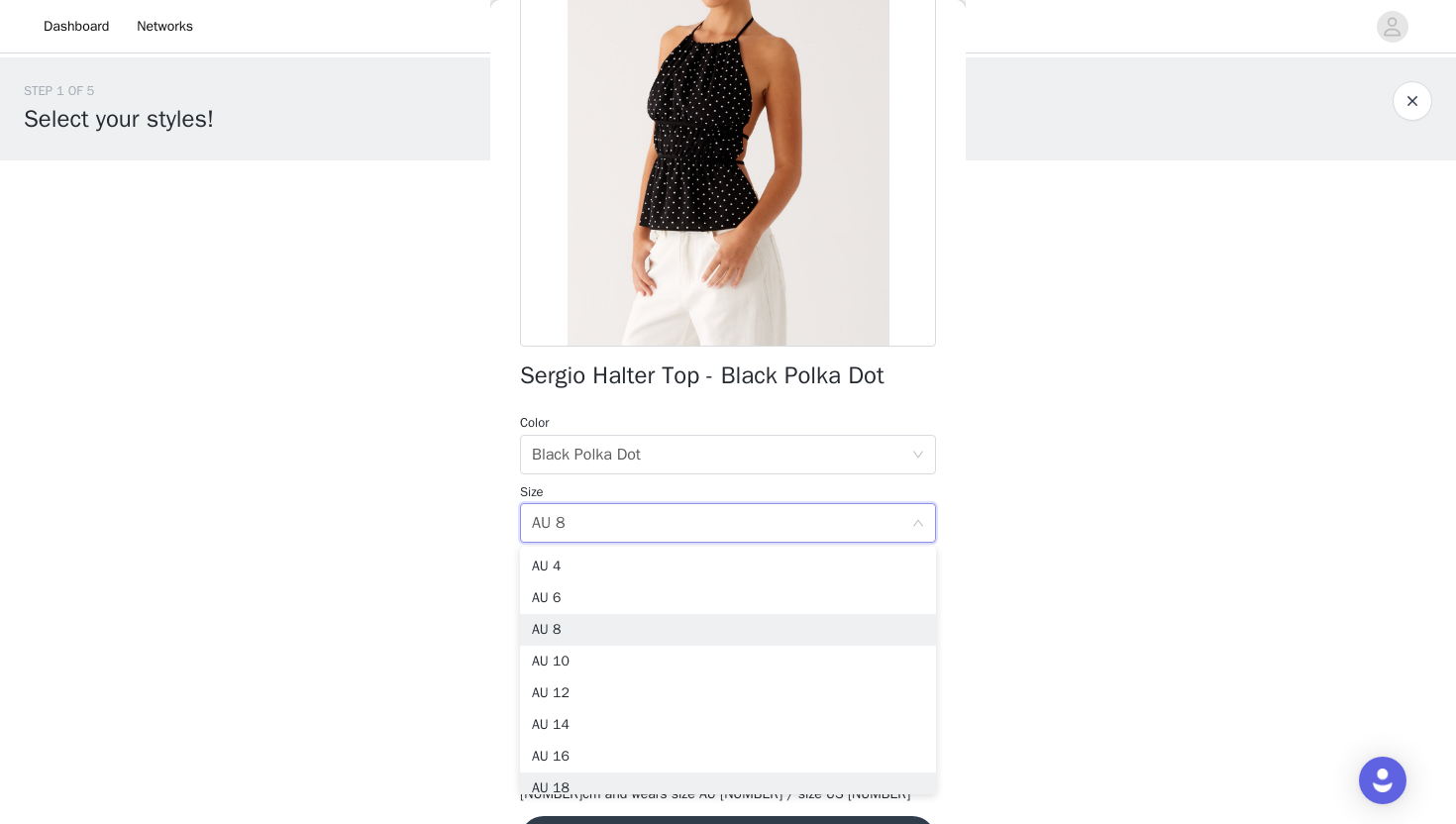 scroll, scrollTop: 10, scrollLeft: 0, axis: vertical 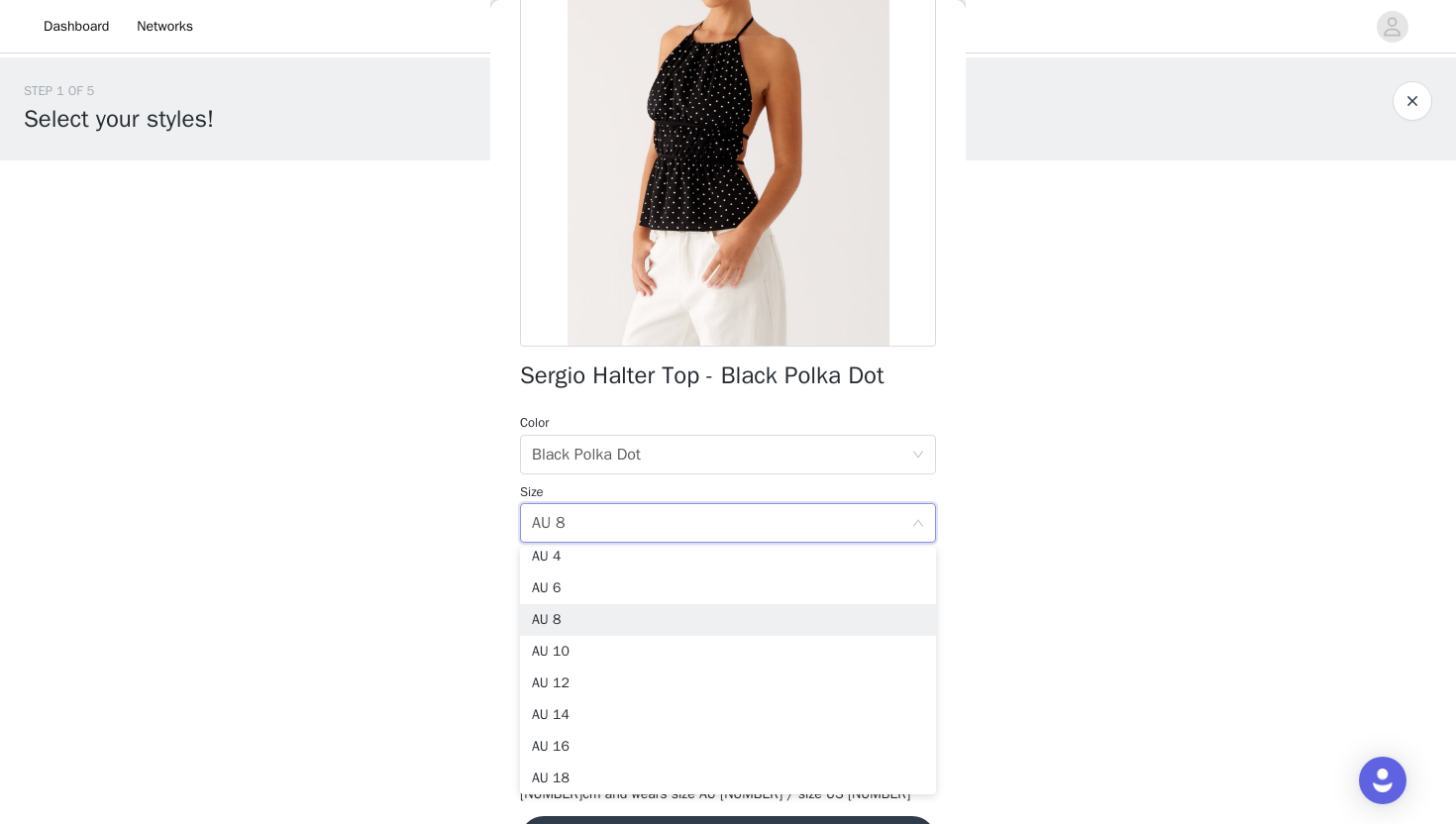 click on "Add Product" at bounding box center (728, 840) 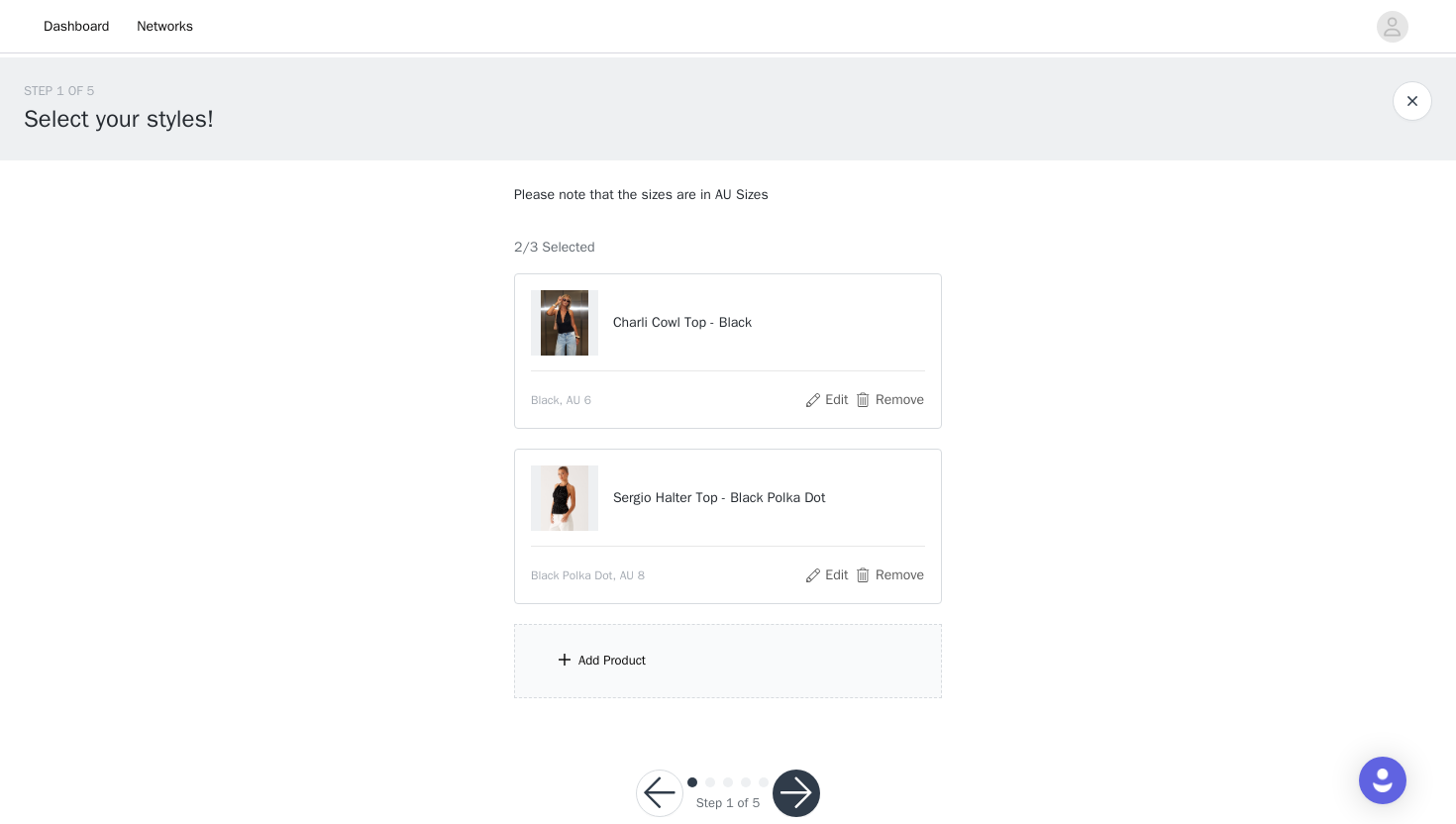 click on "Add Product" at bounding box center [728, 661] 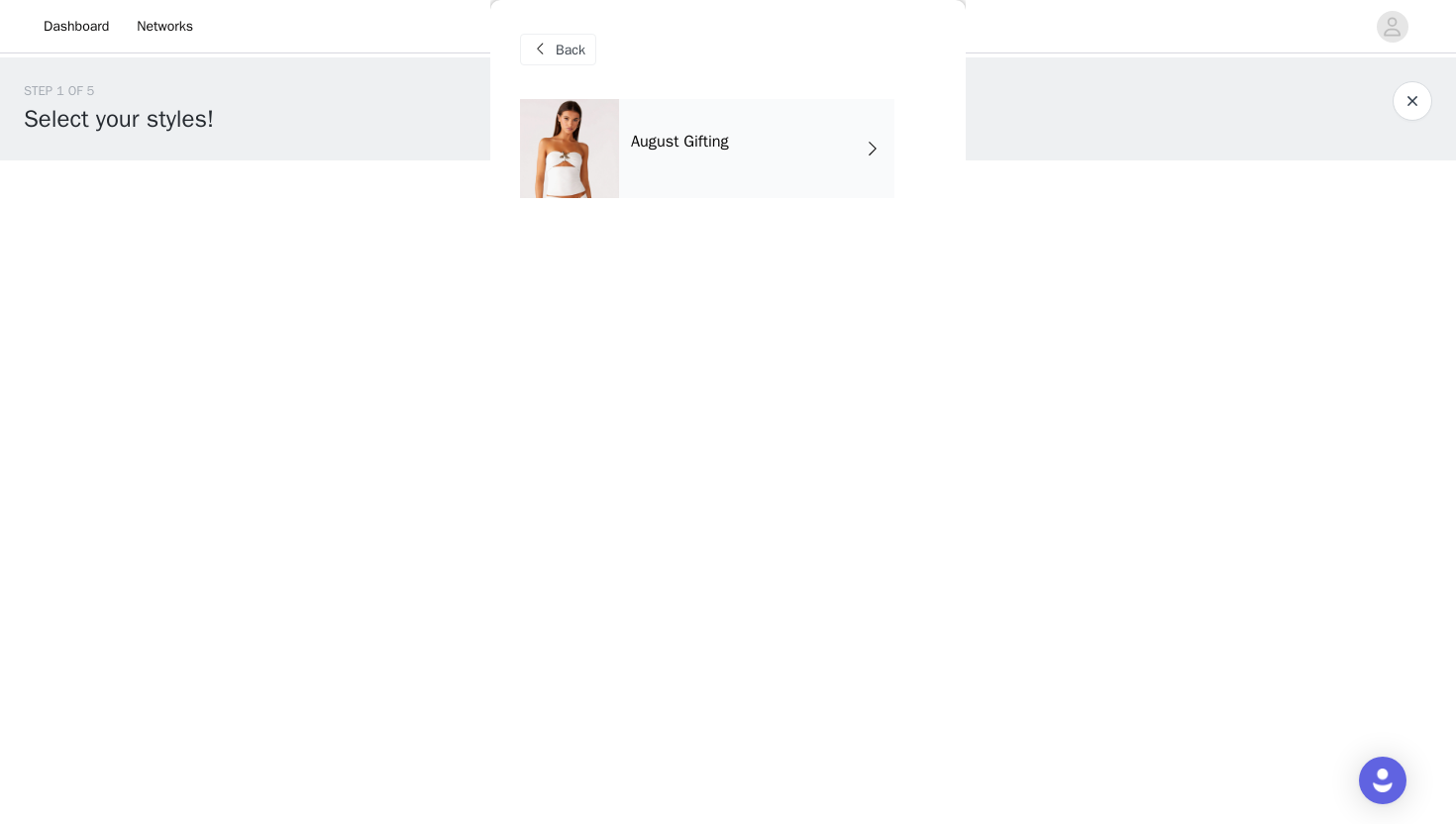 click on "August Gifting" at bounding box center (757, 149) 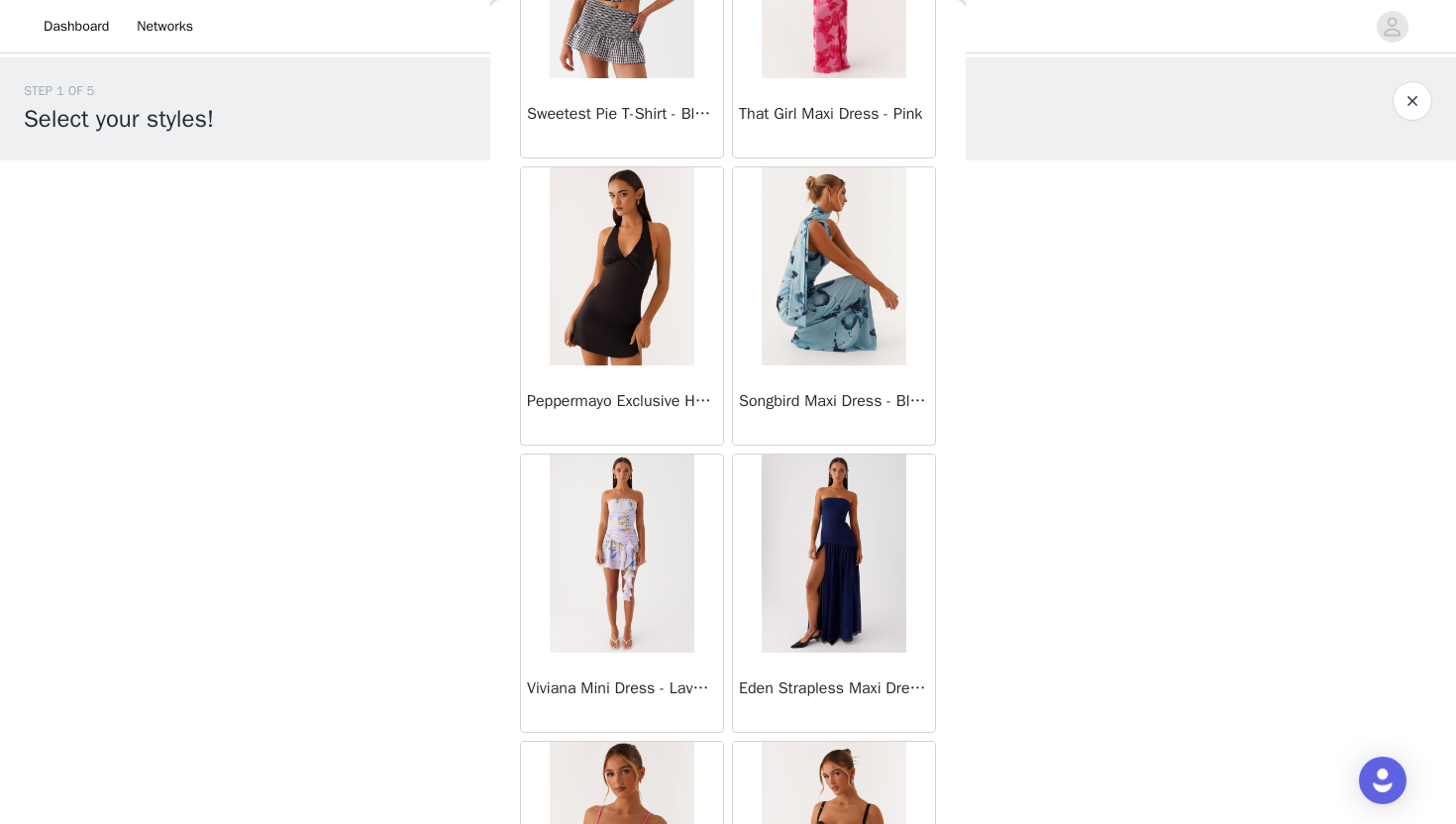 scroll, scrollTop: 2207, scrollLeft: 0, axis: vertical 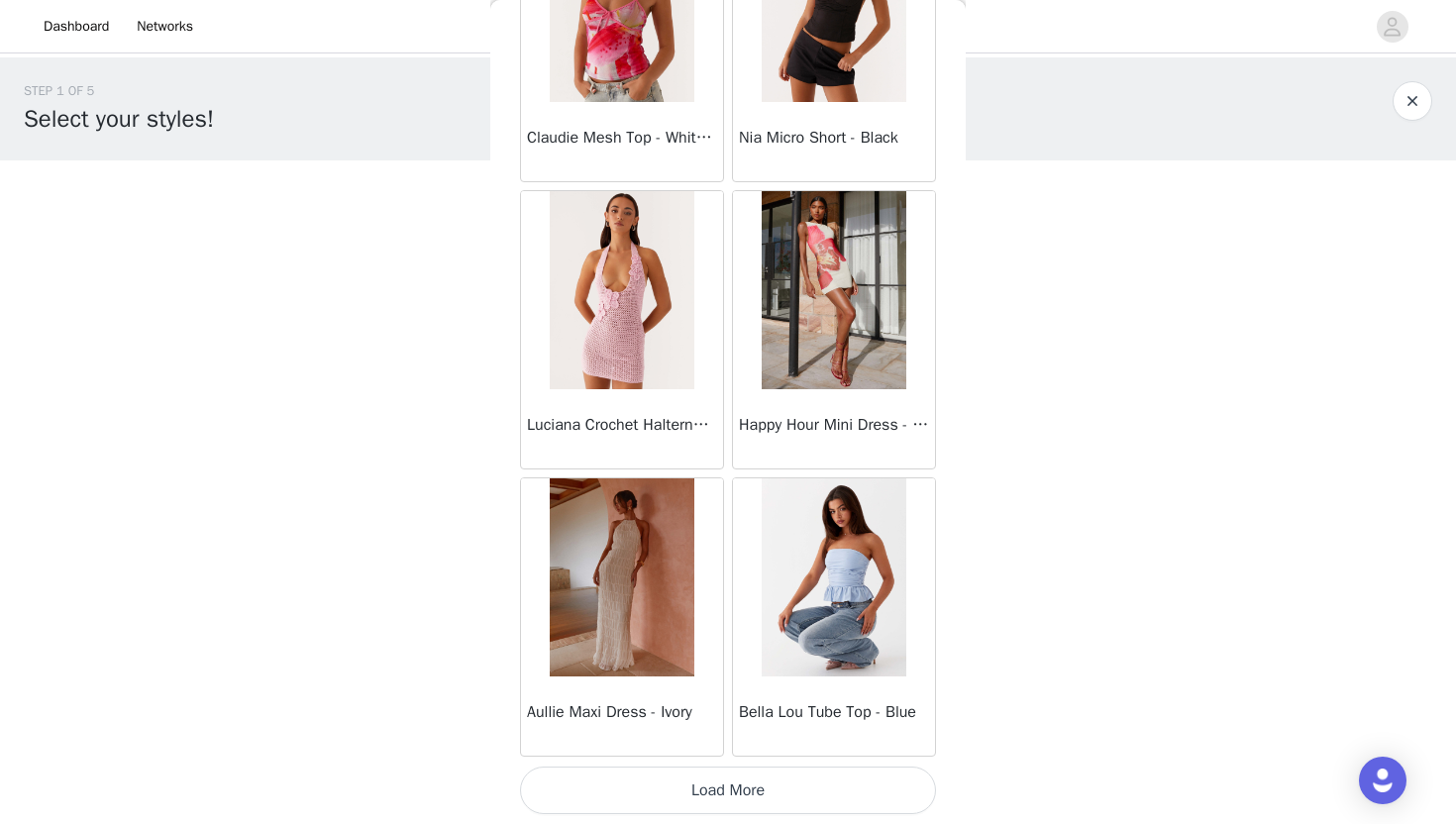 click on "Load More" at bounding box center (728, 790) 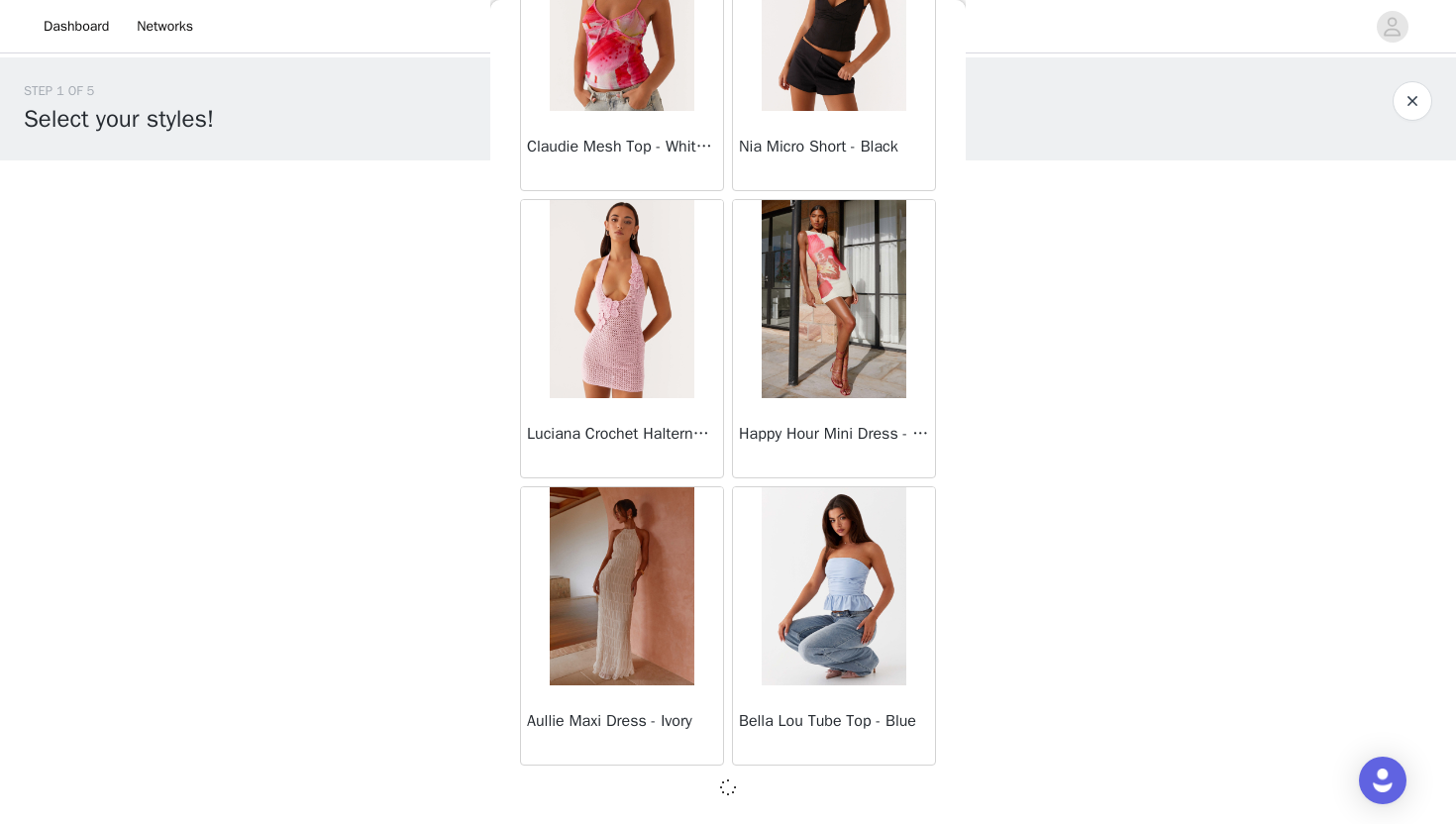 scroll, scrollTop: 40, scrollLeft: 0, axis: vertical 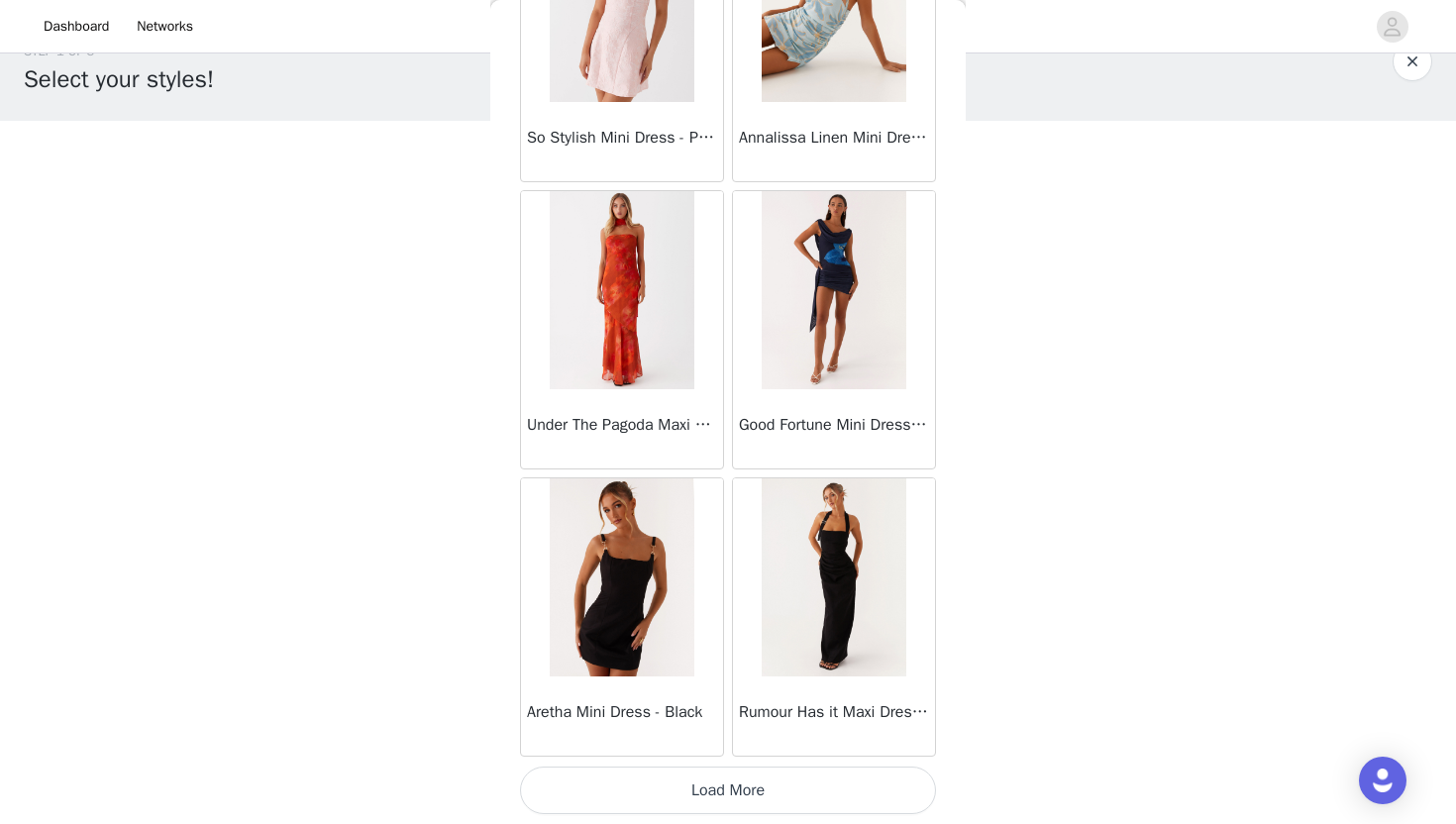 click on "Load More" at bounding box center [728, 790] 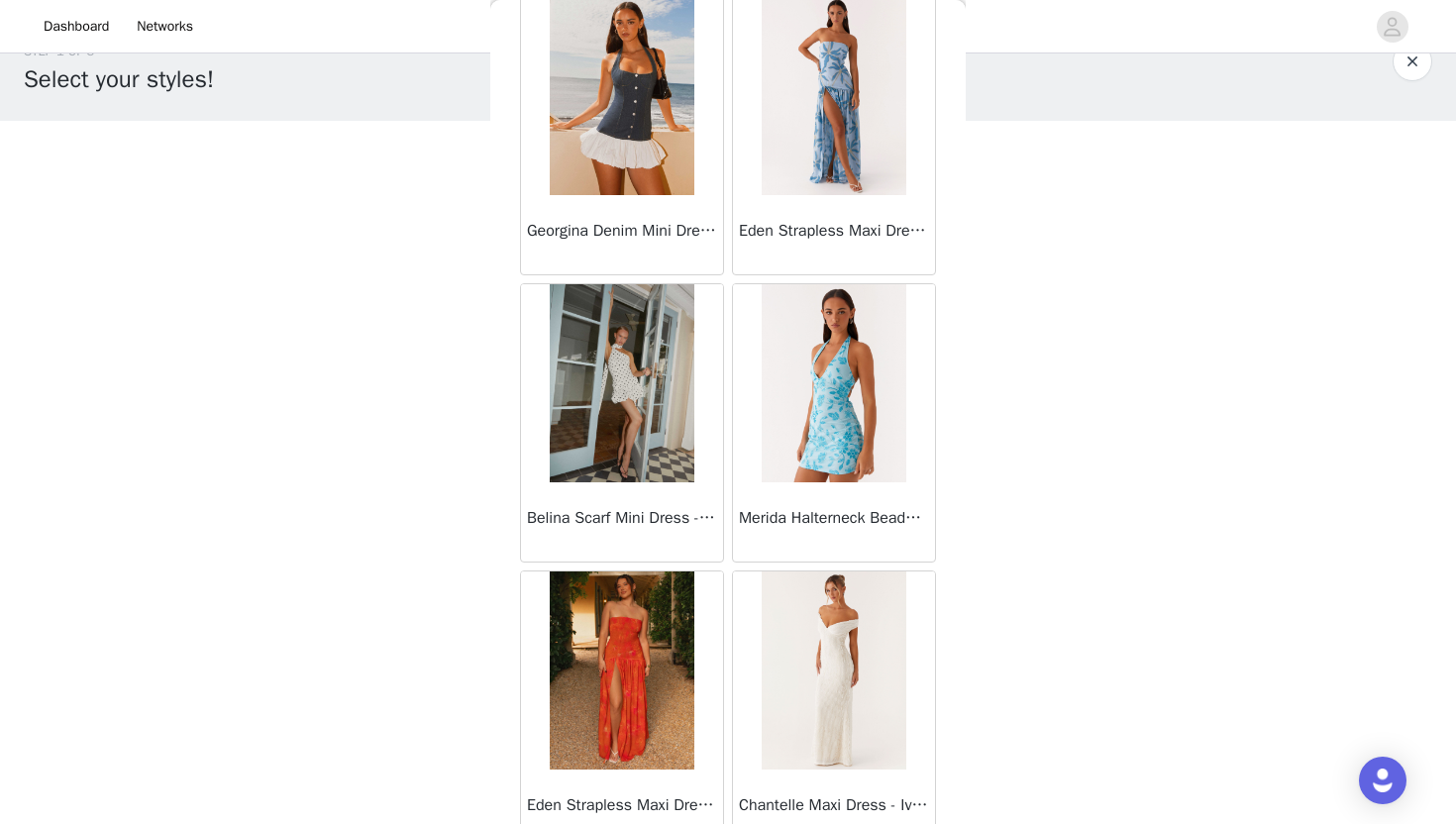 scroll, scrollTop: 7951, scrollLeft: 0, axis: vertical 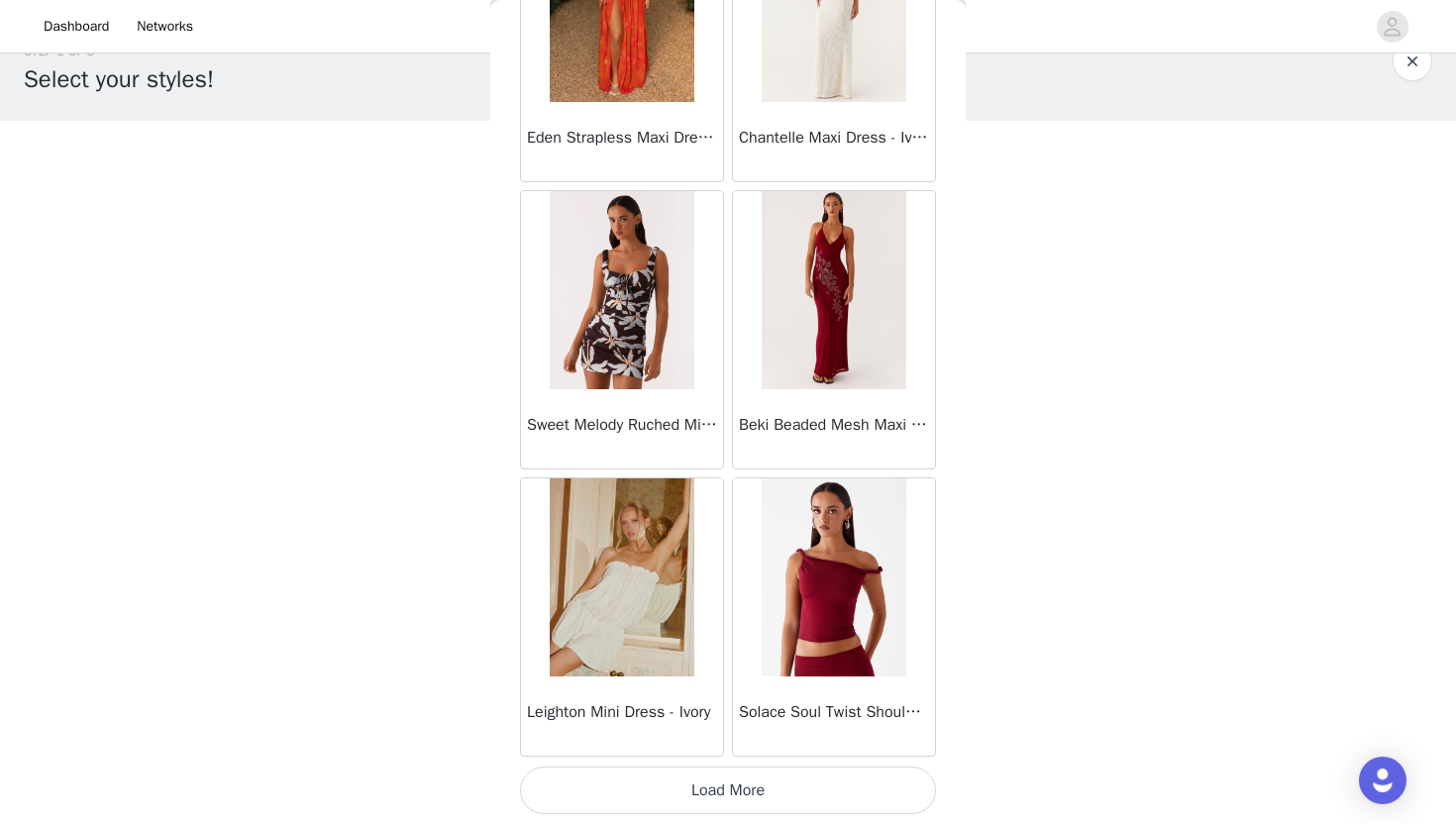 click on "Load More" at bounding box center [728, 790] 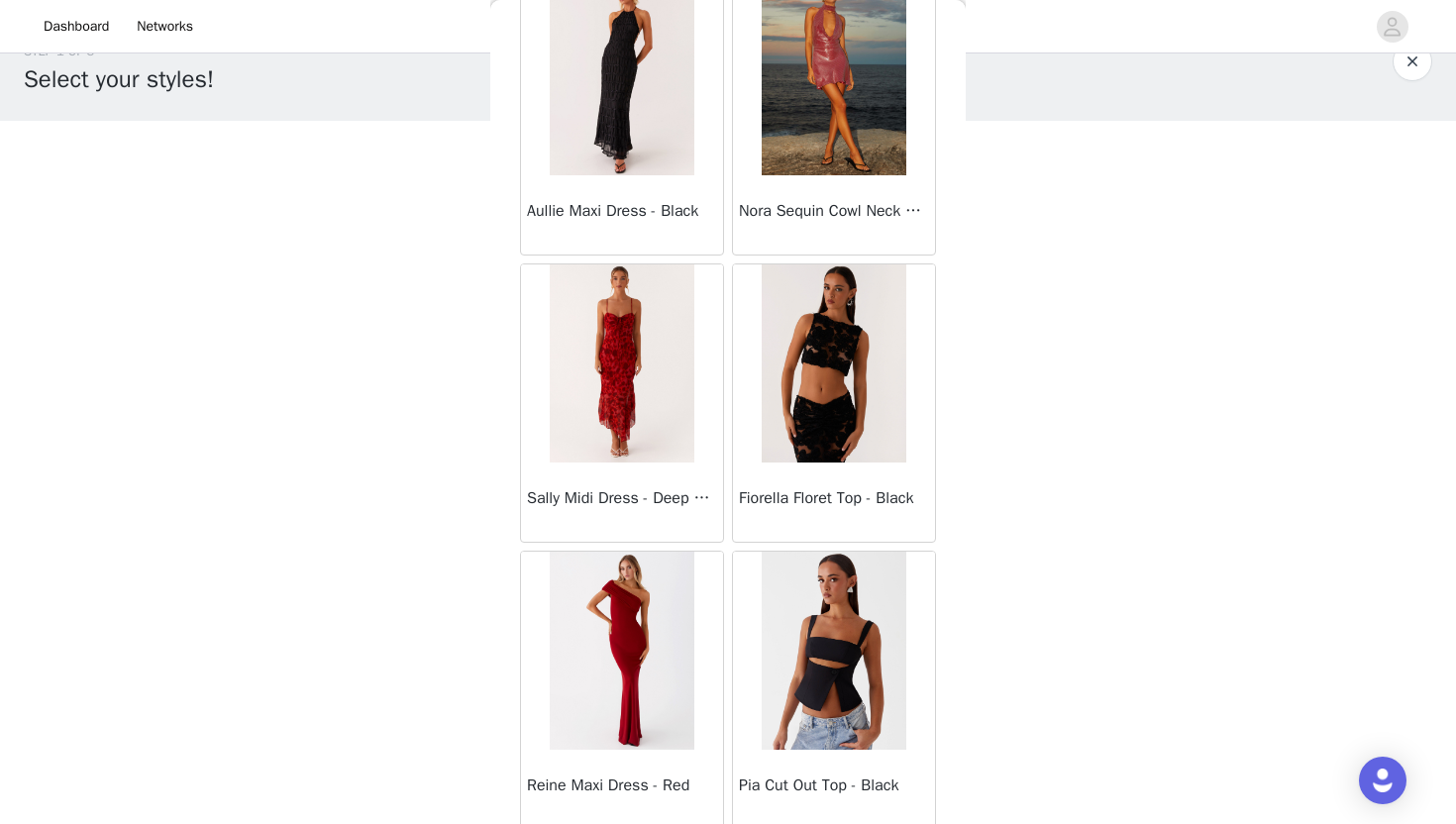 scroll, scrollTop: 10823, scrollLeft: 0, axis: vertical 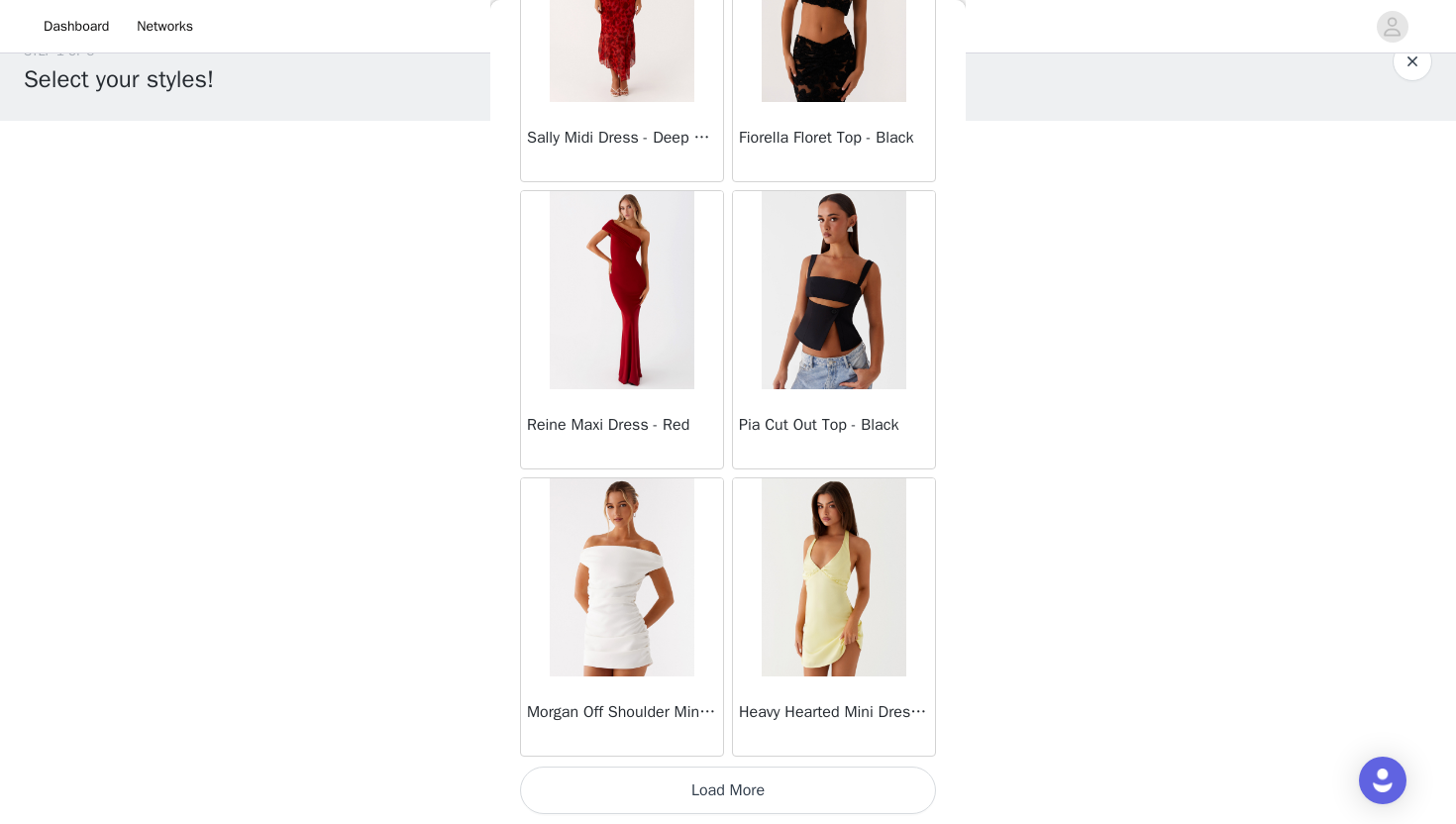 click on "Load More" at bounding box center (728, 790) 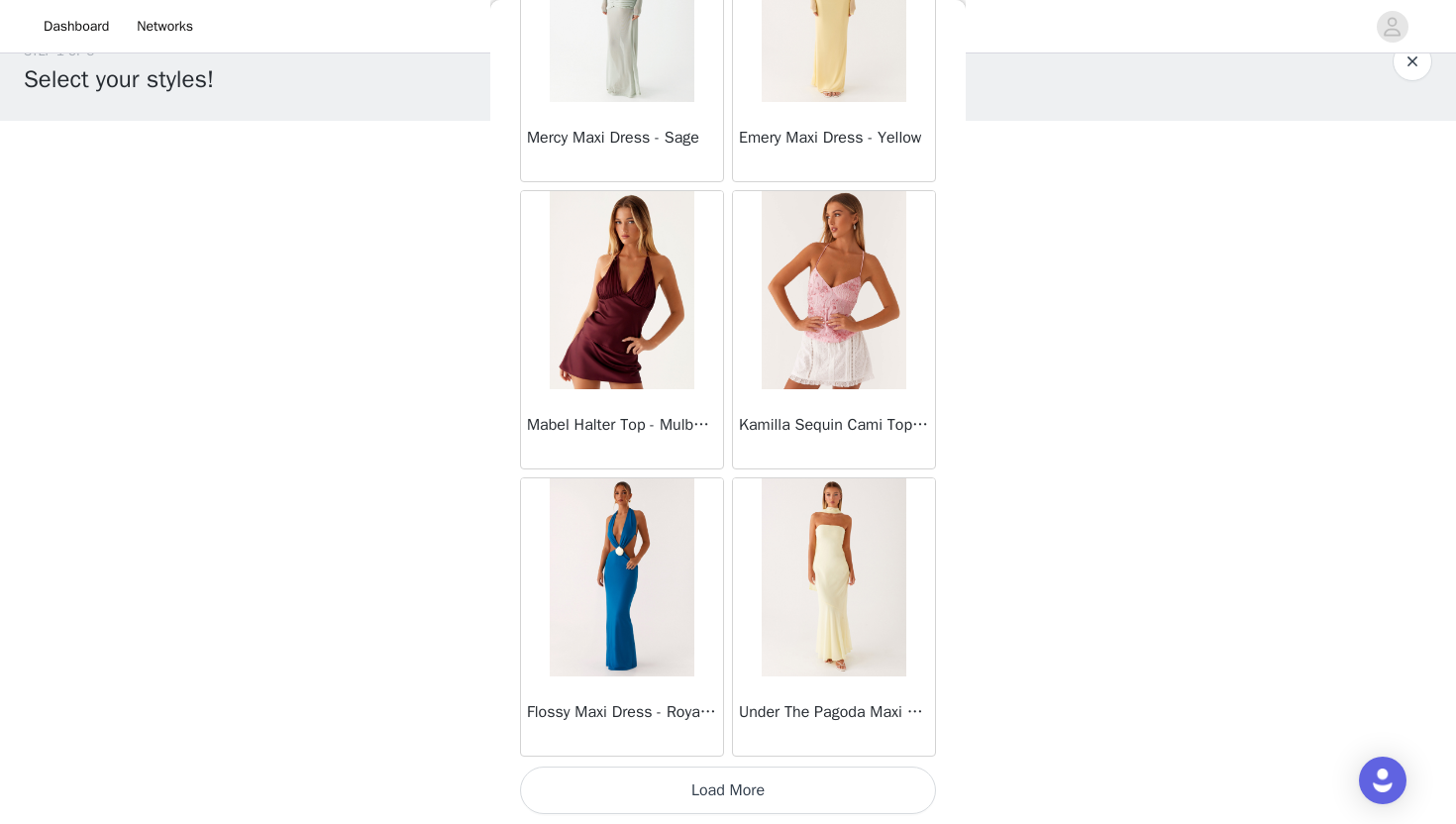 click on "Load More" at bounding box center (728, 790) 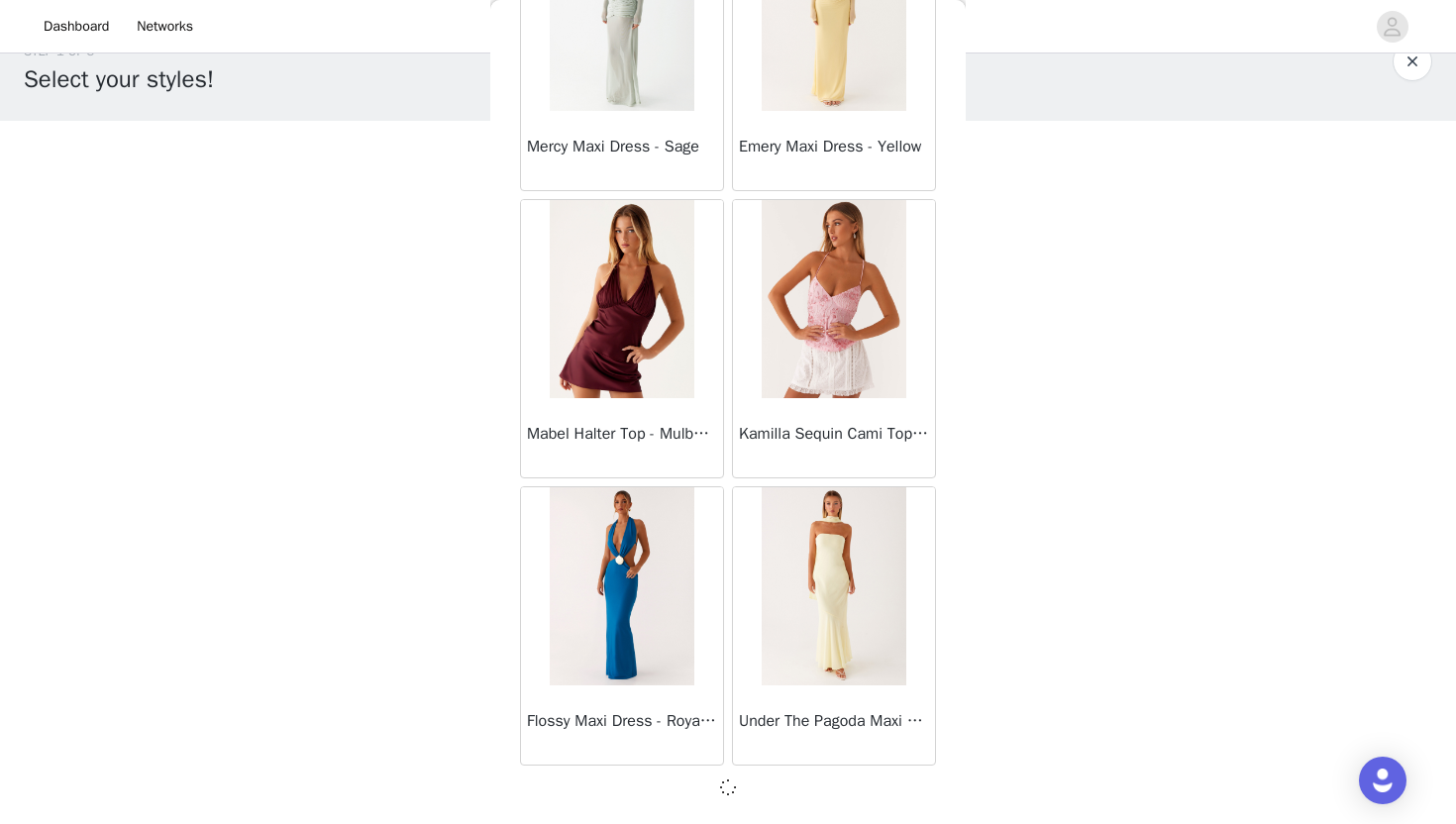 scroll, scrollTop: 13686, scrollLeft: 0, axis: vertical 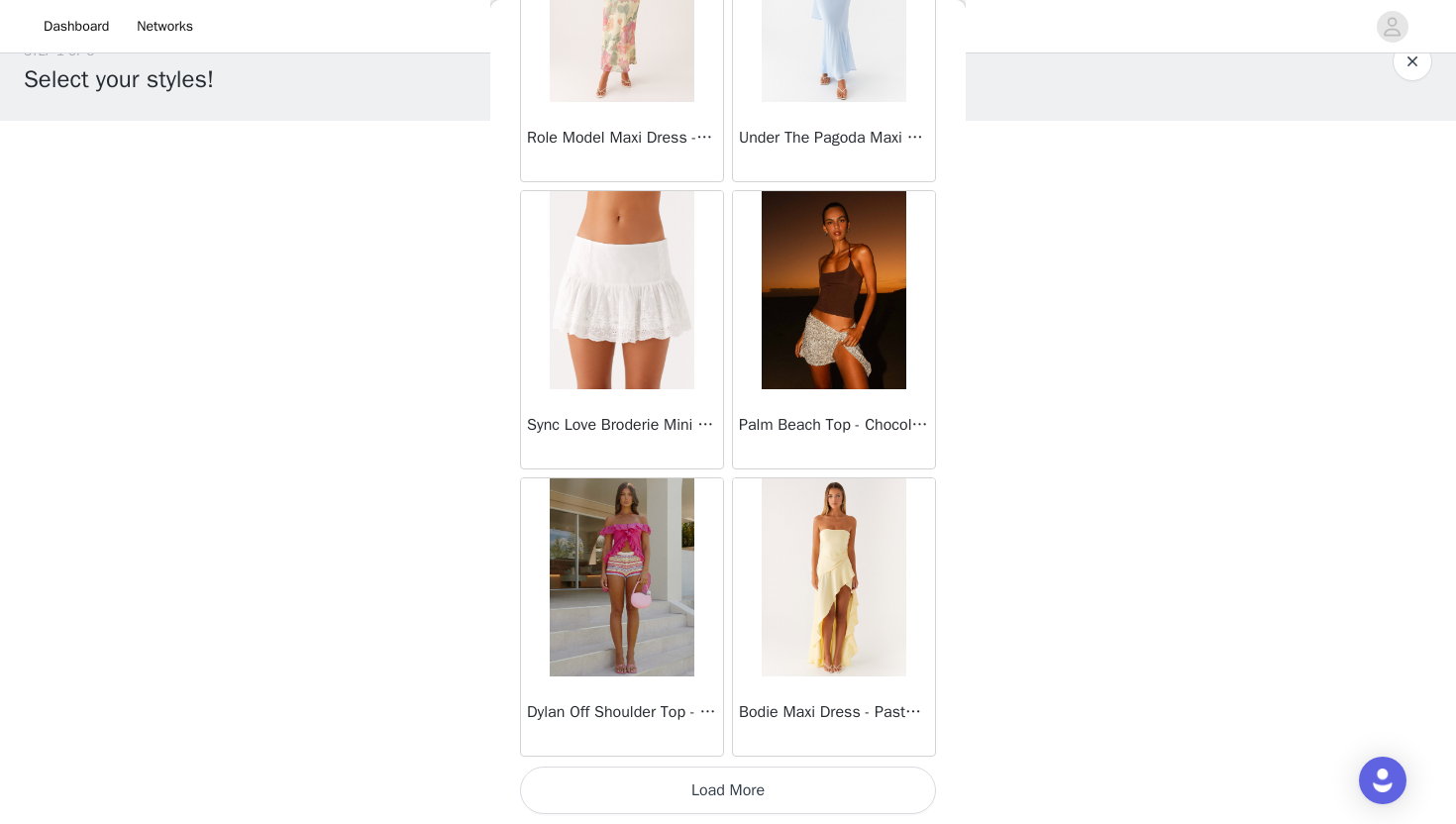 click on "Load More" at bounding box center [728, 790] 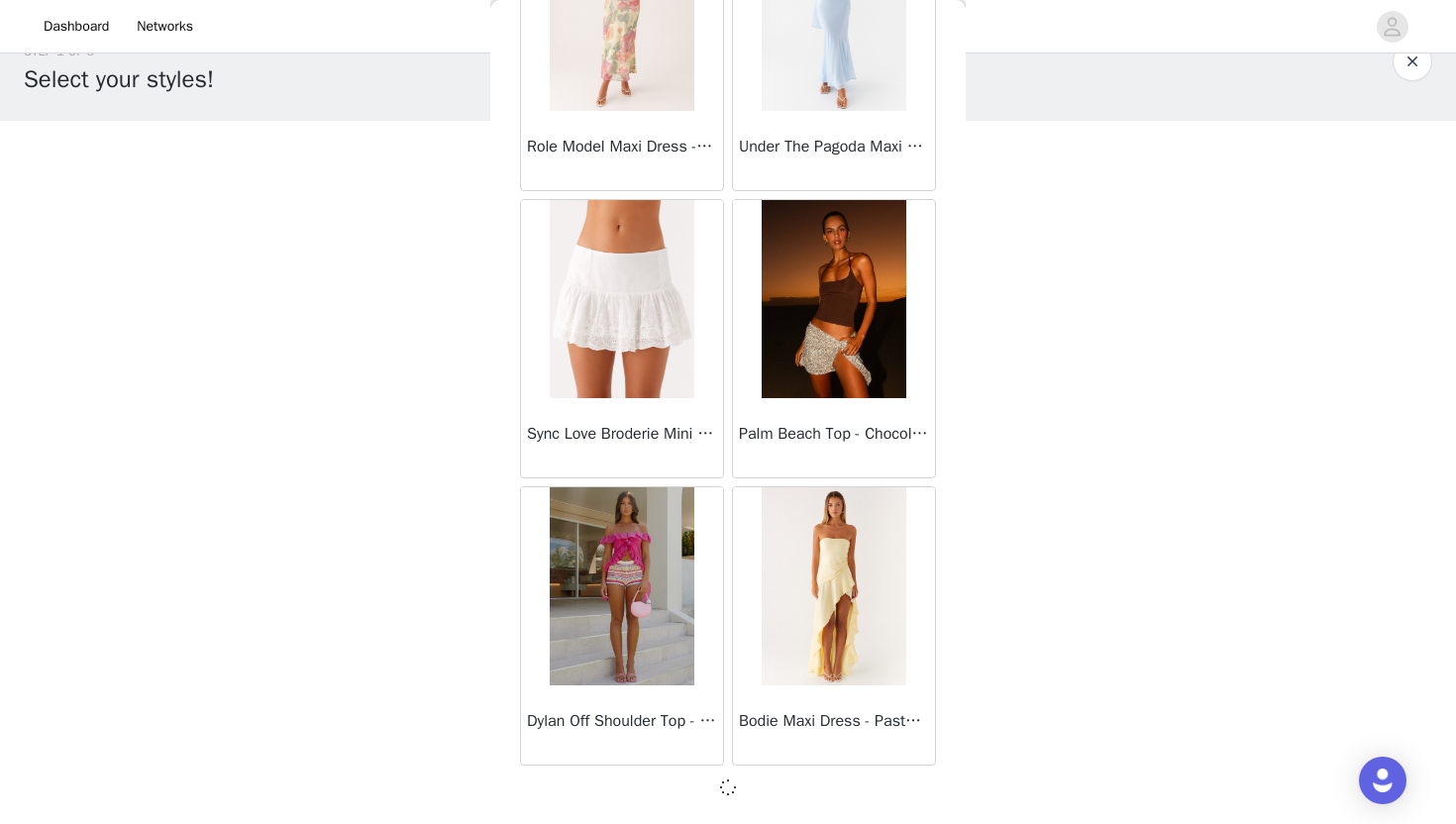 scroll, scrollTop: 16567, scrollLeft: 0, axis: vertical 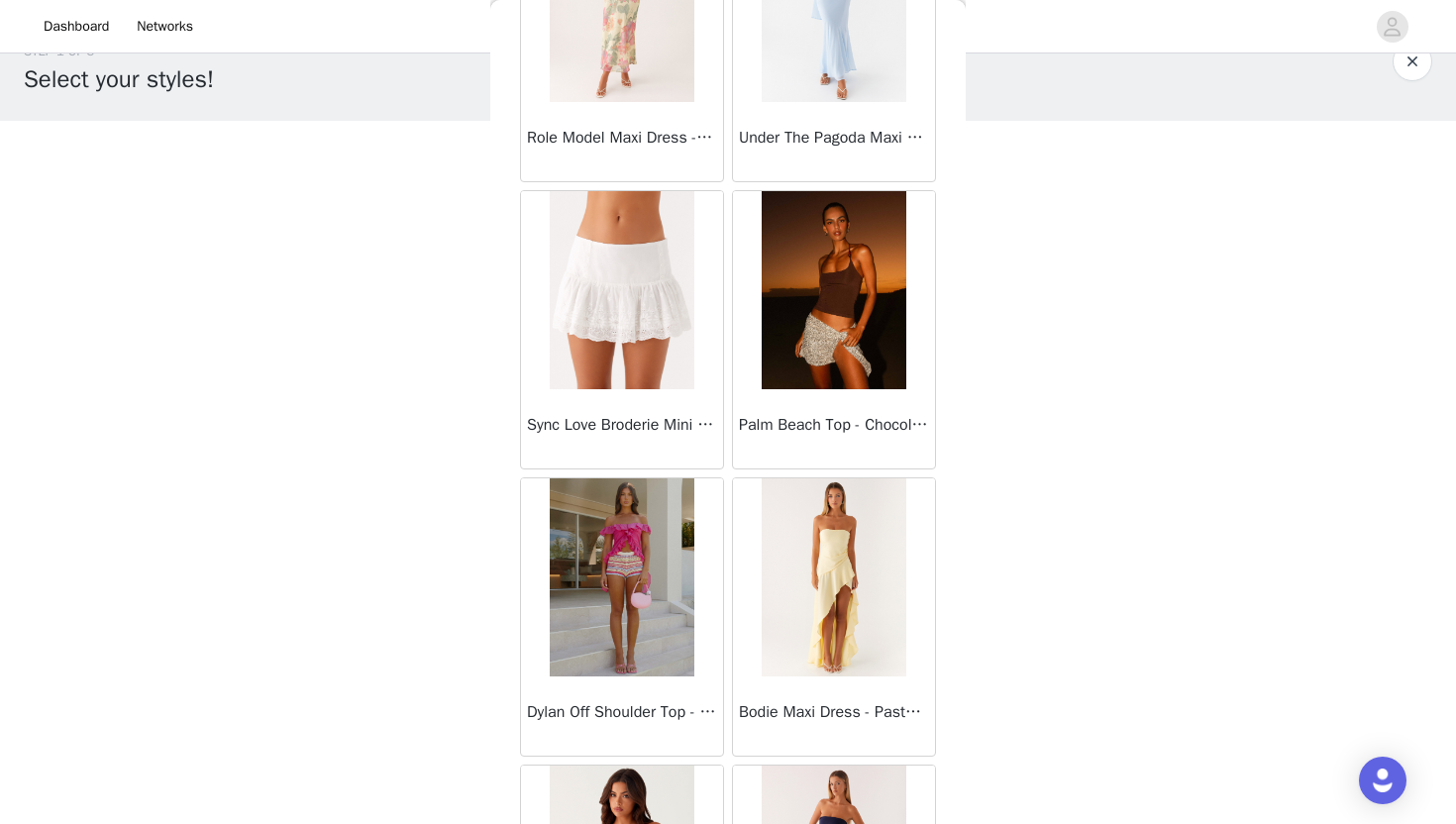 click at bounding box center (833, 290) 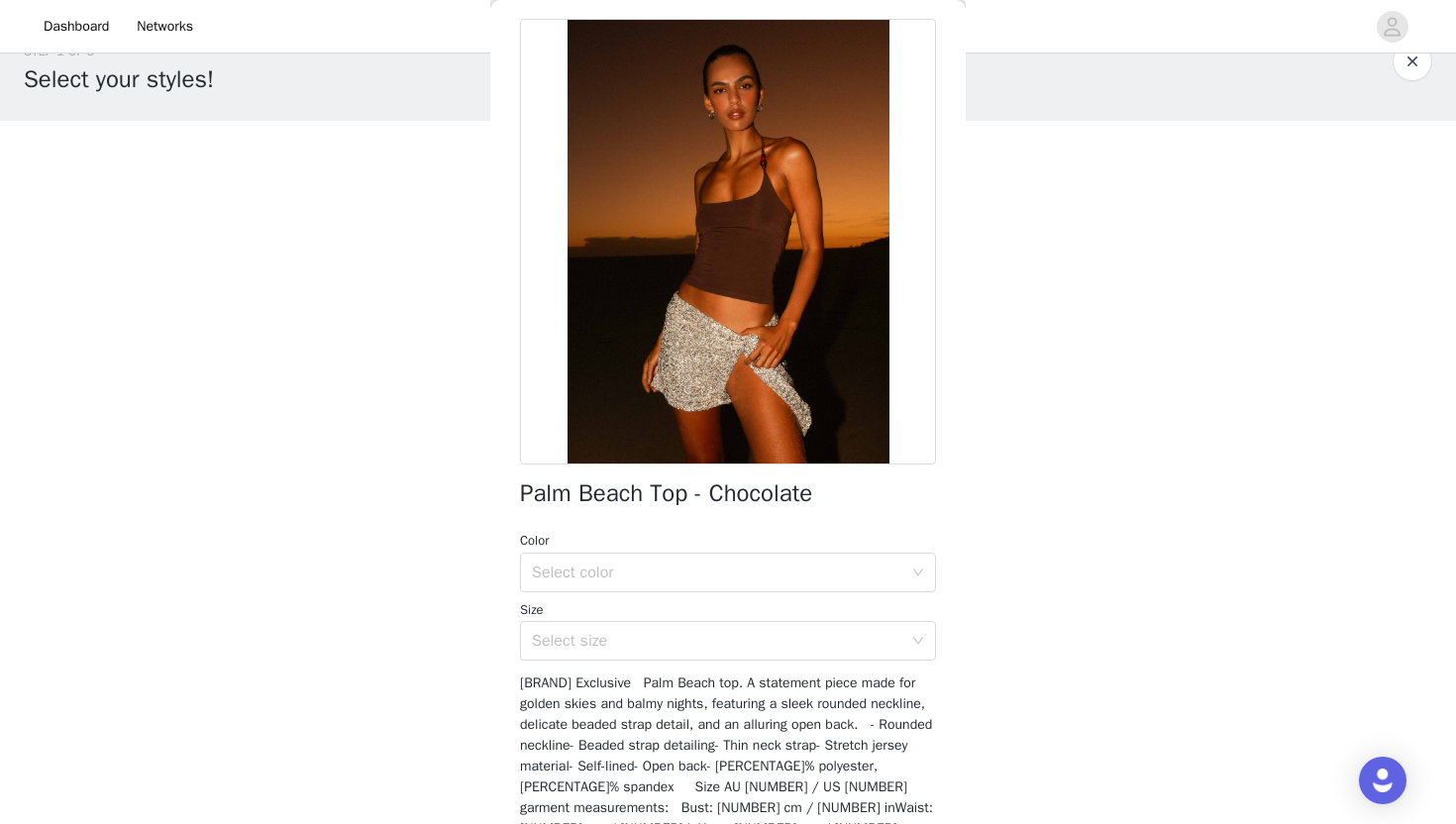 scroll, scrollTop: 85, scrollLeft: 0, axis: vertical 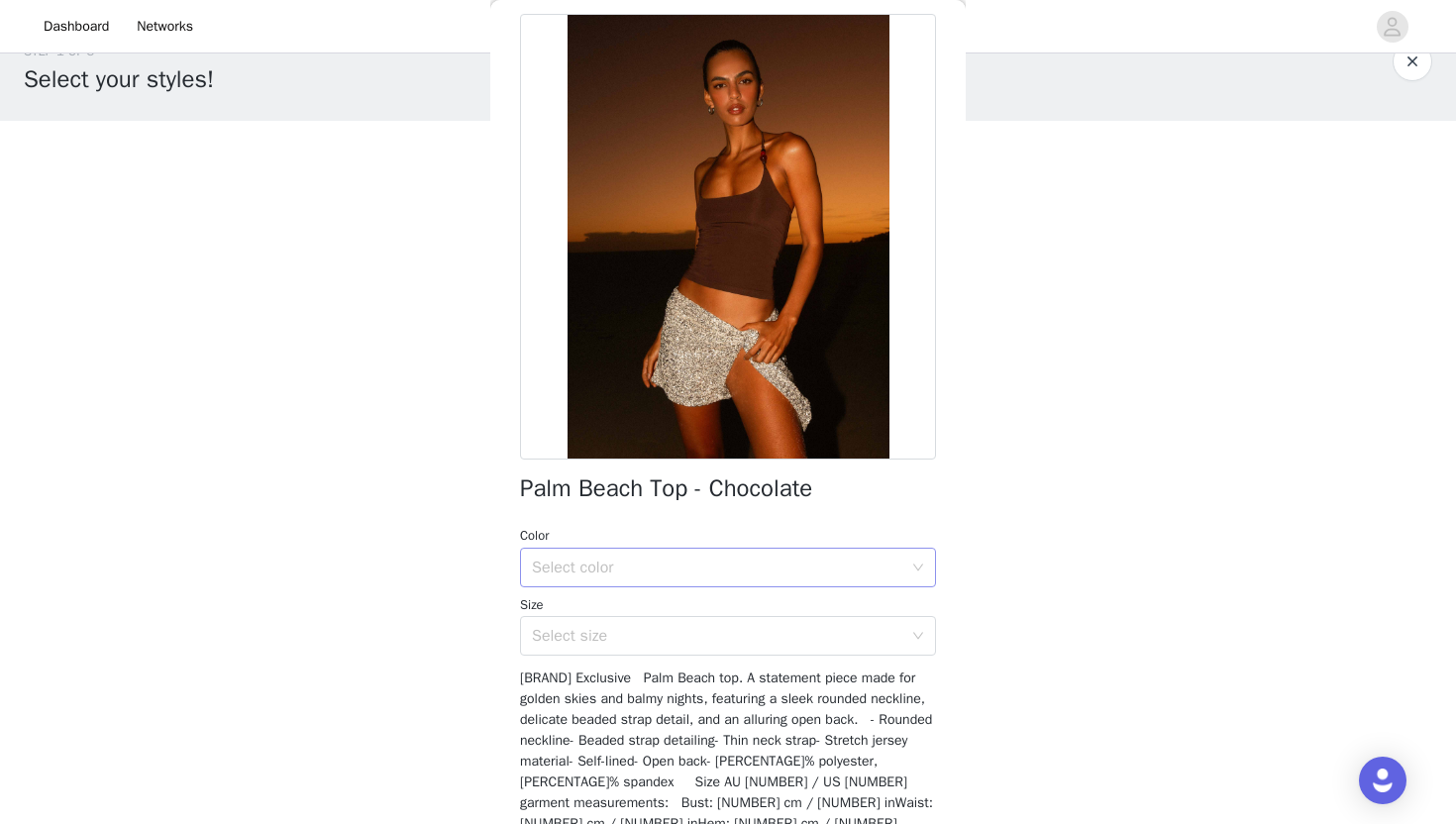 click on "Select color" at bounding box center (717, 567) 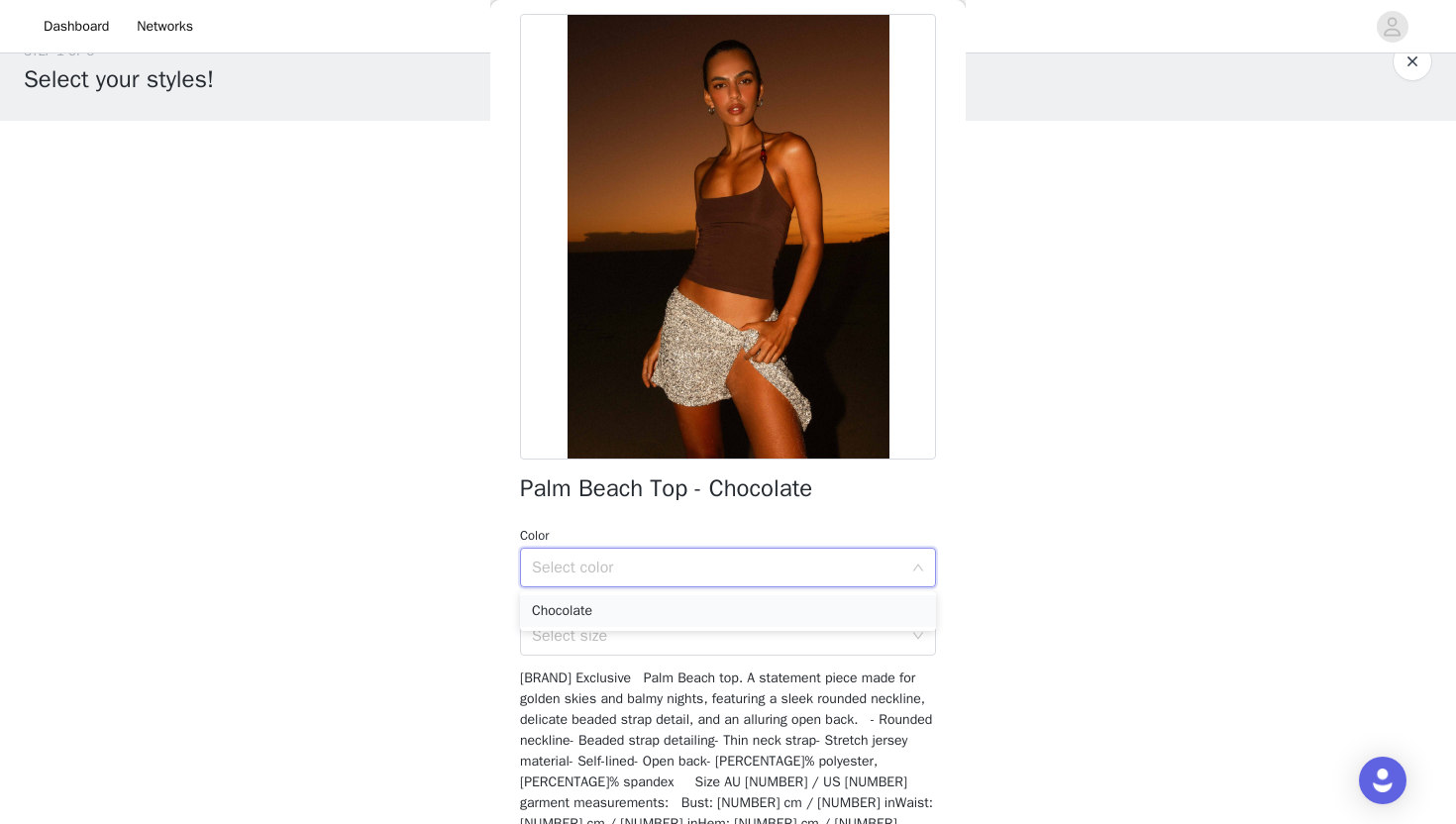 click on "Chocolate" at bounding box center [728, 611] 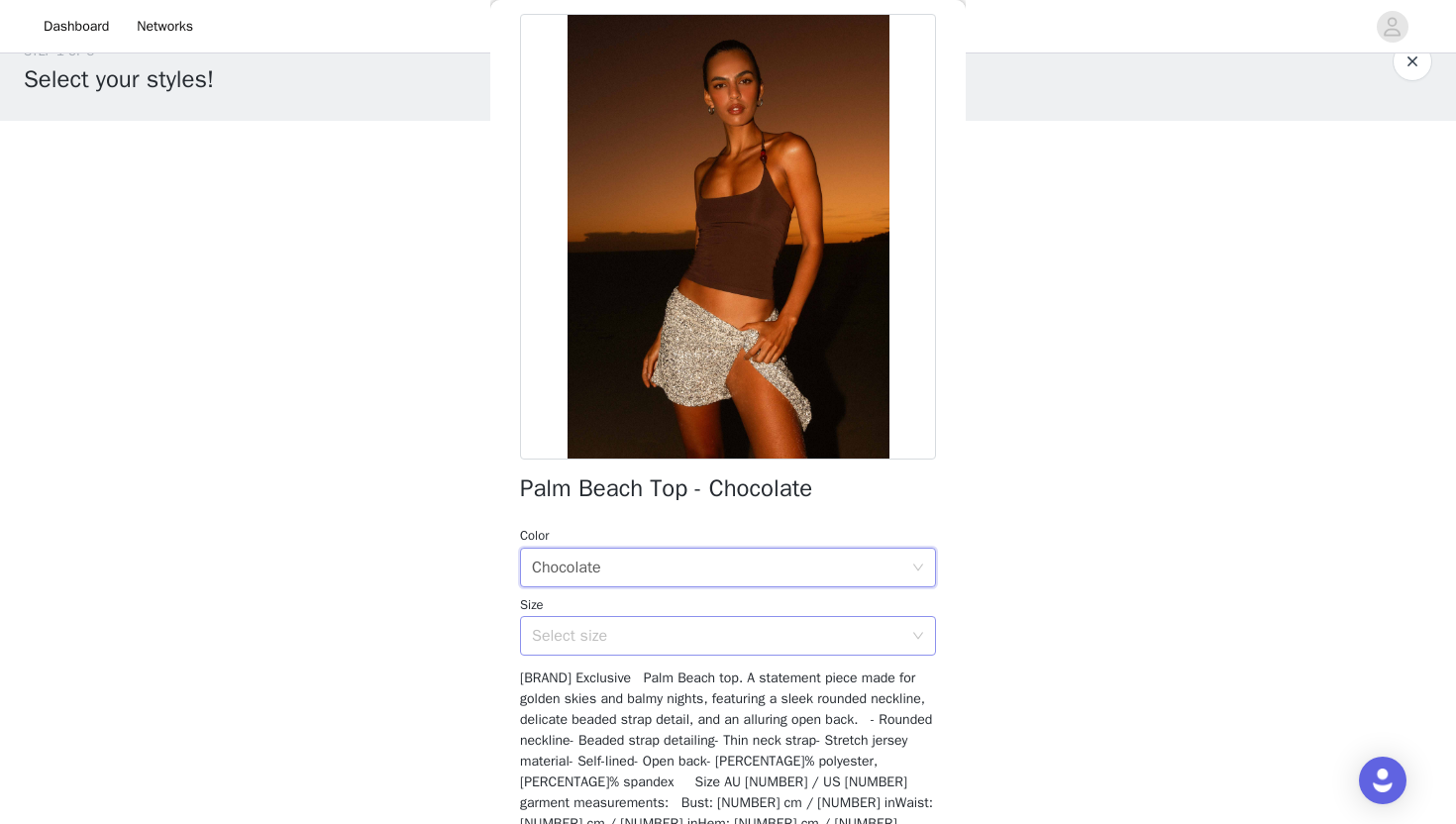 click on "Select size" at bounding box center [717, 636] 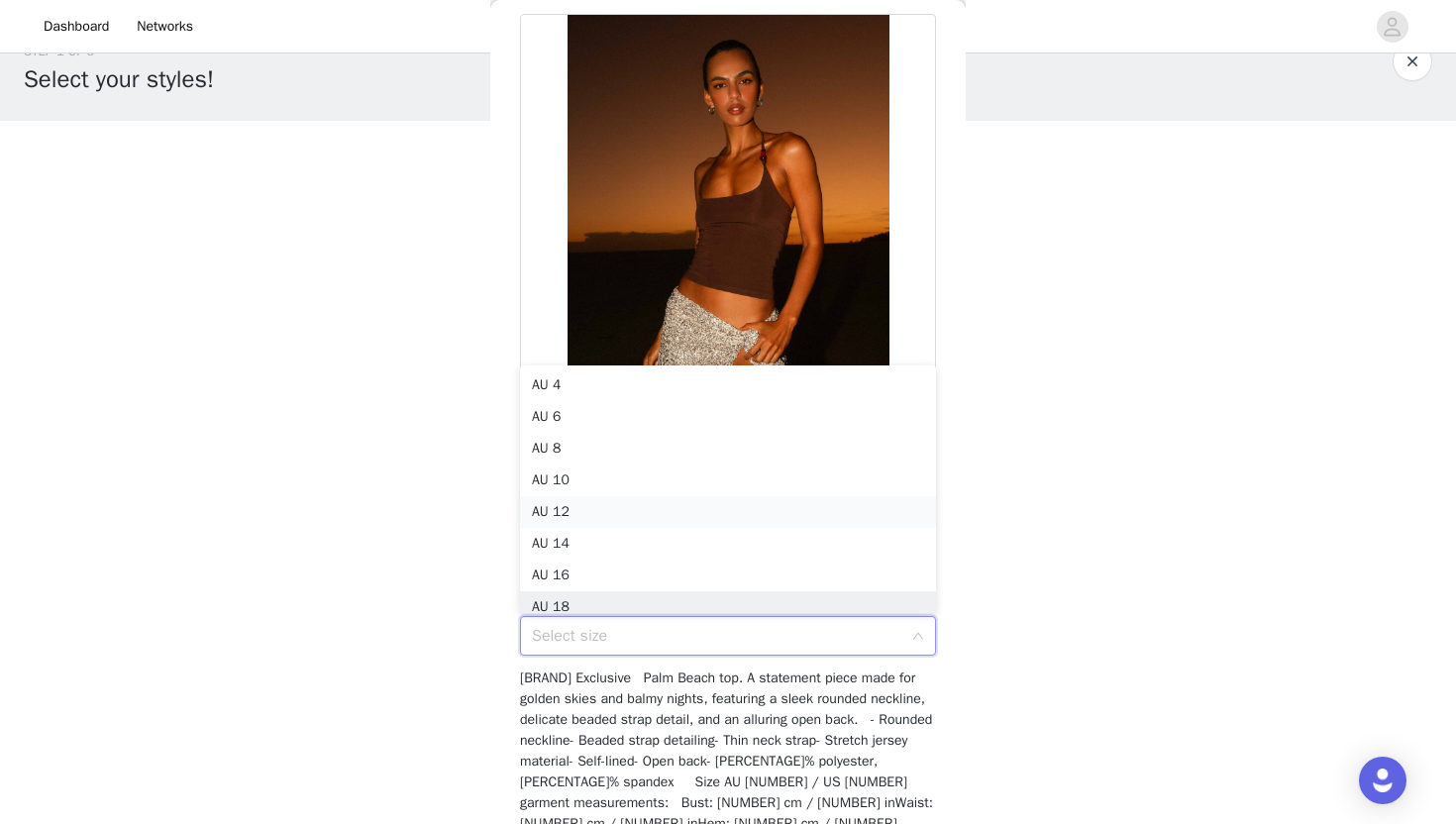 scroll, scrollTop: 10, scrollLeft: 0, axis: vertical 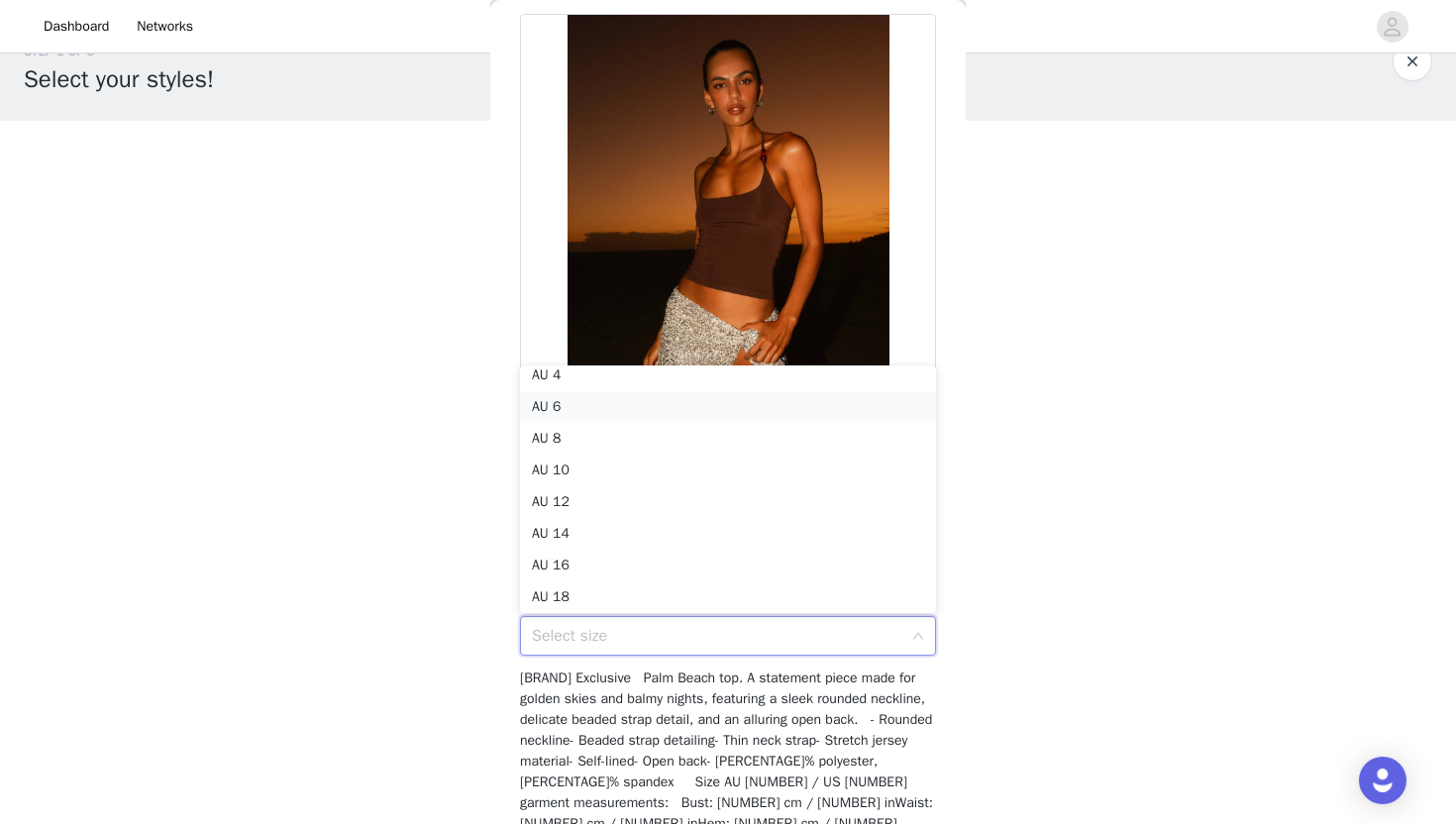 click on "AU 6" at bounding box center (728, 407) 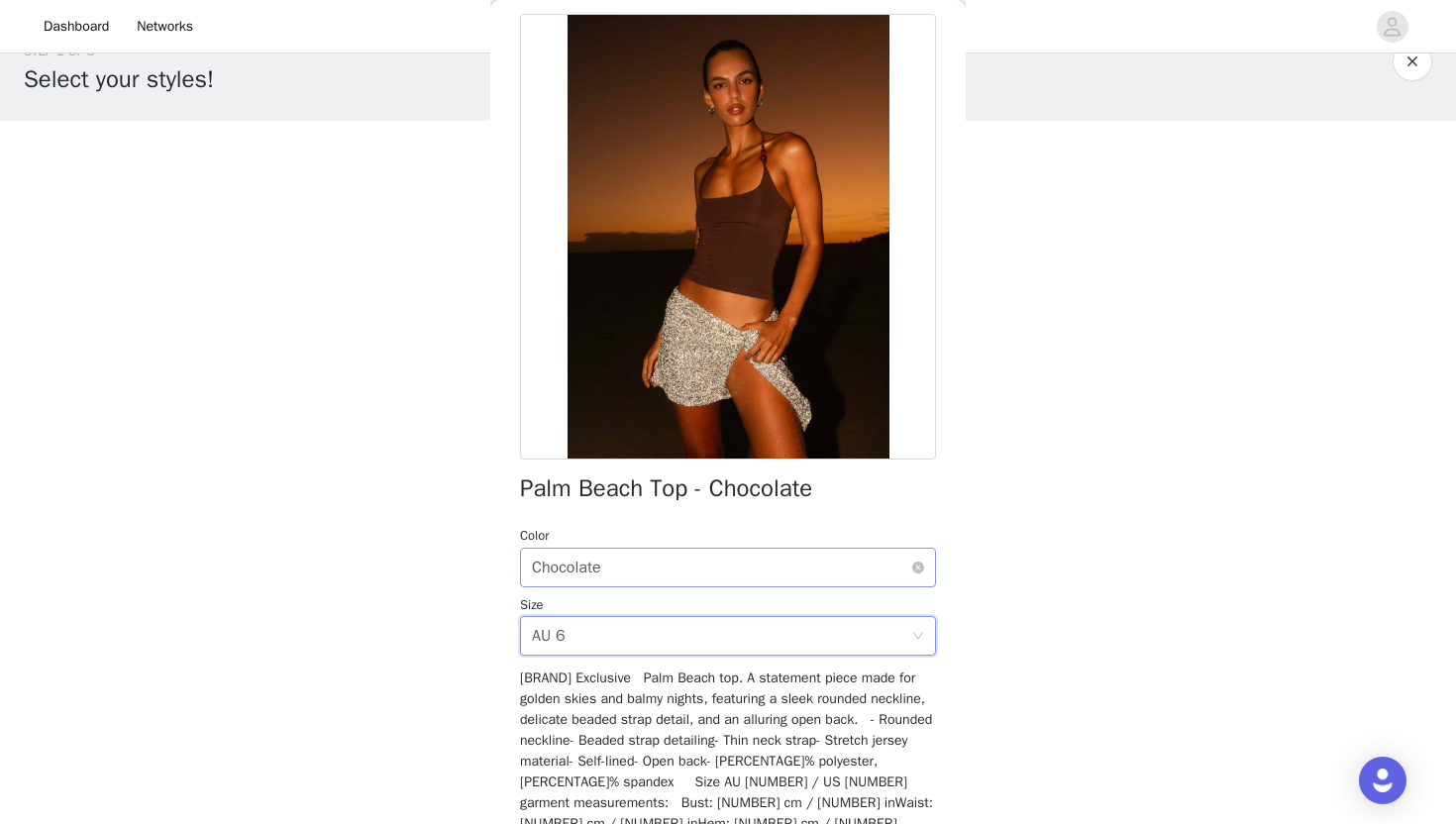 scroll, scrollTop: 199, scrollLeft: 0, axis: vertical 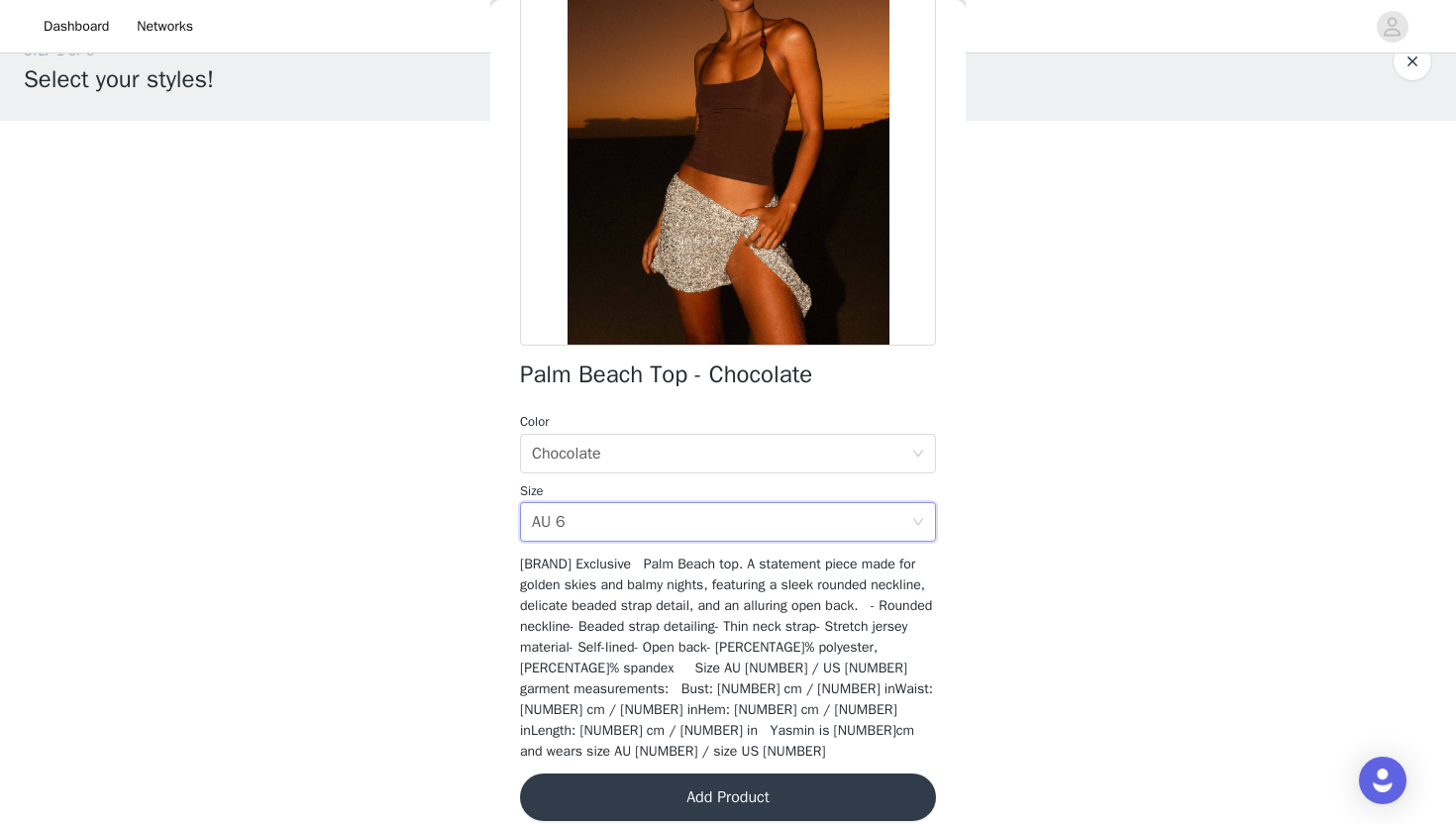 click on "Add Product" at bounding box center [728, 797] 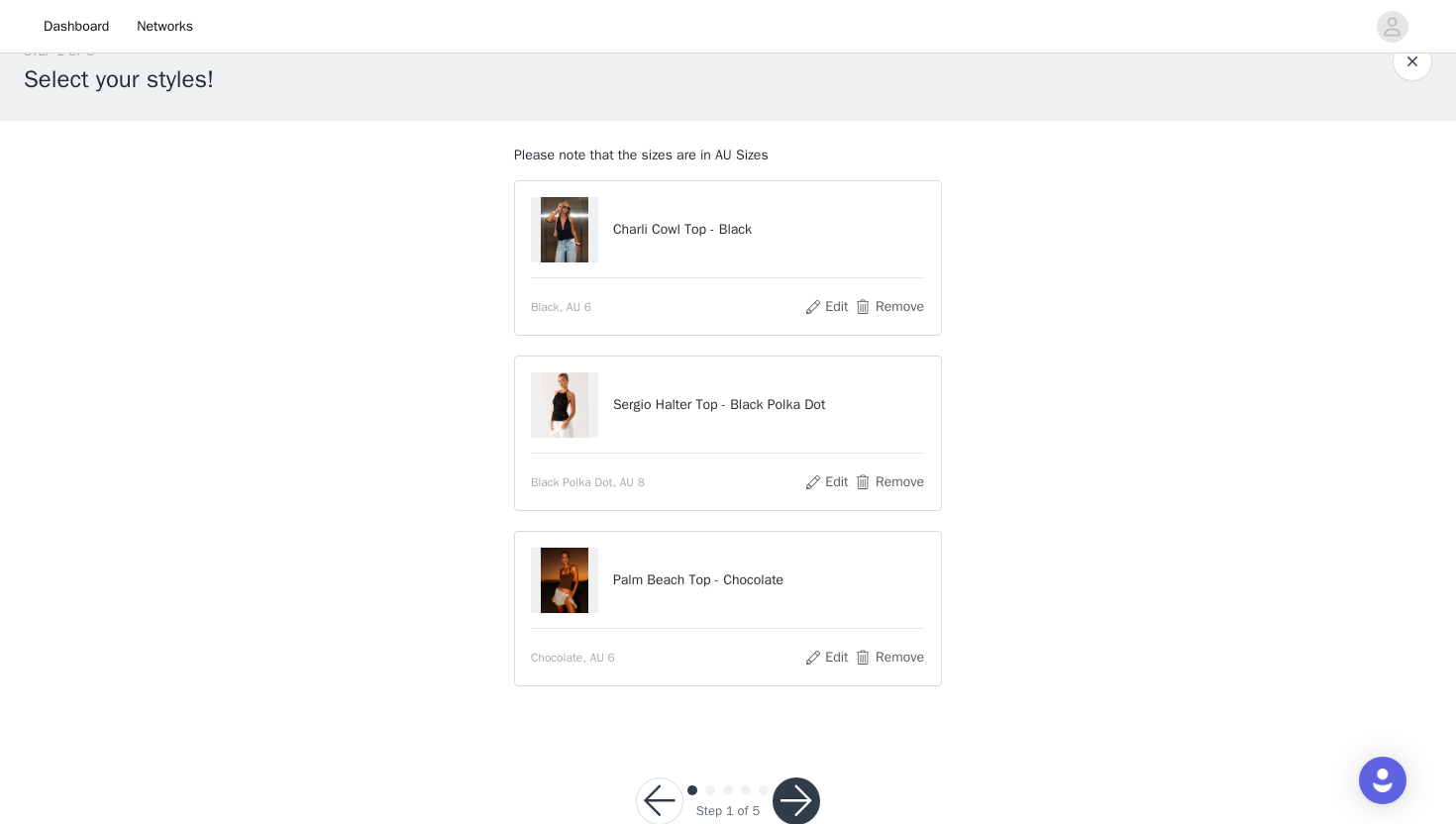 click at bounding box center (796, 801) 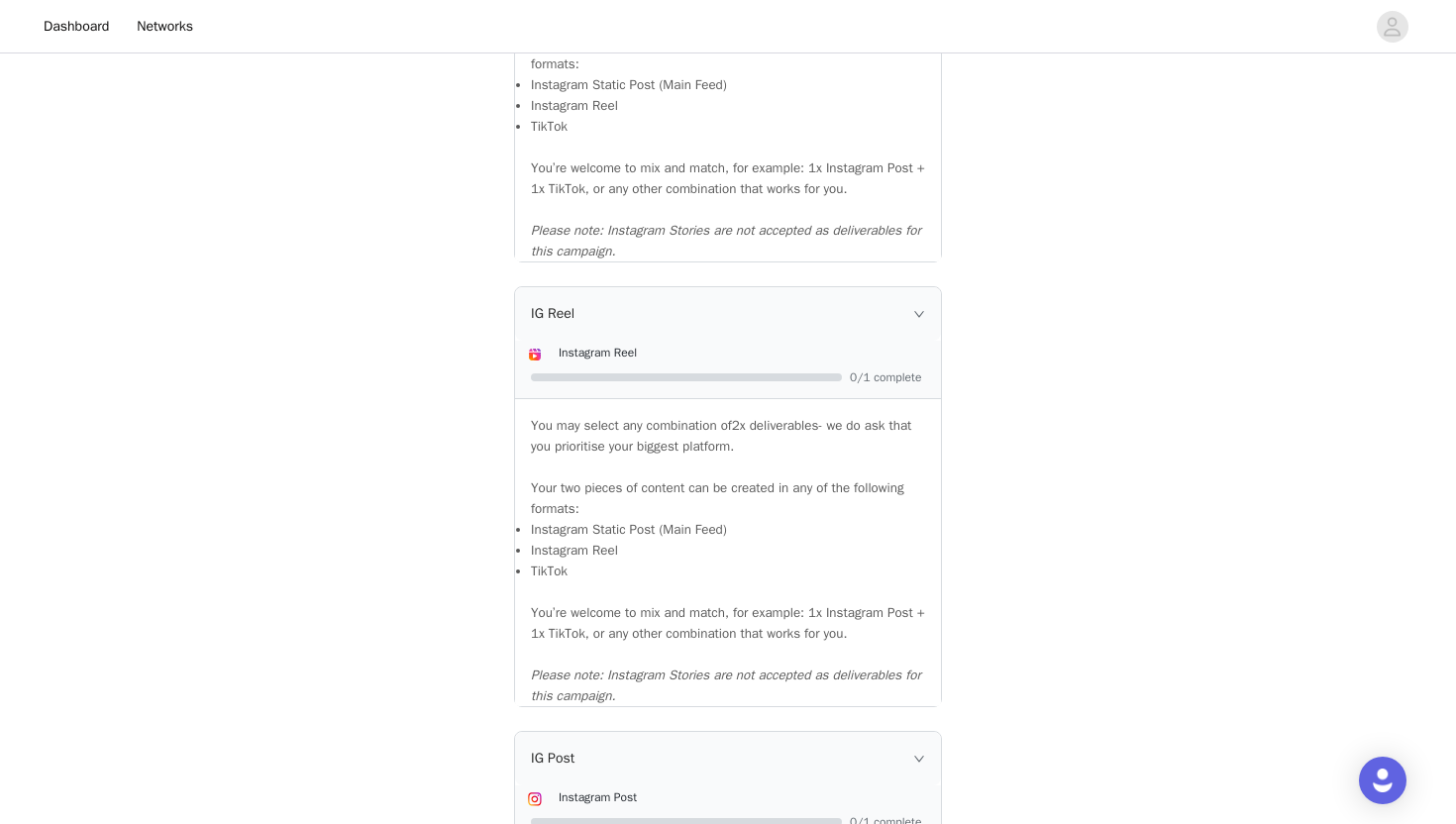 scroll, scrollTop: 1709, scrollLeft: 0, axis: vertical 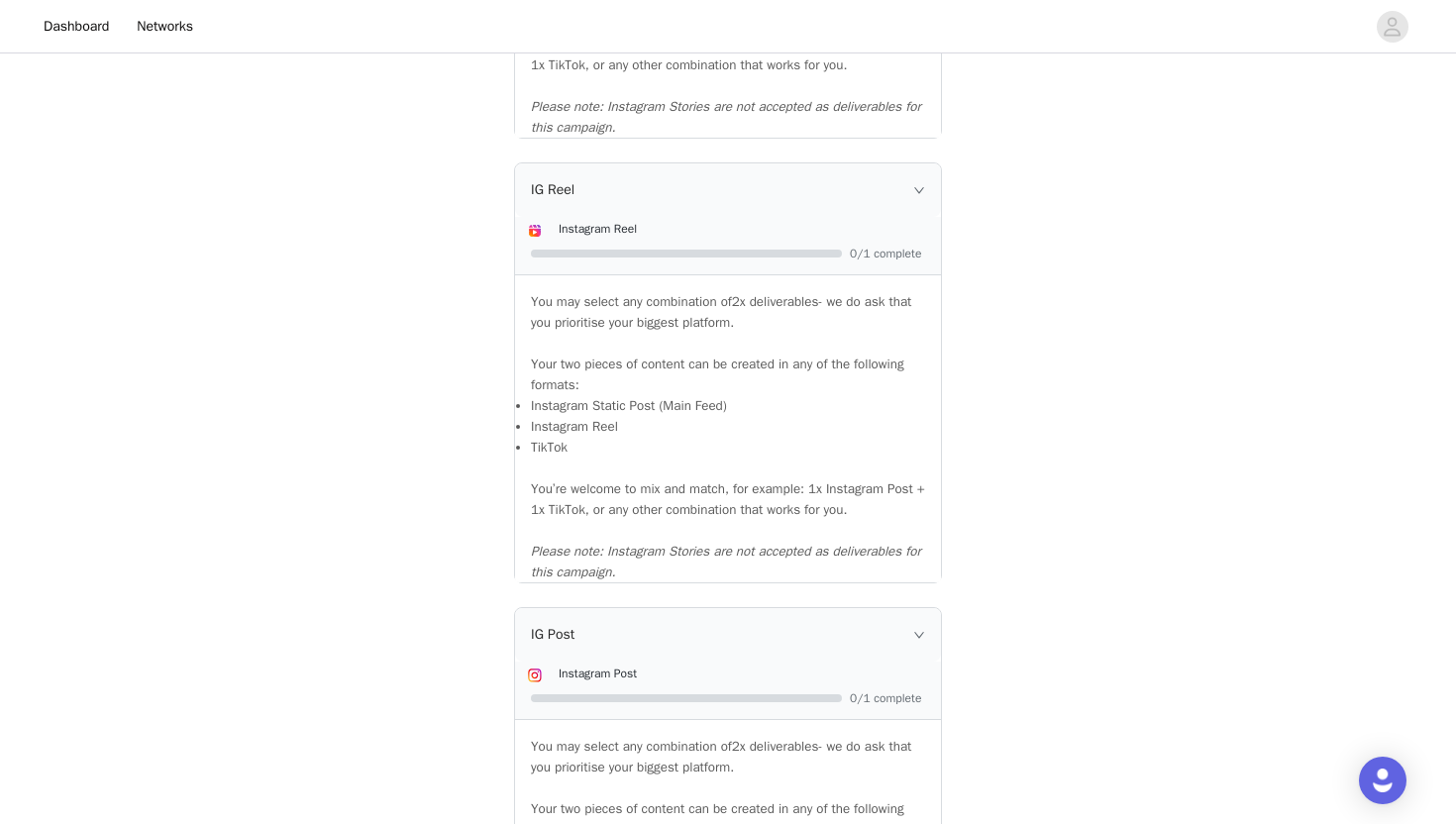click on "Instagram Reel" at bounding box center (744, 228) 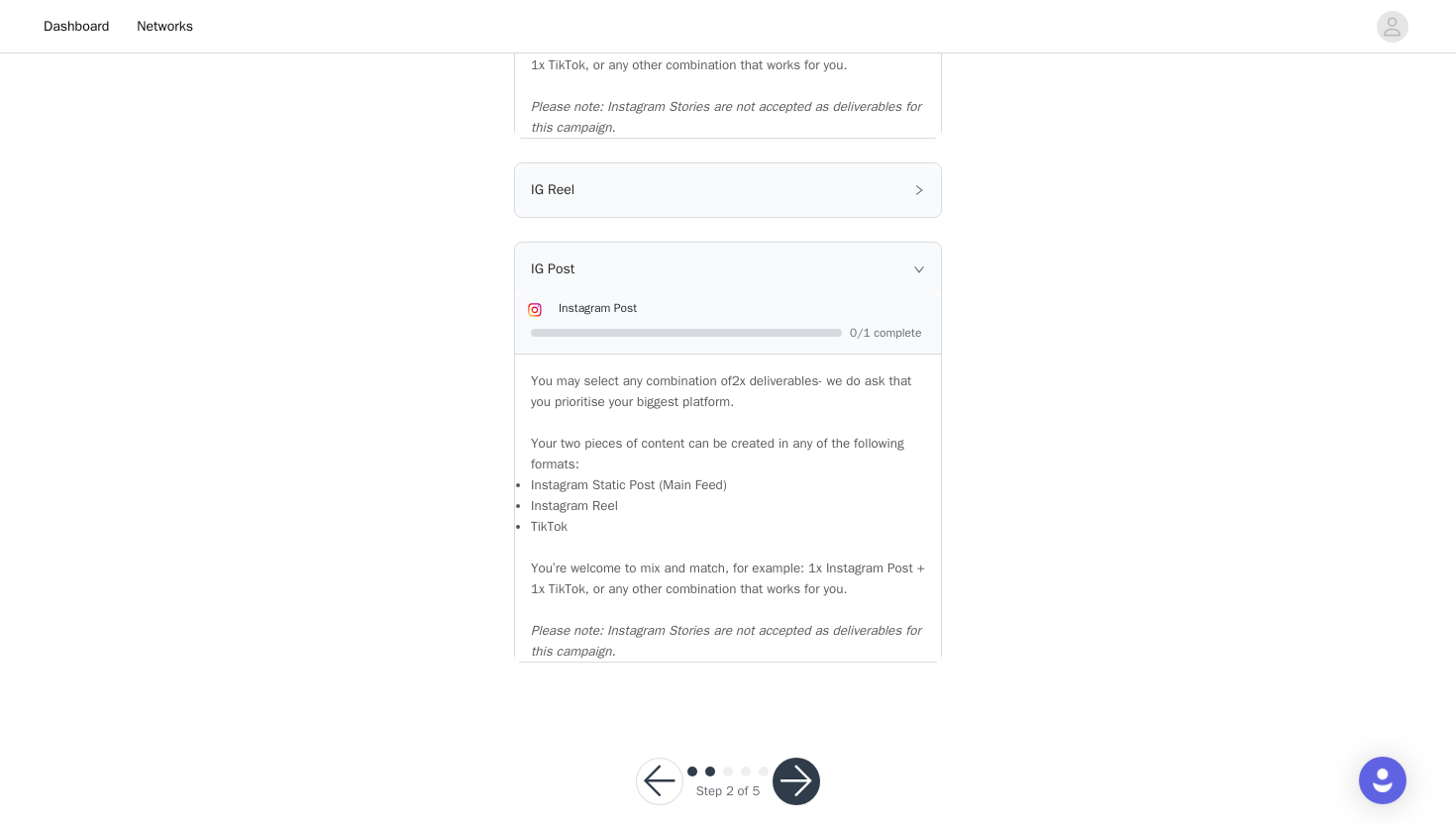 click on "IG Post" at bounding box center [728, 269] 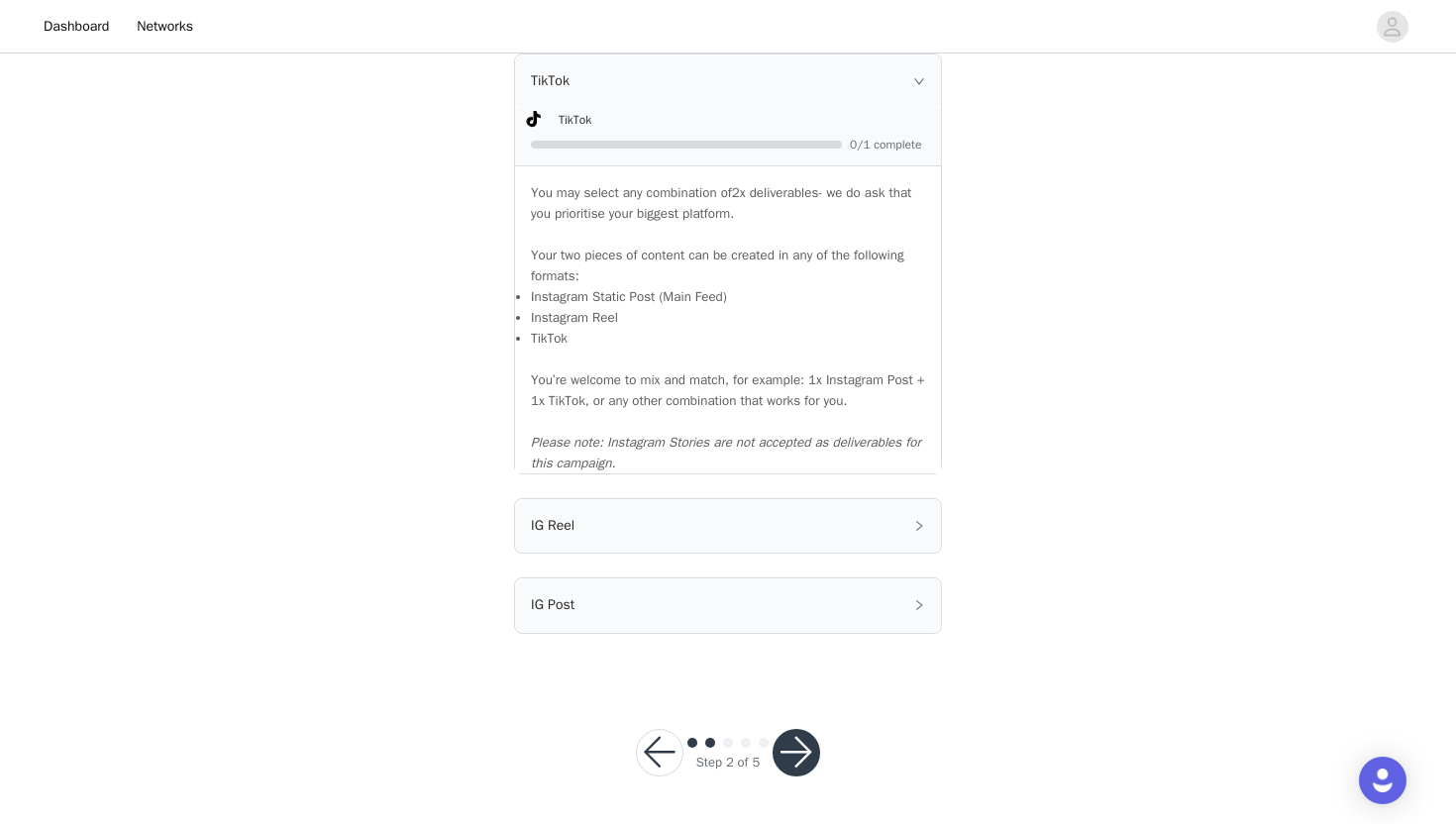 scroll, scrollTop: 1373, scrollLeft: 0, axis: vertical 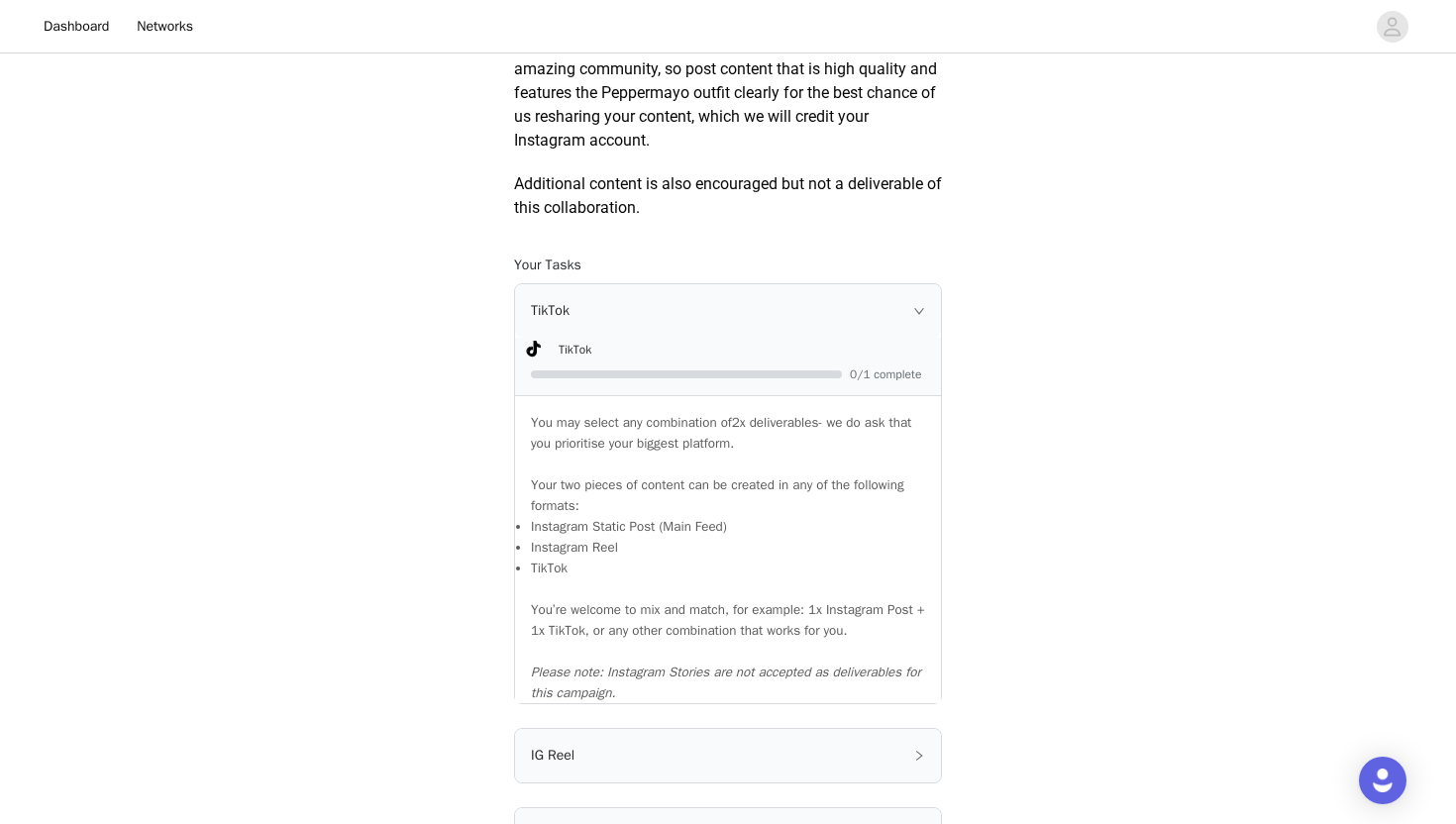 click on "TikTok" at bounding box center (728, 311) 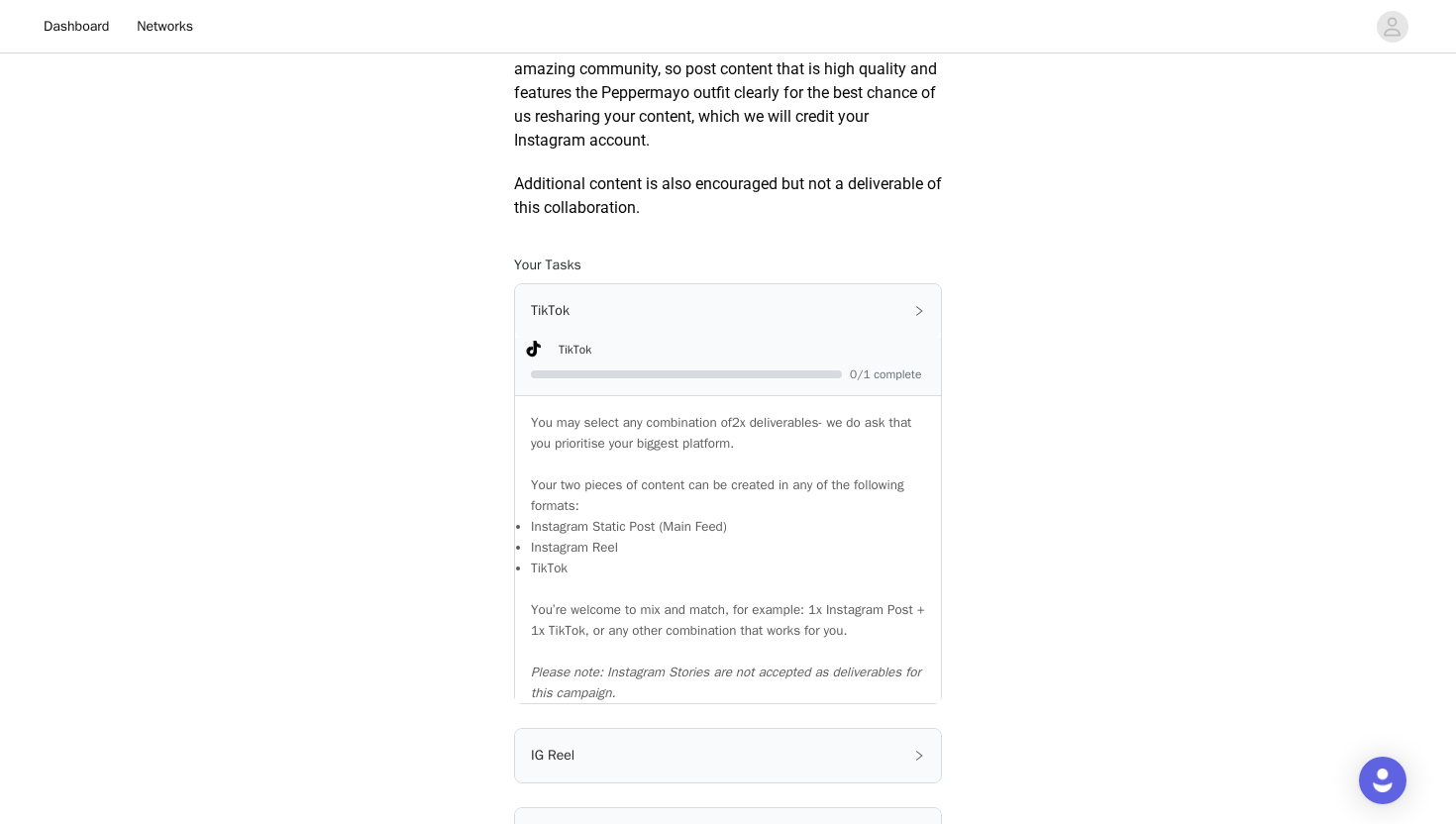 scroll, scrollTop: 1007, scrollLeft: 0, axis: vertical 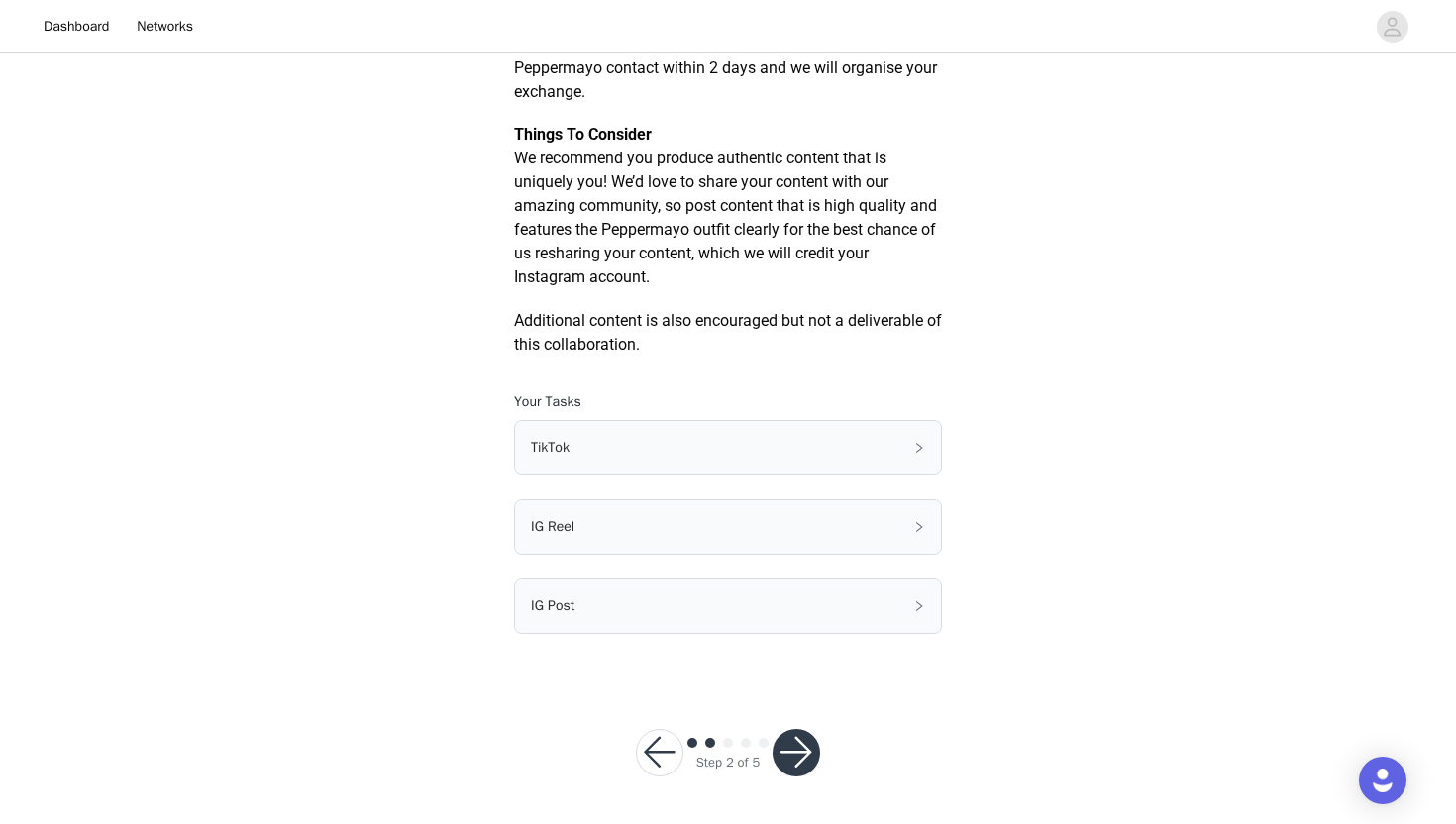 click at bounding box center [796, 753] 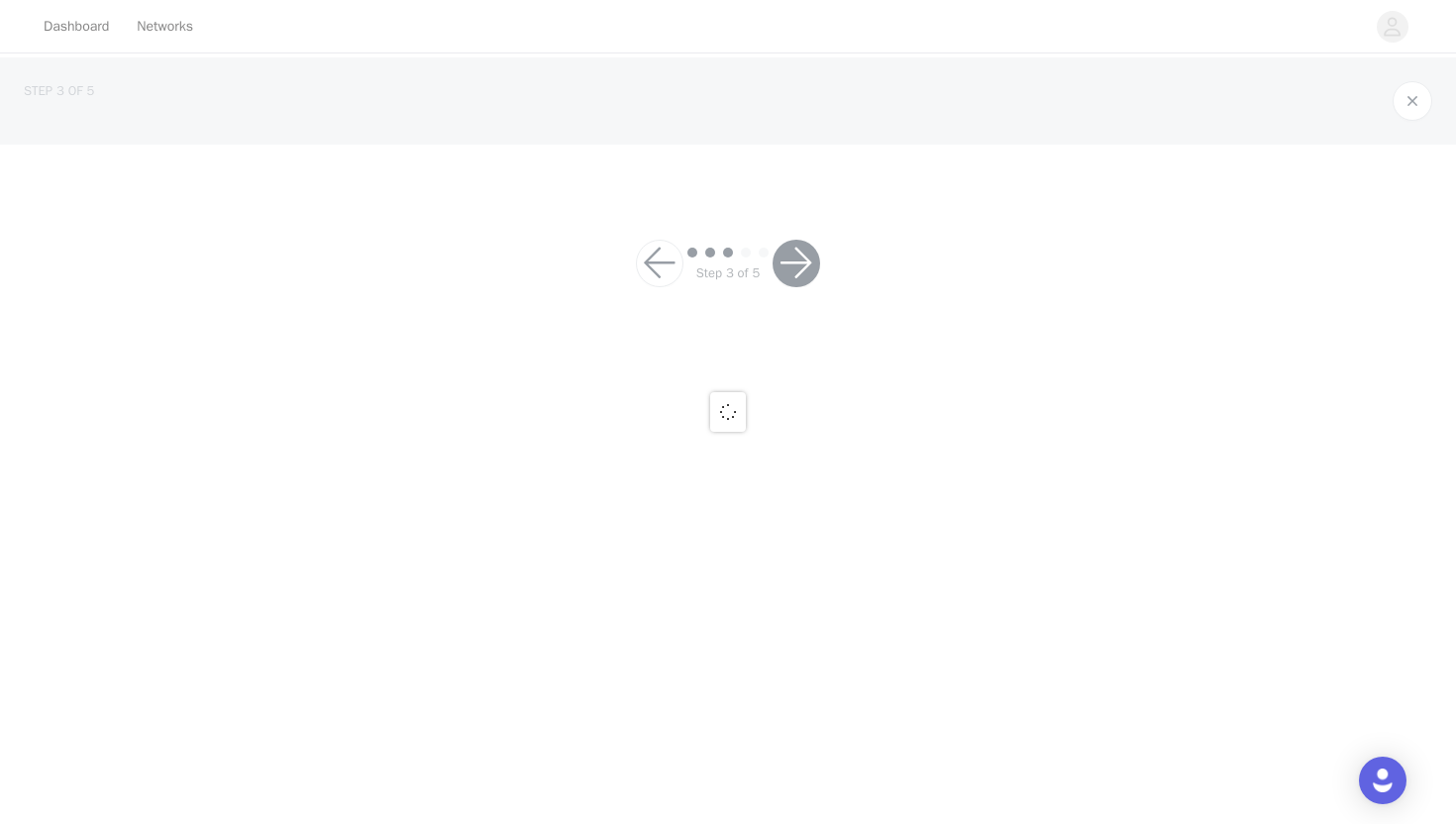 scroll, scrollTop: 0, scrollLeft: 0, axis: both 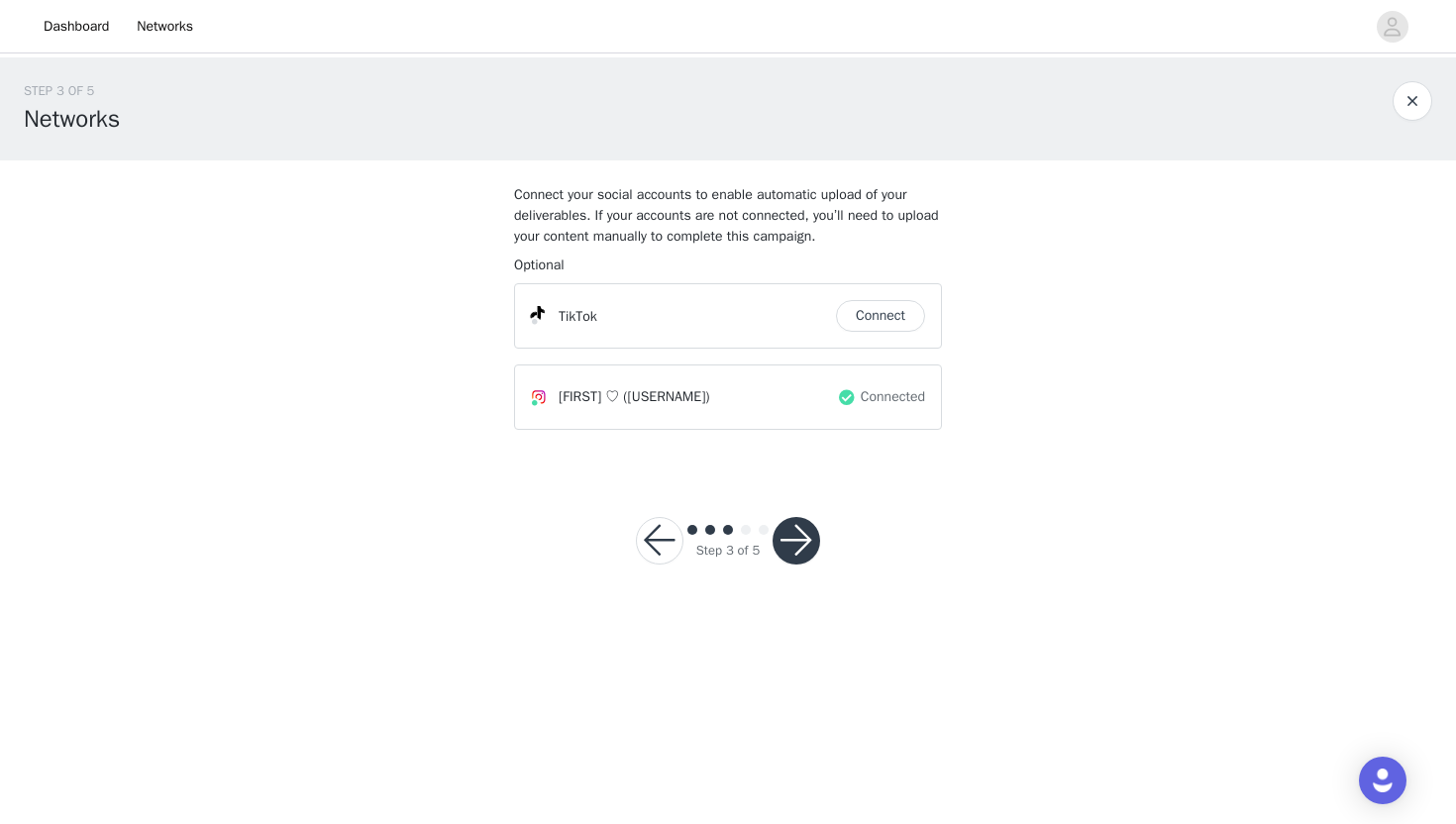 click at bounding box center [796, 541] 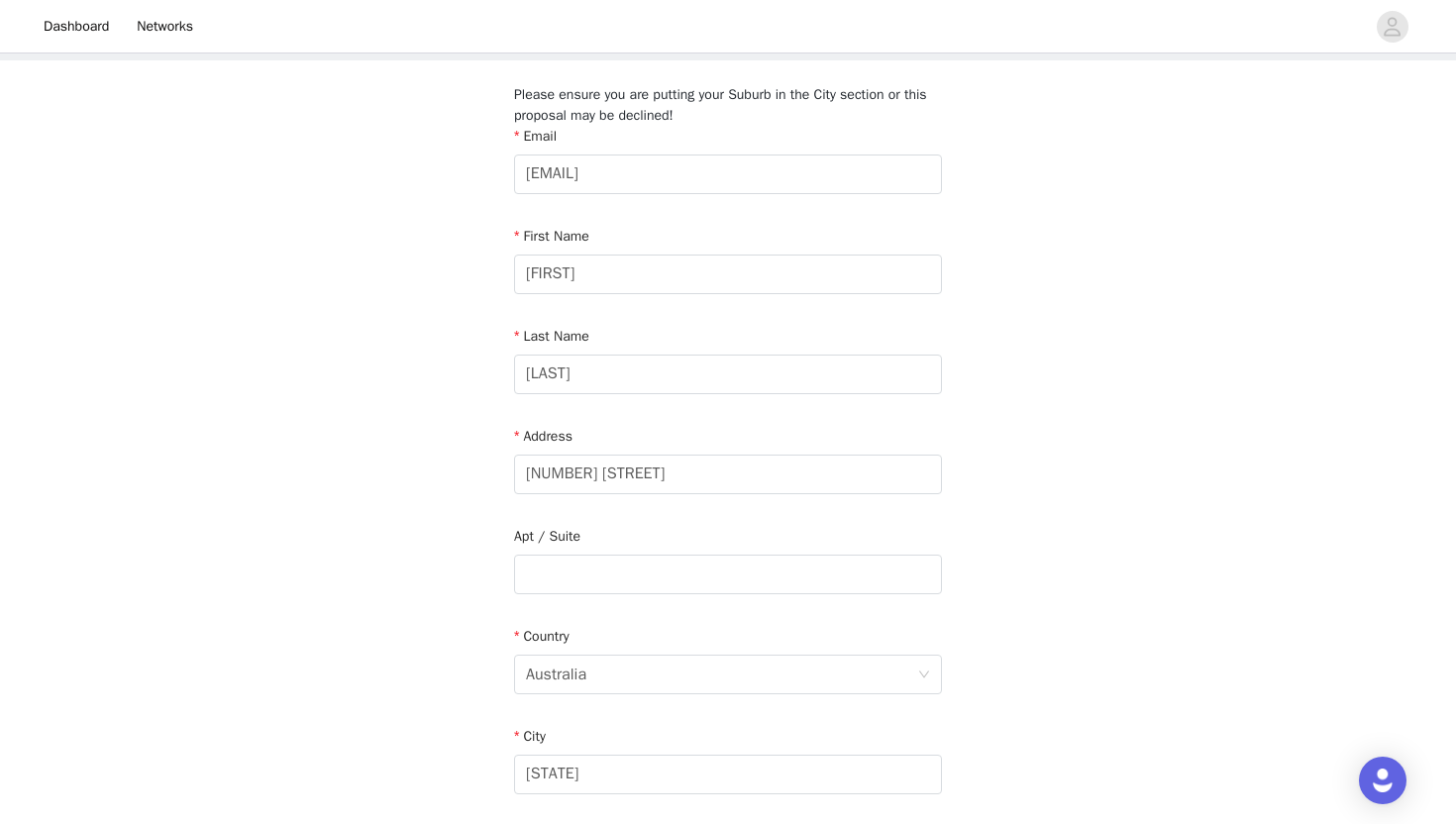 scroll, scrollTop: 108, scrollLeft: 0, axis: vertical 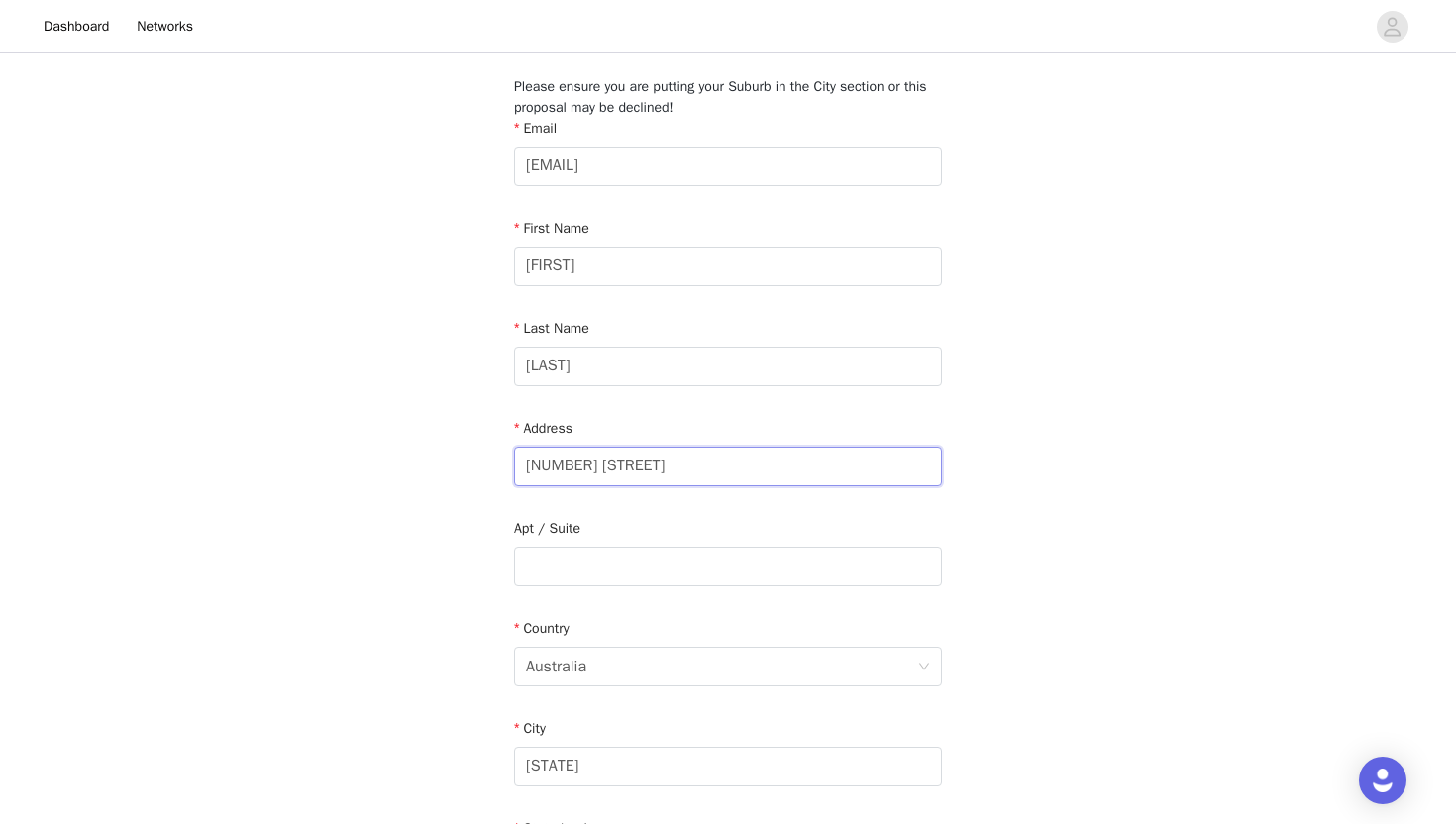 click on "[NUMBER] [STREET]" at bounding box center [728, 466] 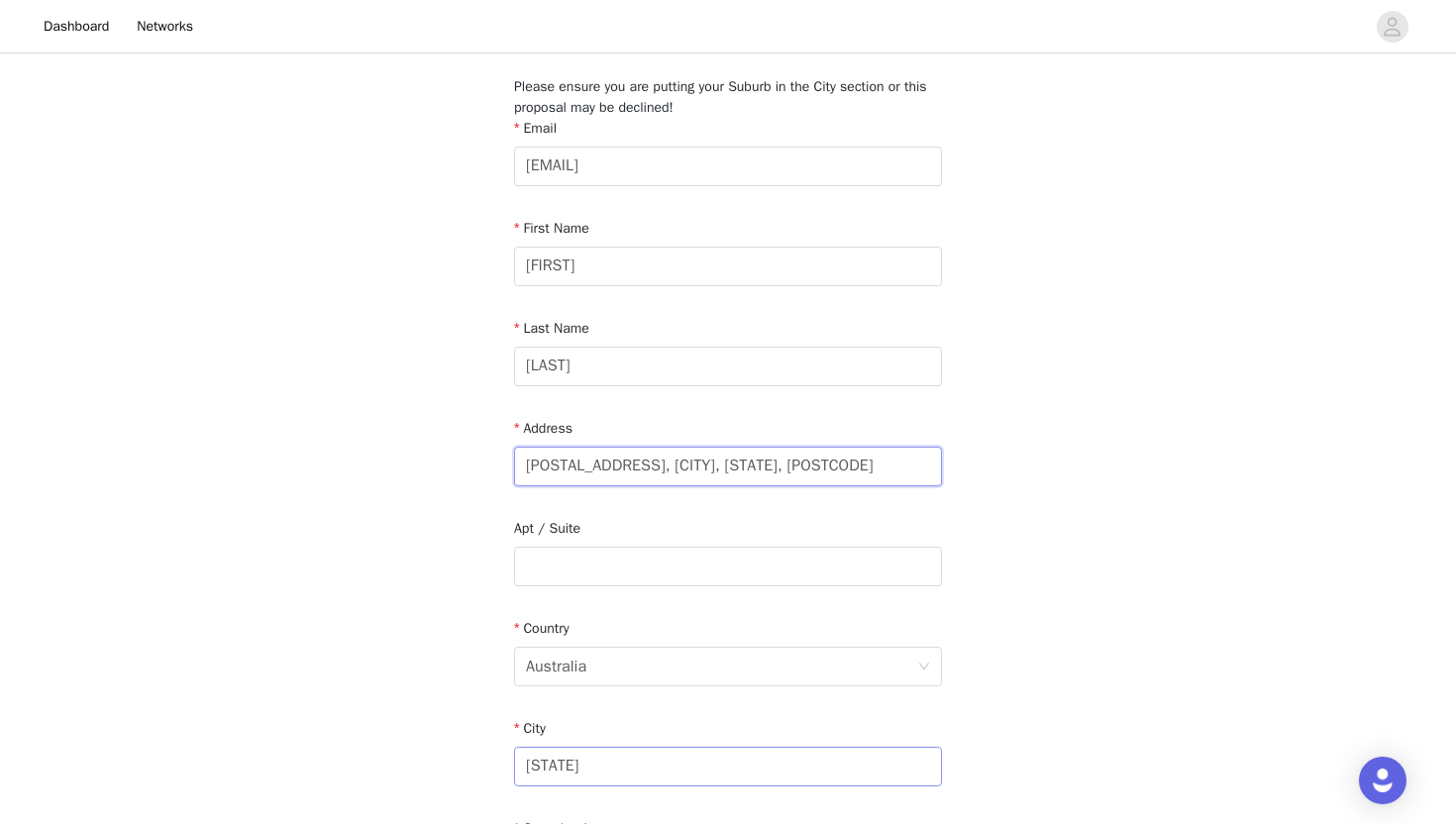 type on "[POSTAL_ADDRESS], [CITY], [STATE], [POSTCODE]" 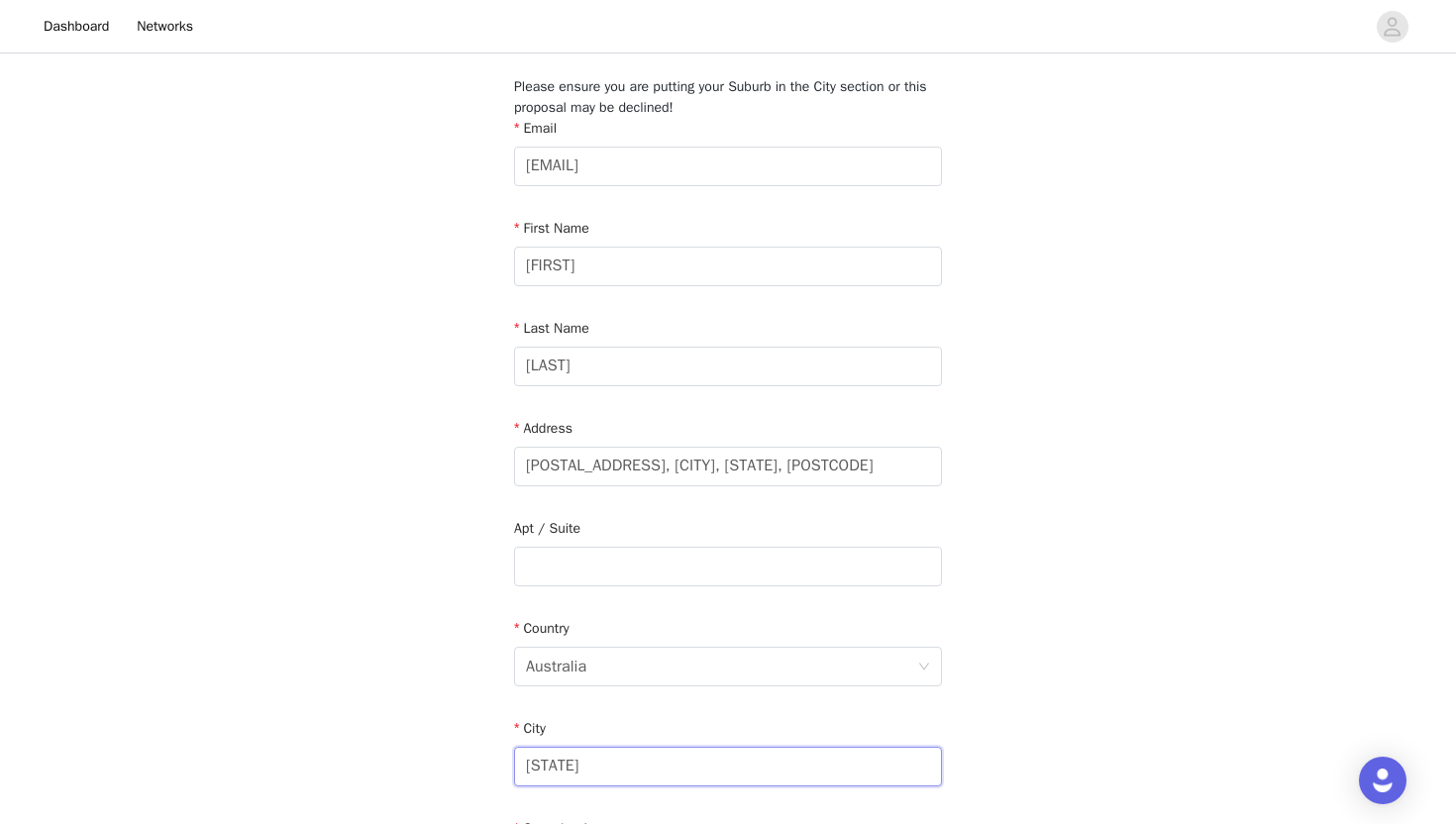 click on "[STATE]" at bounding box center (728, 767) 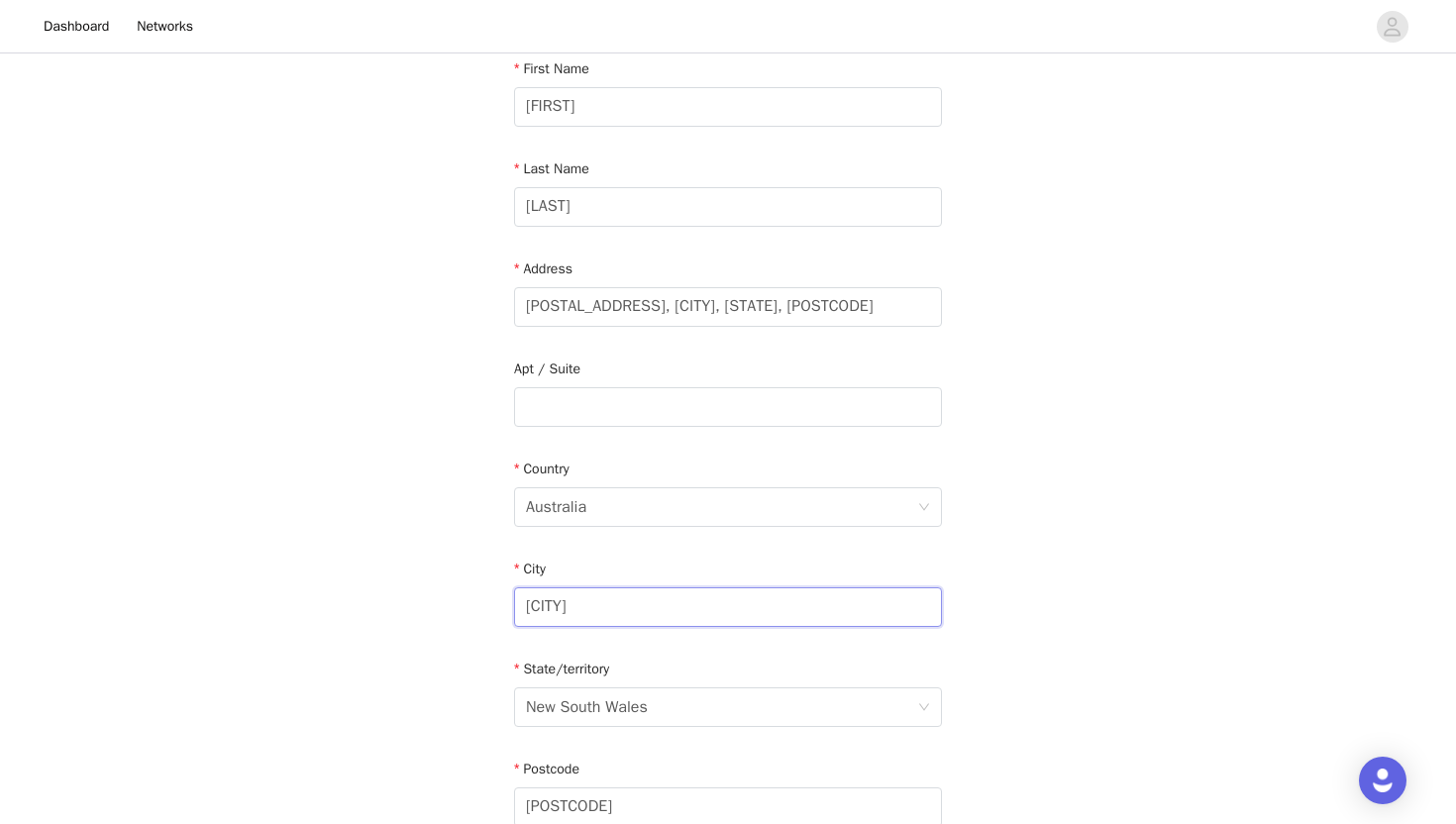 scroll, scrollTop: 290, scrollLeft: 0, axis: vertical 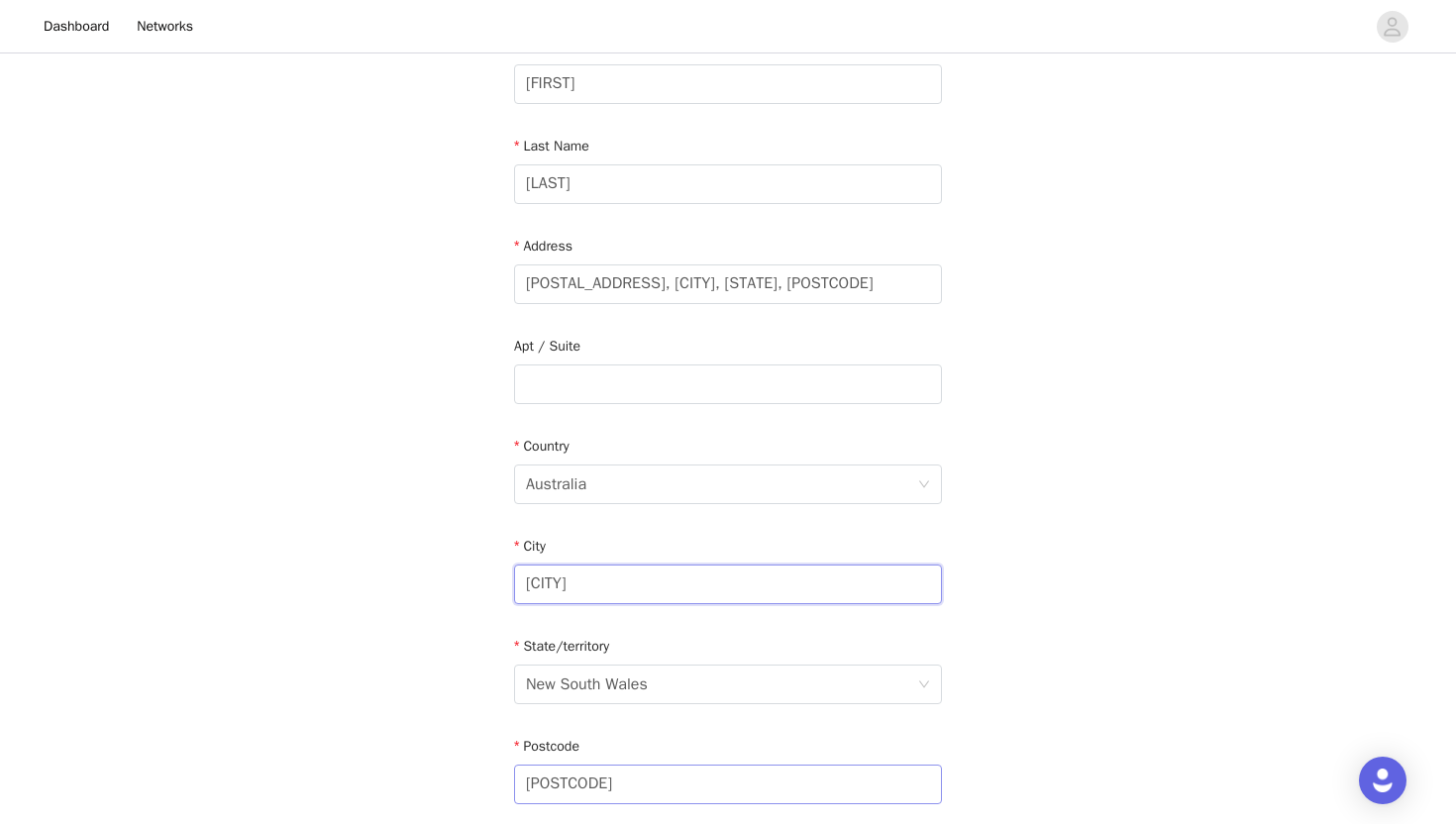type on "[CITY]" 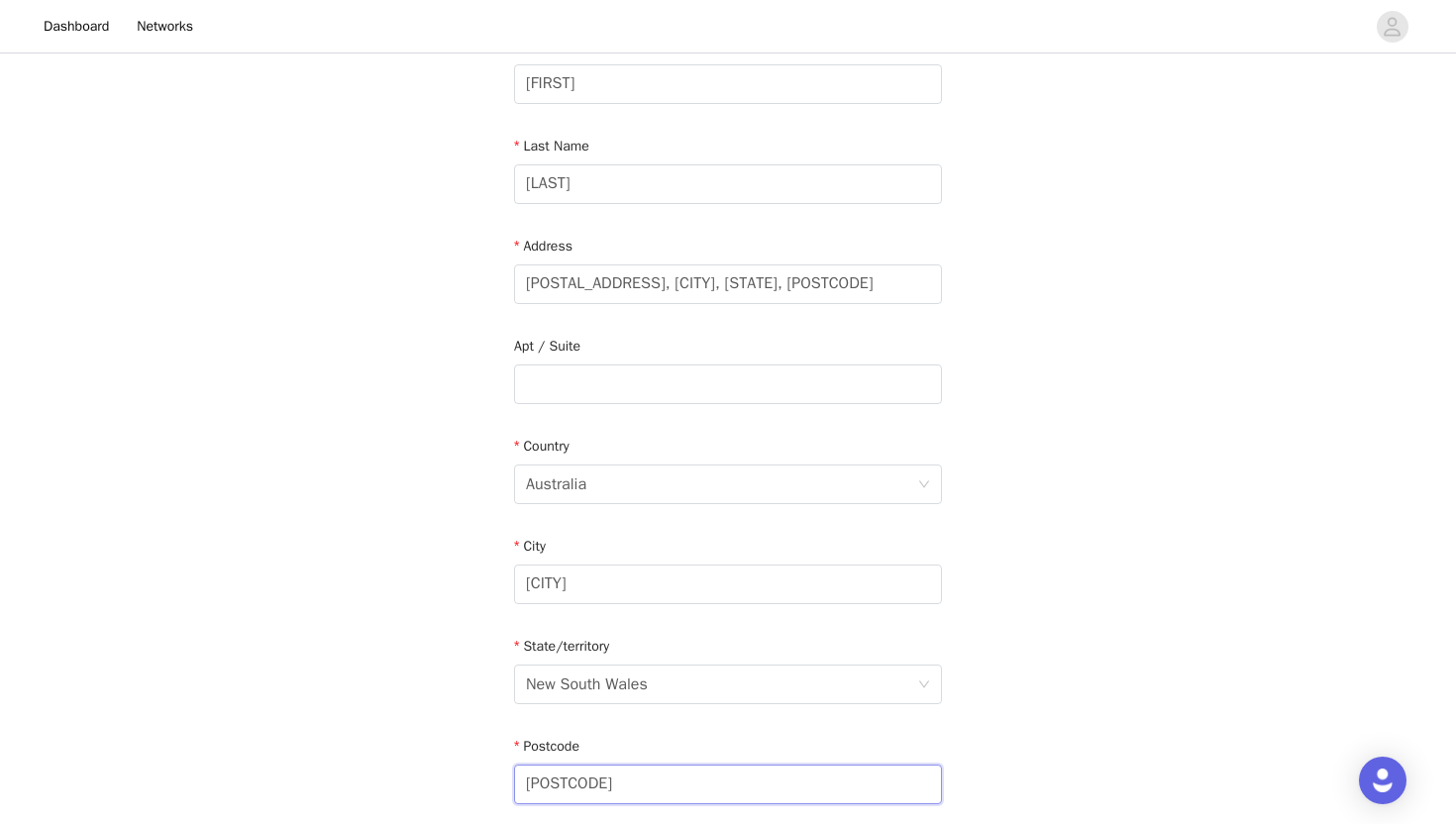 click on "[POSTCODE]" at bounding box center [728, 784] 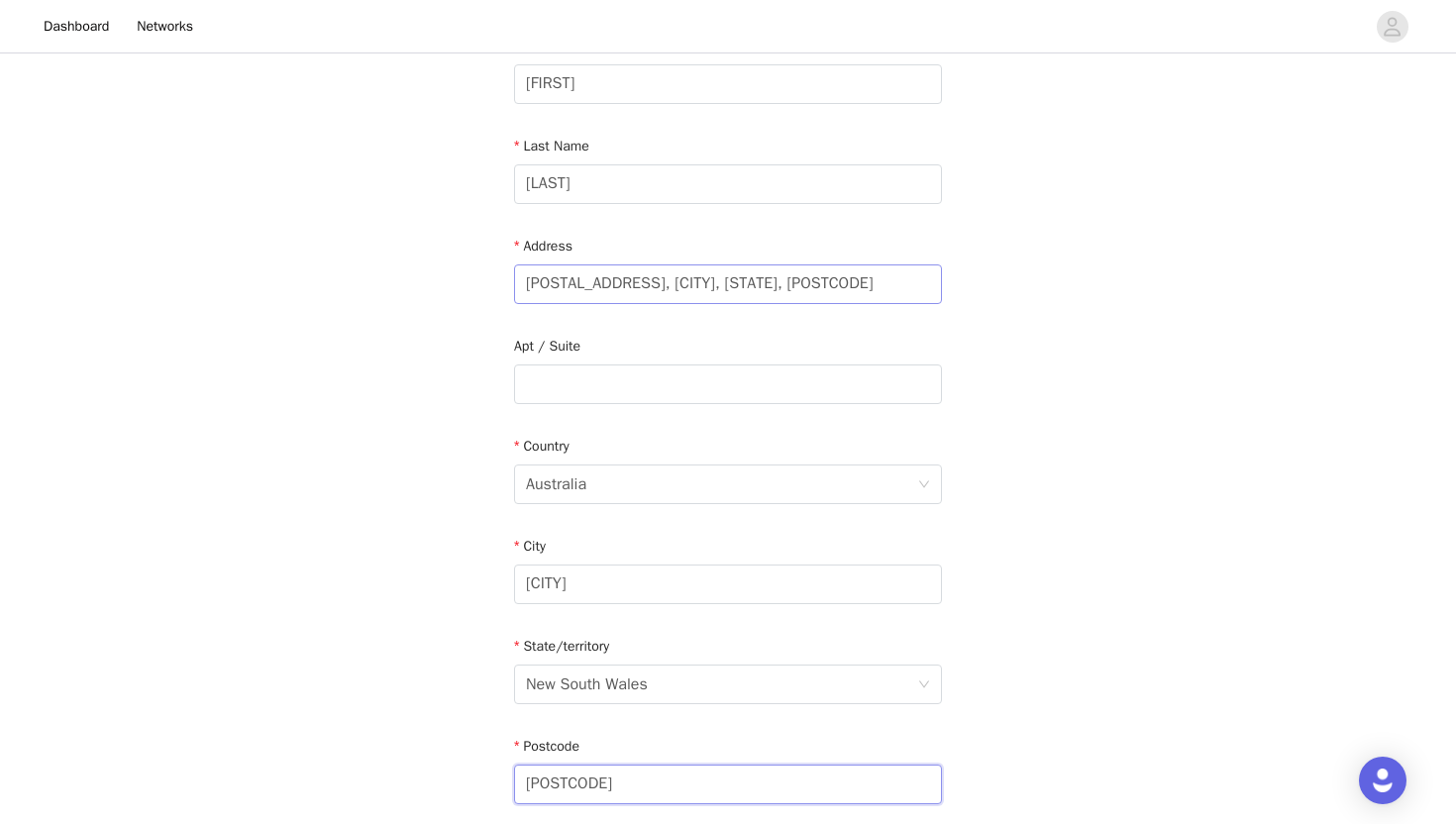 type on "[POSTCODE]" 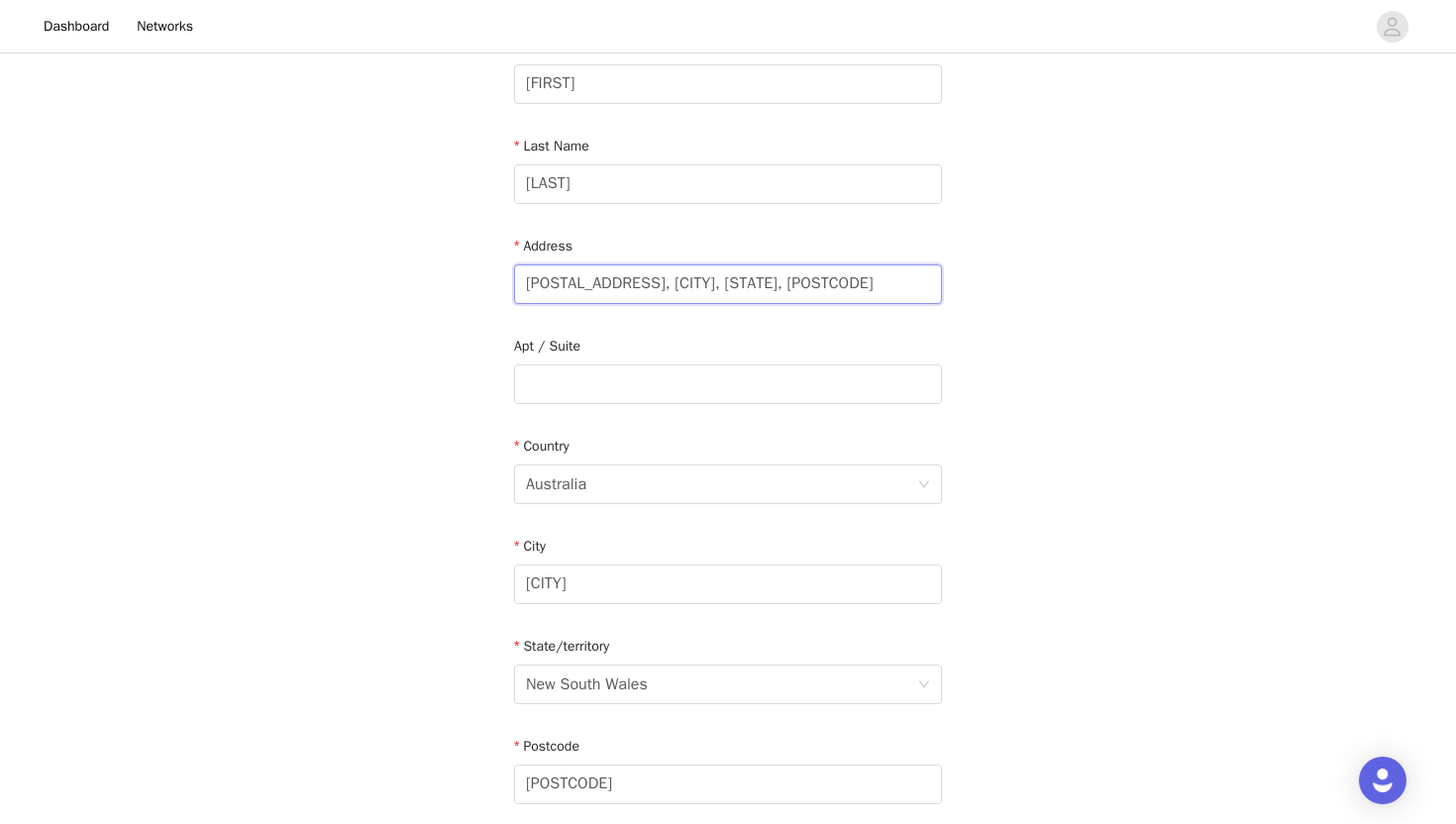 click on "[POSTAL_ADDRESS], [CITY], [STATE], [POSTCODE]" at bounding box center (728, 284) 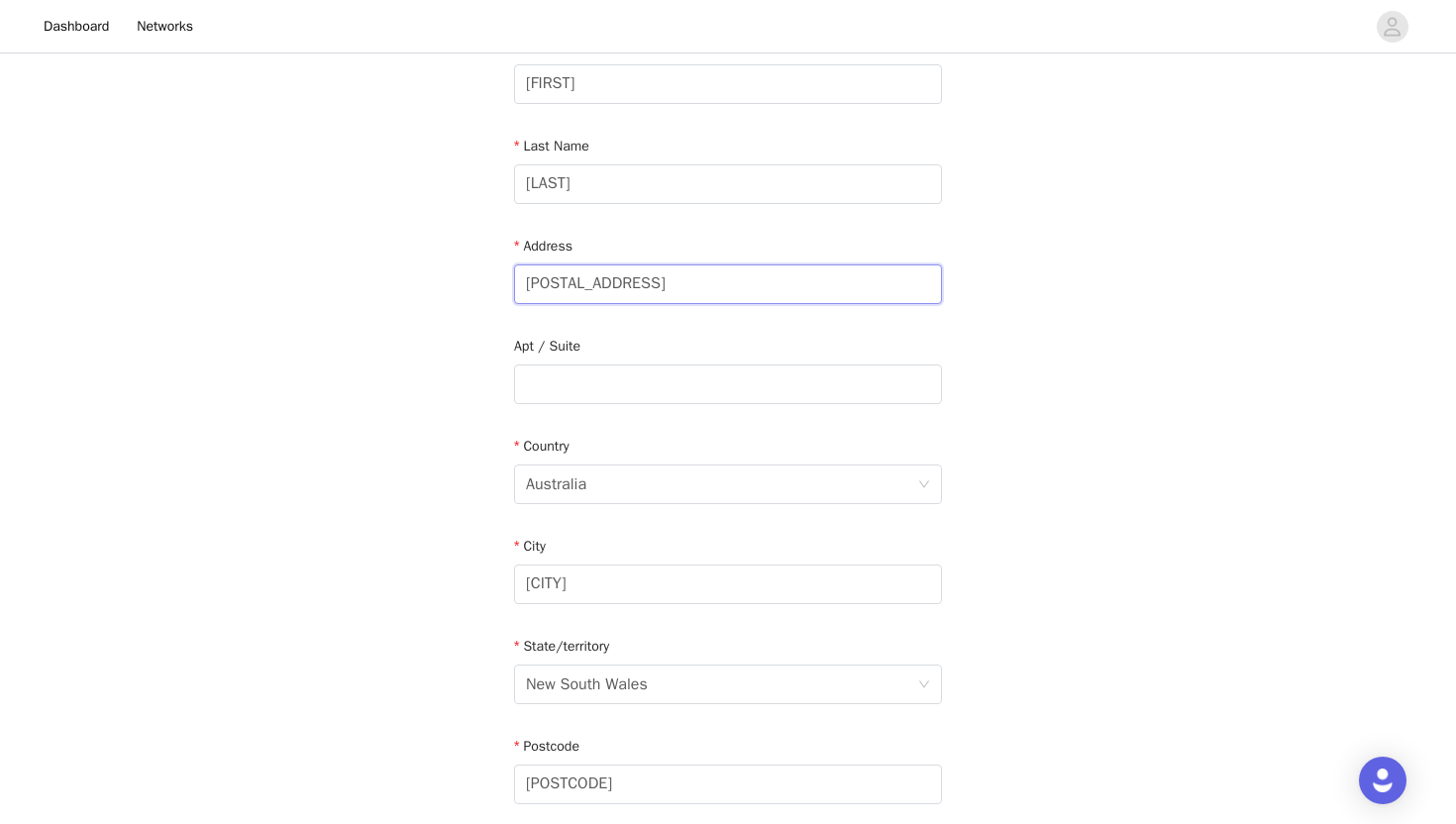 type on "[POSTAL_ADDRESS]" 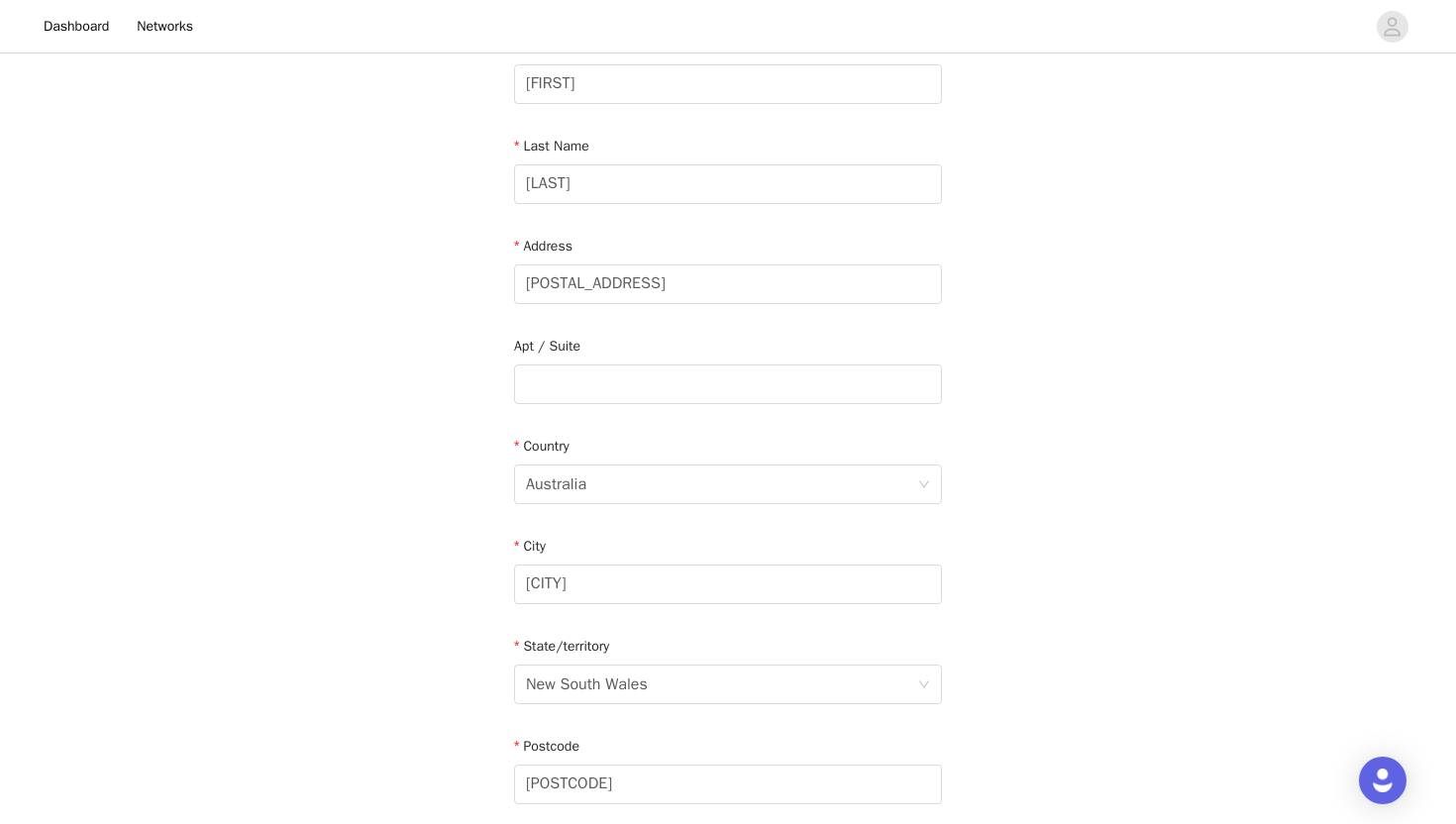 click on "STEP [NUMBER] OF [NUMBER]
Shipping Information
Please ensure you are putting your Suburb in the City section or this proposal may be declined!       Email [EMAIL]   First Name [FIRST]   Last Name [LAST]   Address [POSTAL_ADDRESS]   Apt / Suite   Country
Australia
City [CITY]   State/territory
[STATE]
Postcode [POSTCODE]   Phone Number [PHONE]" at bounding box center [728, 363] 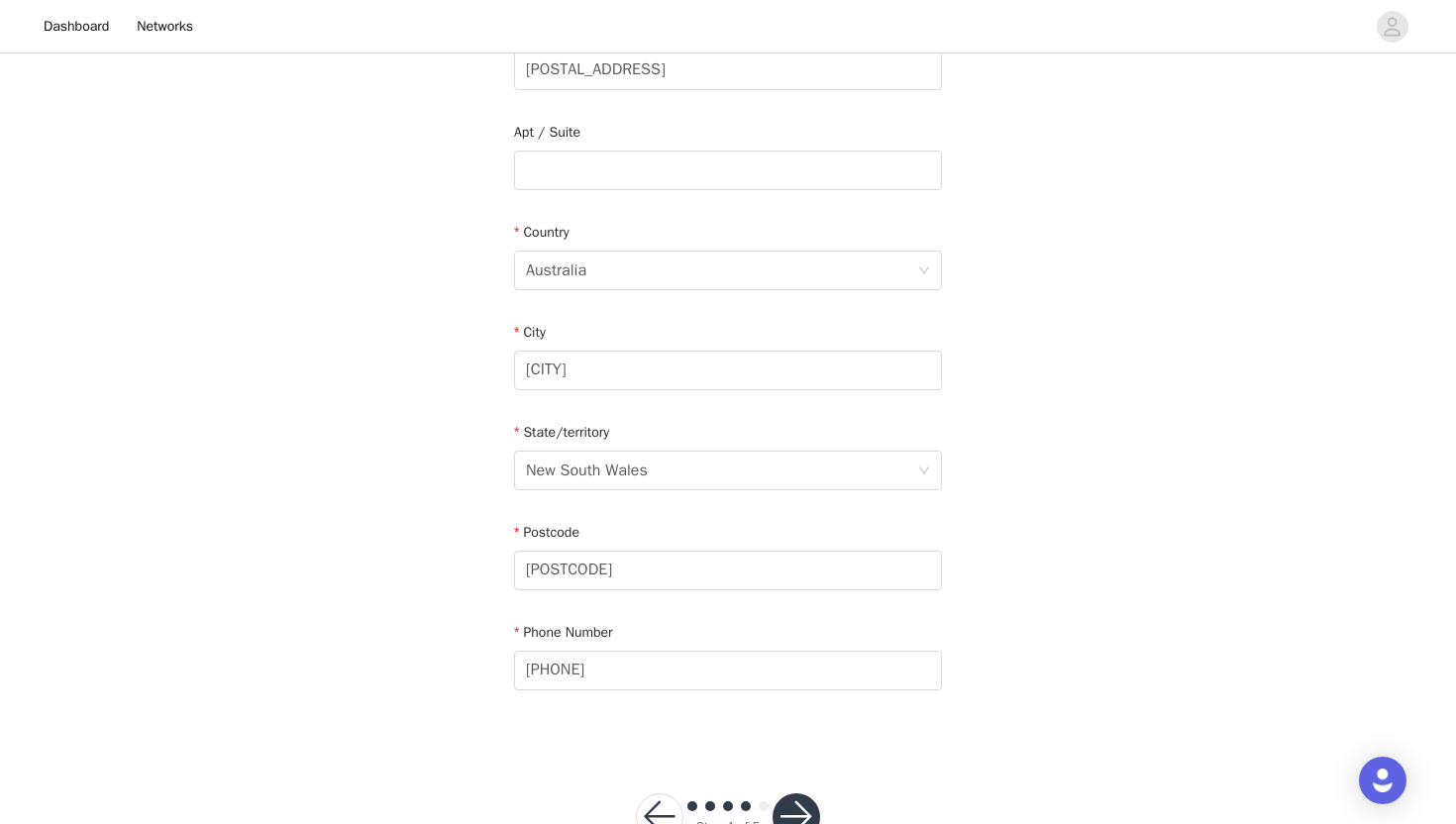 scroll, scrollTop: 567, scrollLeft: 0, axis: vertical 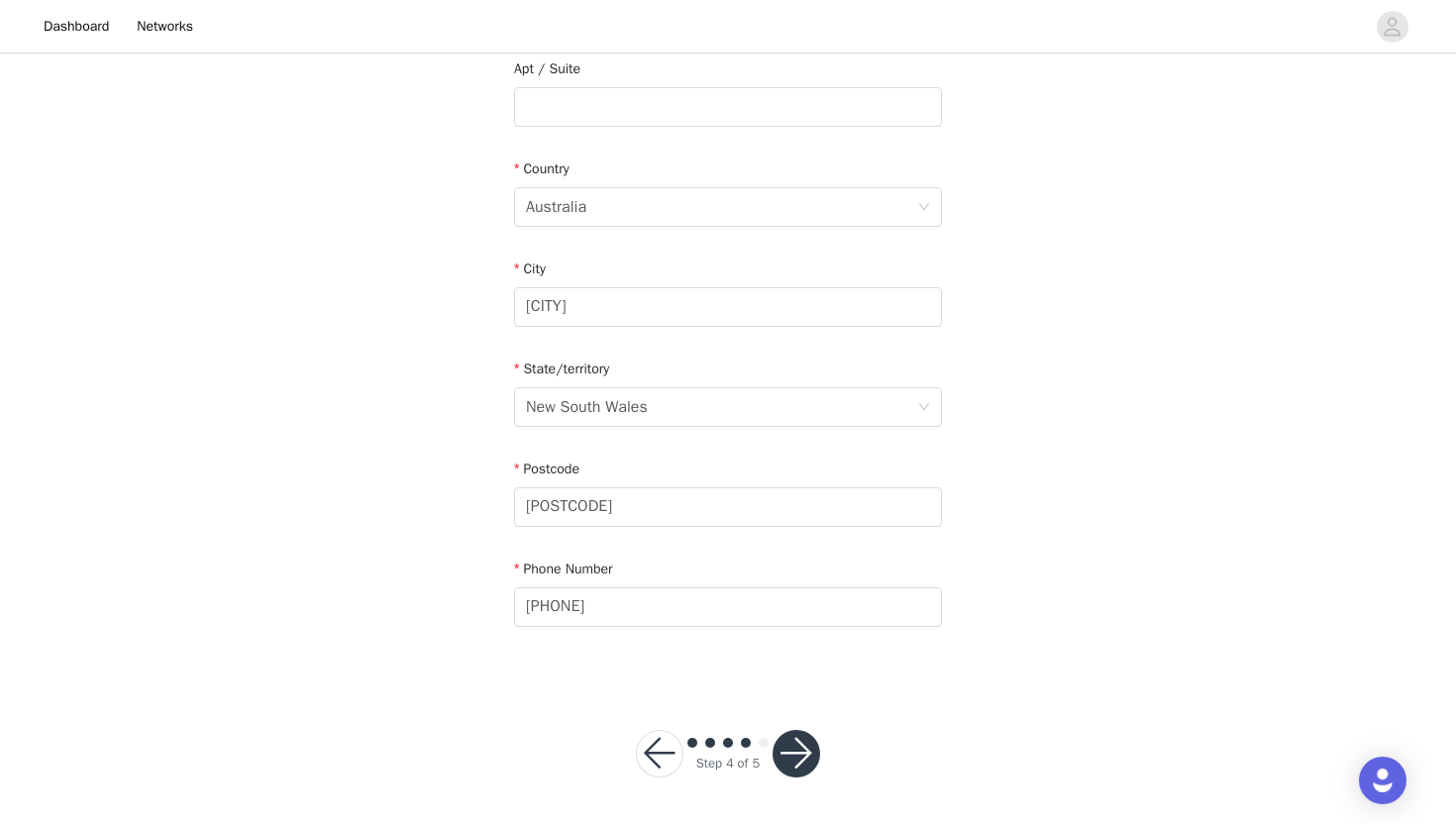 click at bounding box center (796, 754) 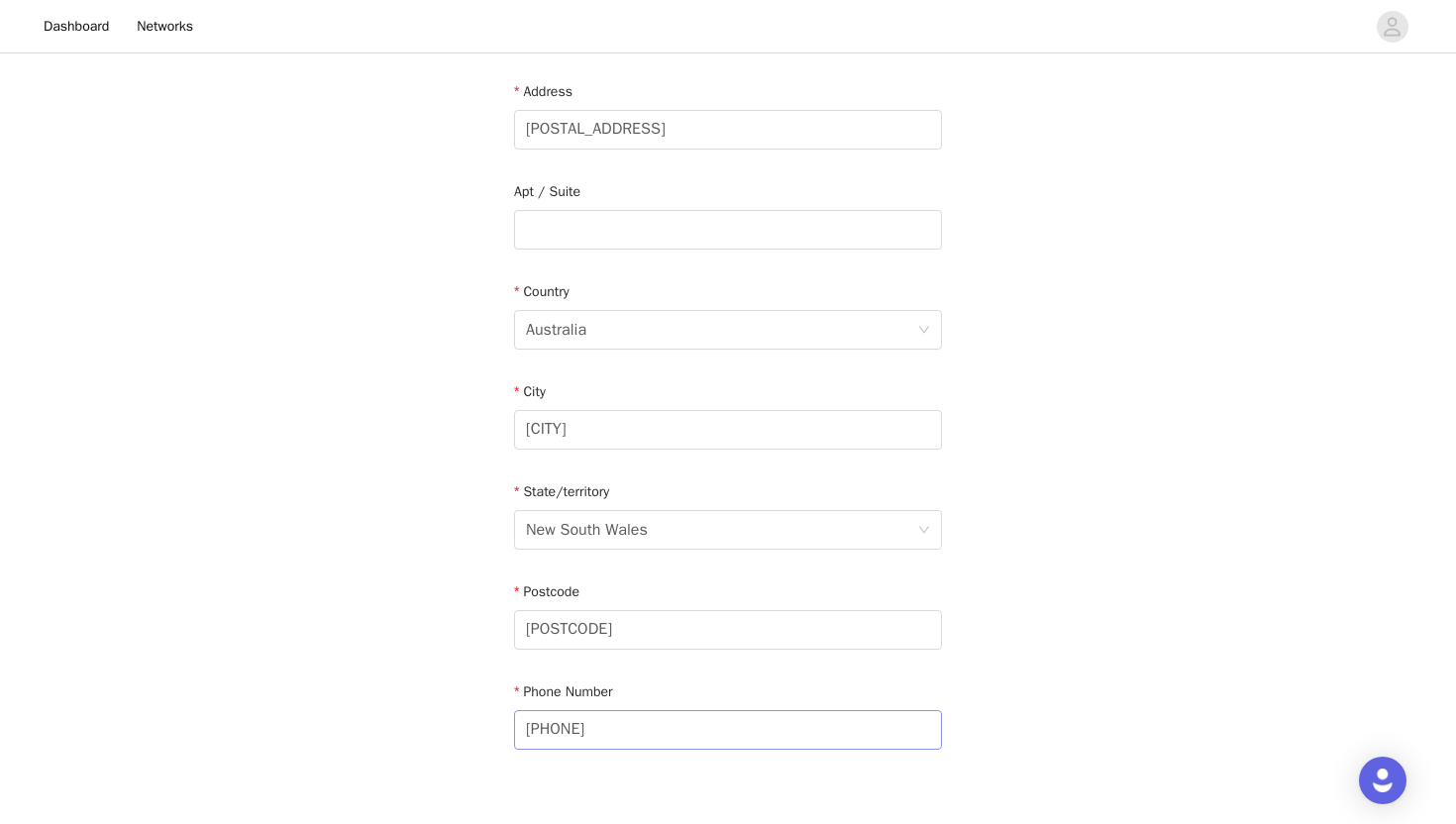 scroll, scrollTop: 446, scrollLeft: 0, axis: vertical 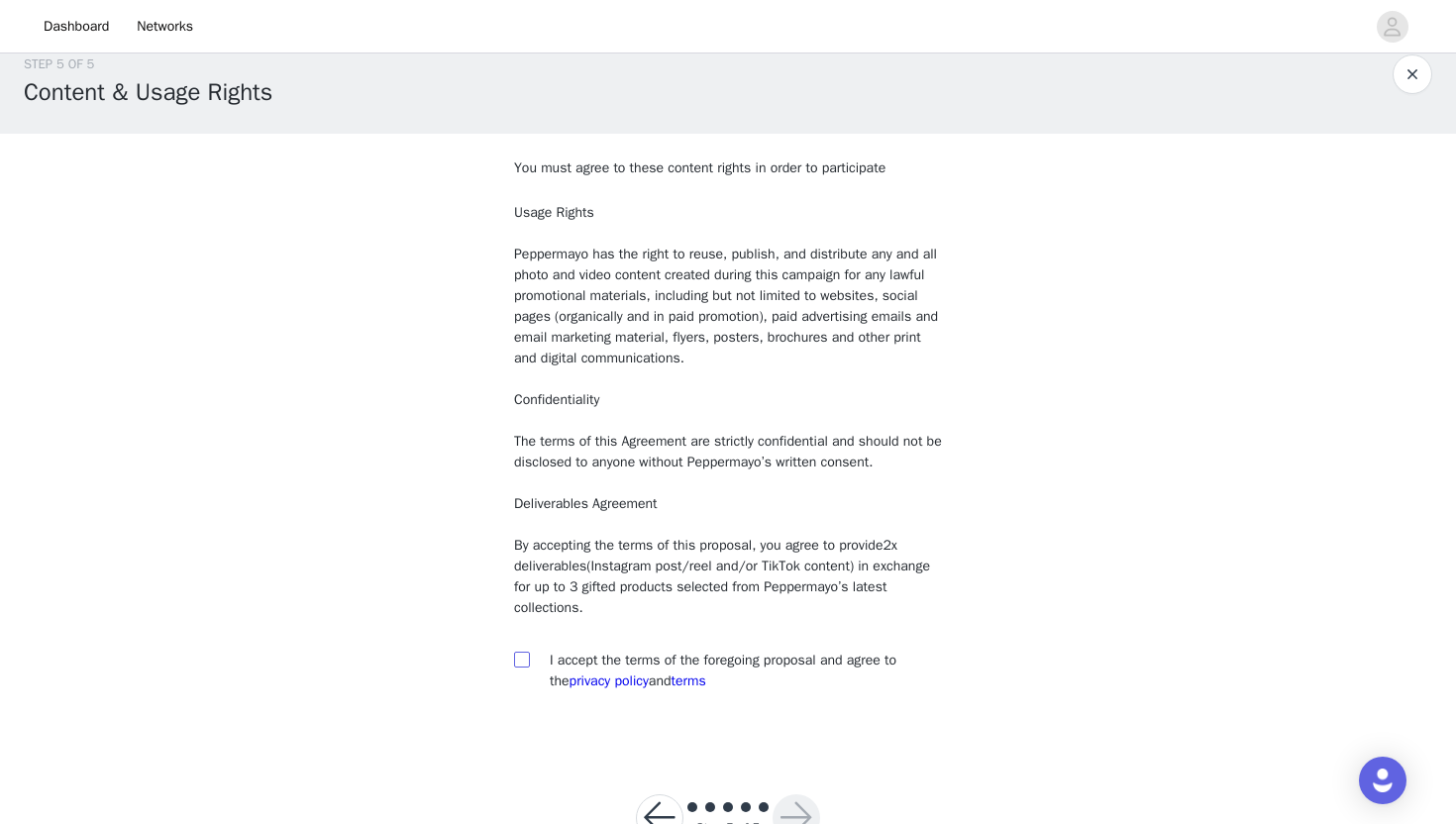 click at bounding box center (522, 660) 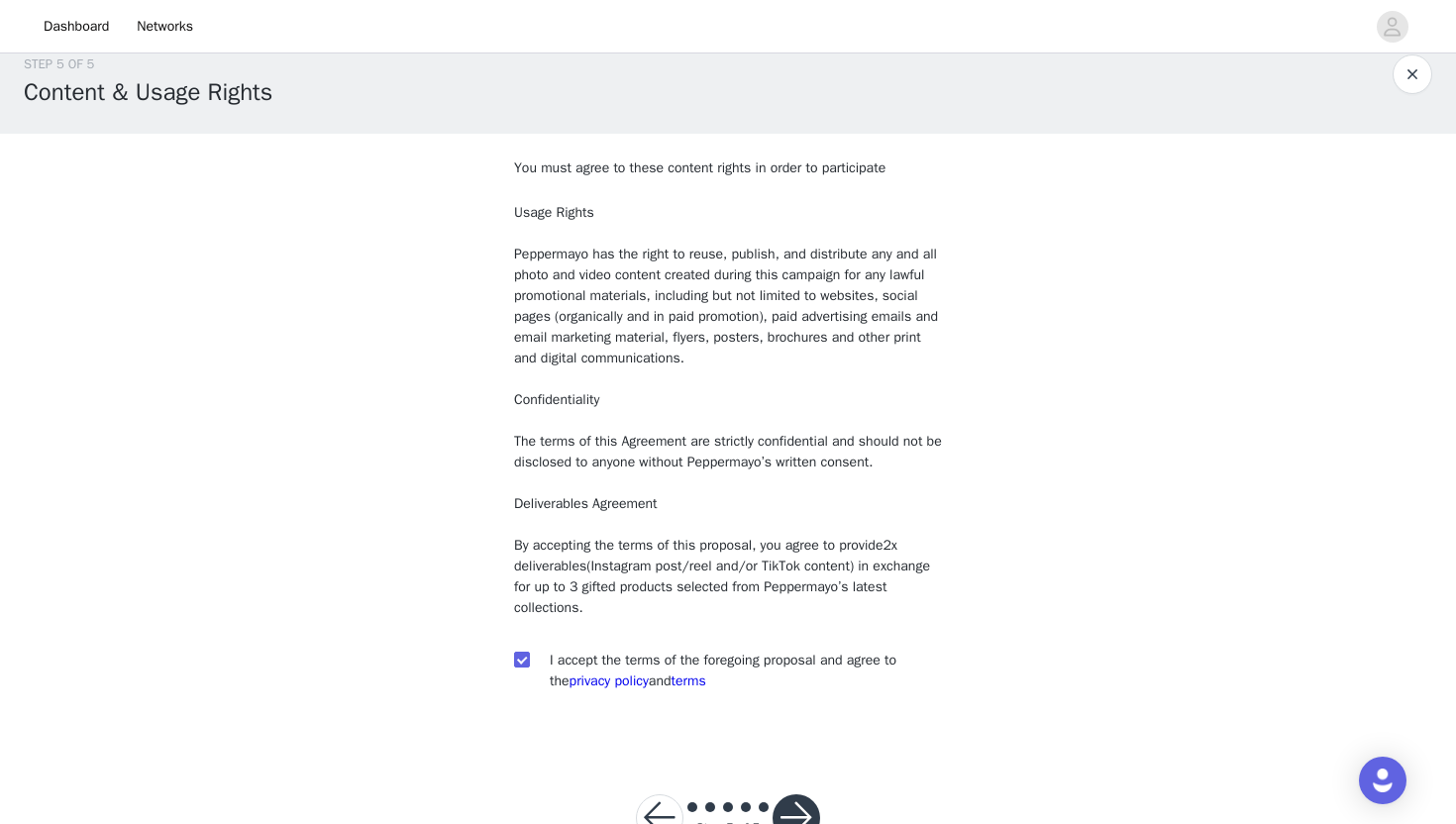 click at bounding box center (796, 818) 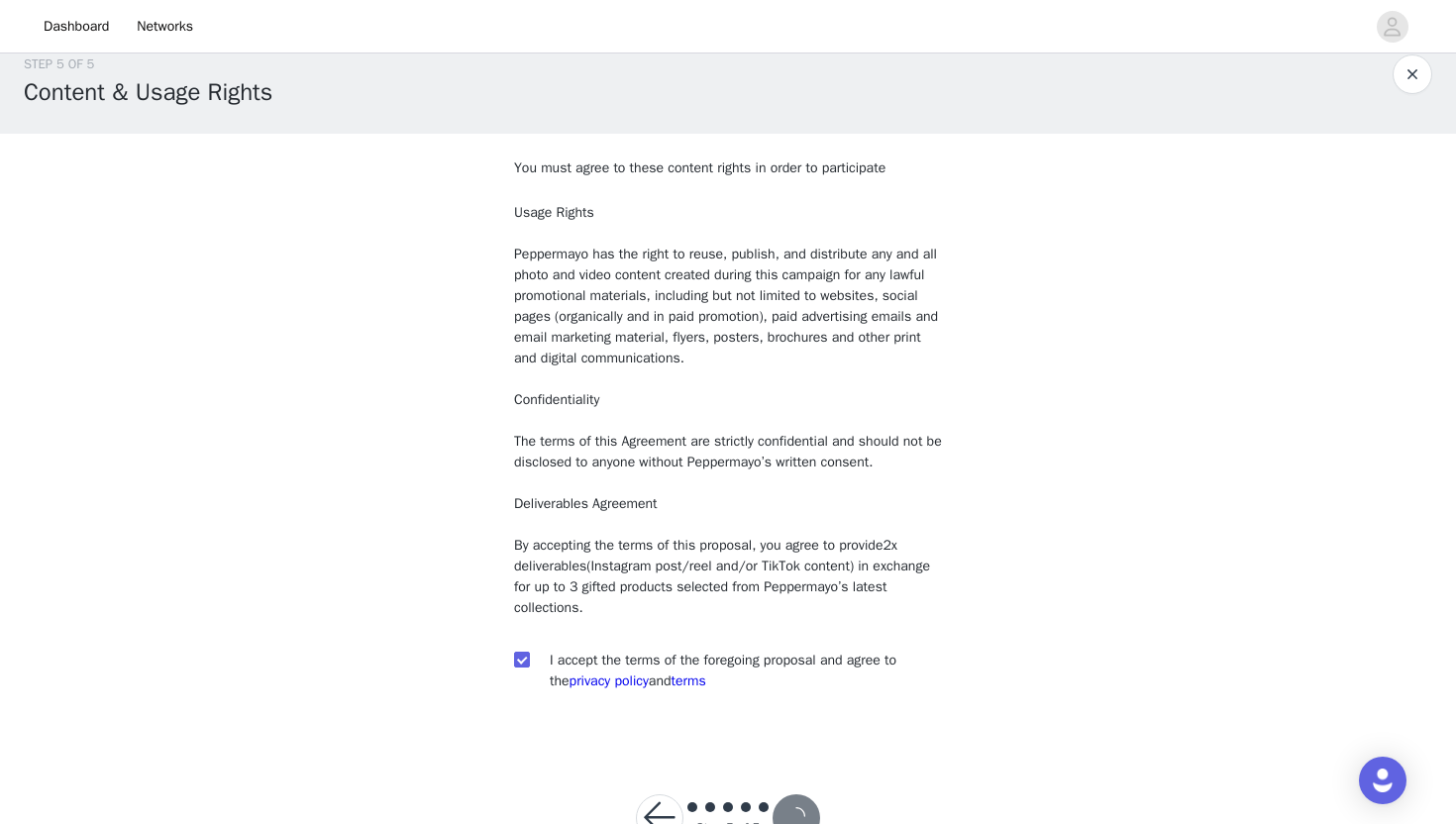 scroll, scrollTop: 0, scrollLeft: 0, axis: both 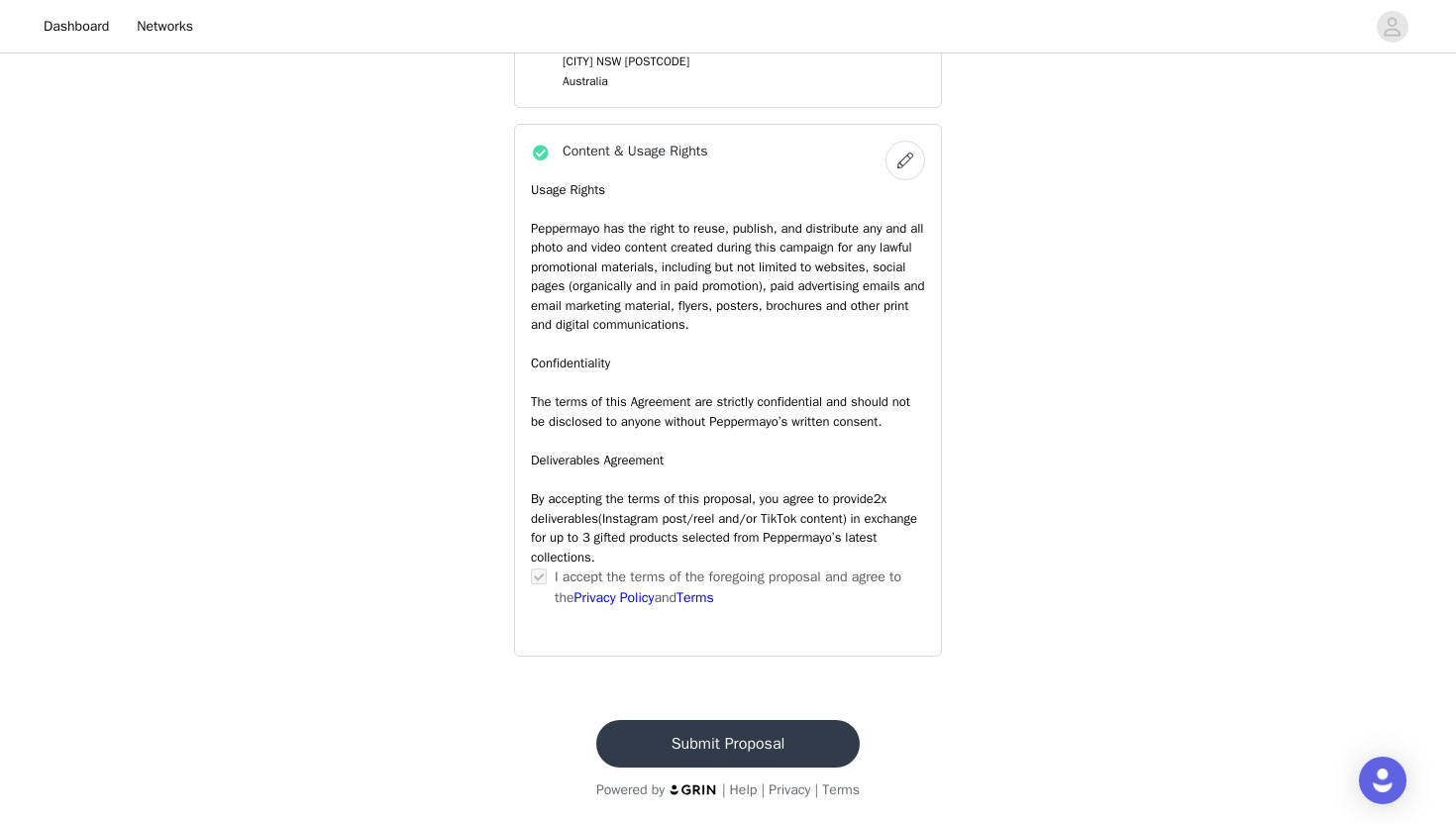 click on "Submit Proposal" at bounding box center (728, 744) 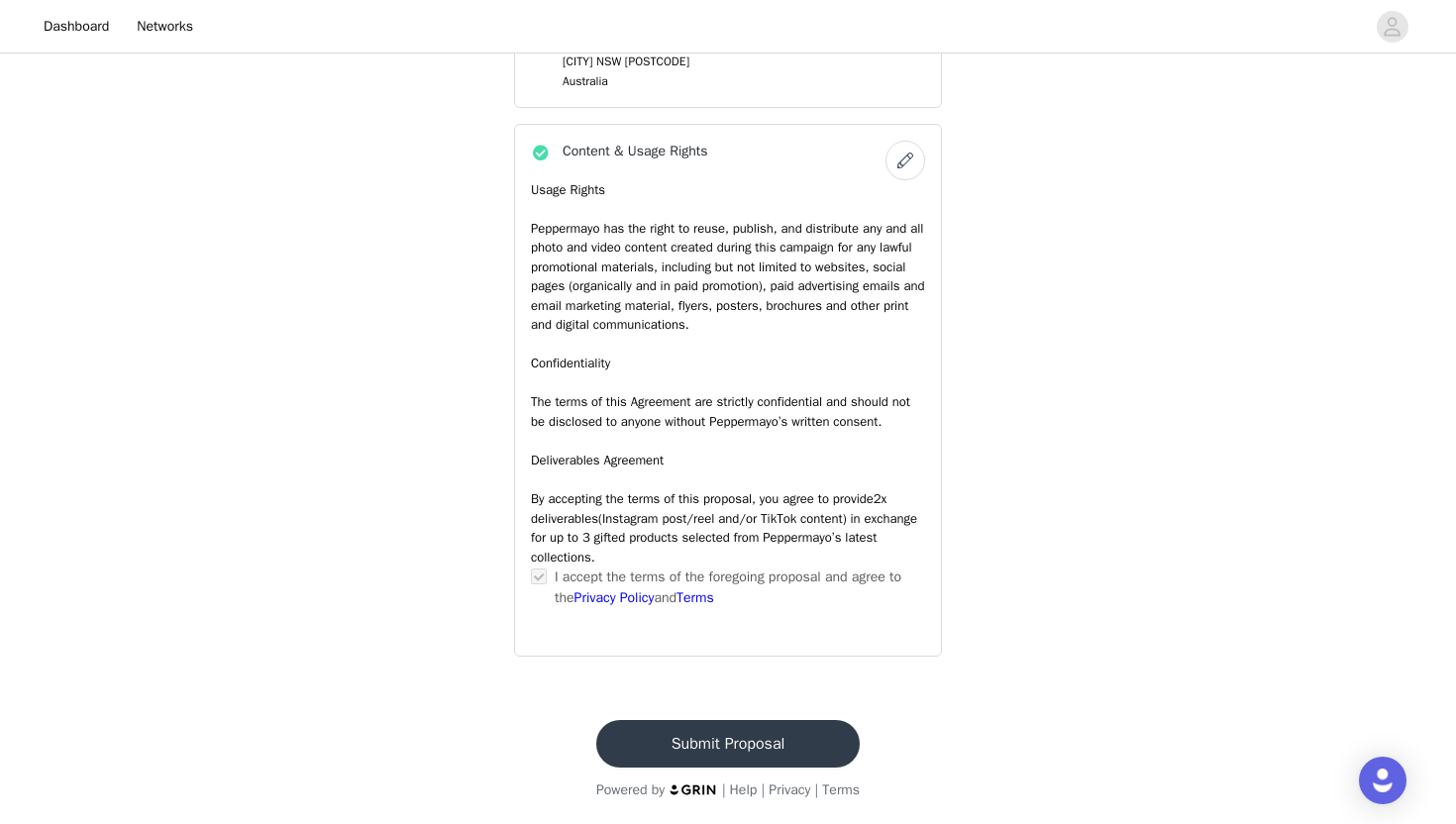 scroll, scrollTop: 0, scrollLeft: 0, axis: both 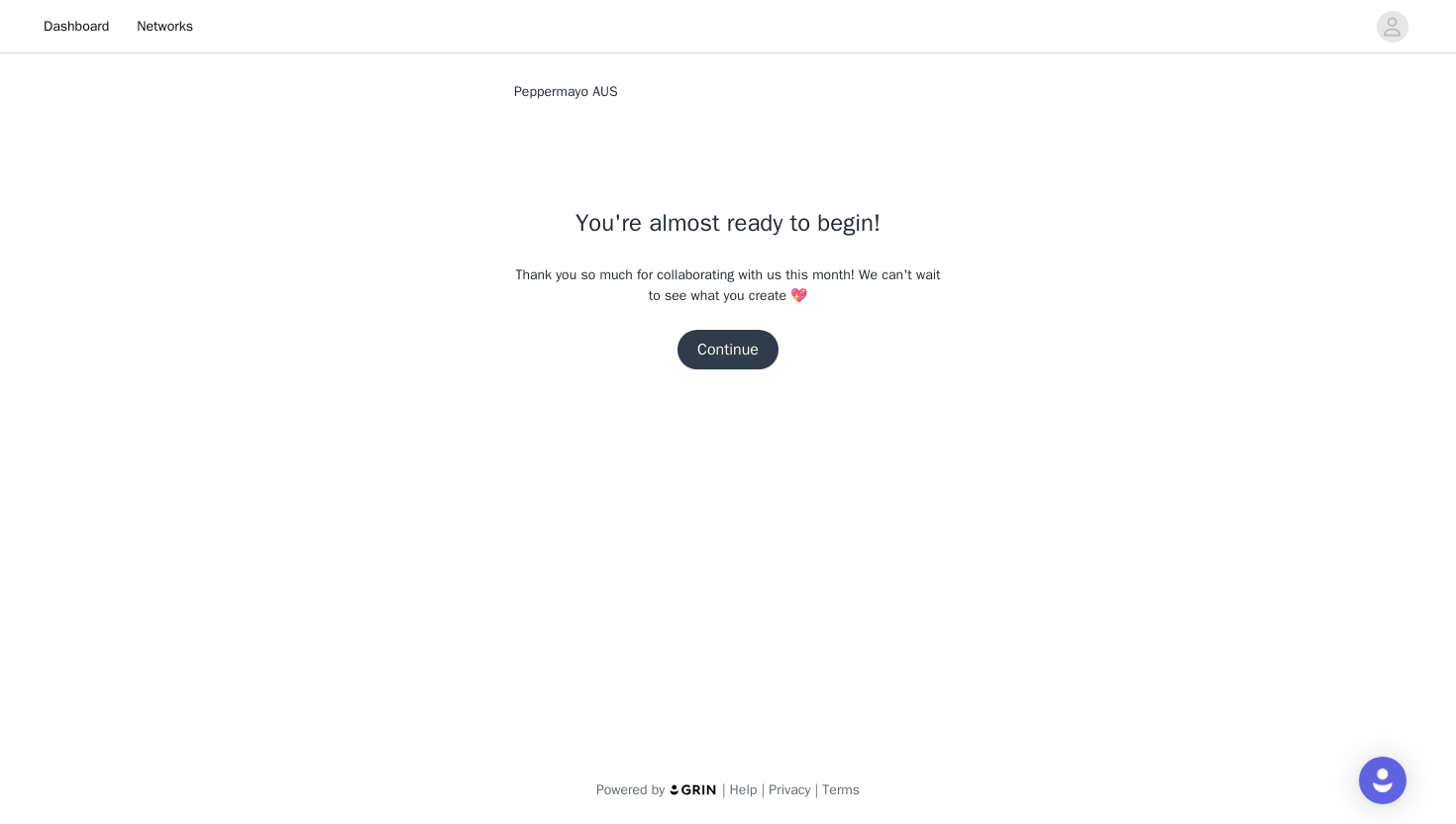 click on "Continue" at bounding box center (728, 350) 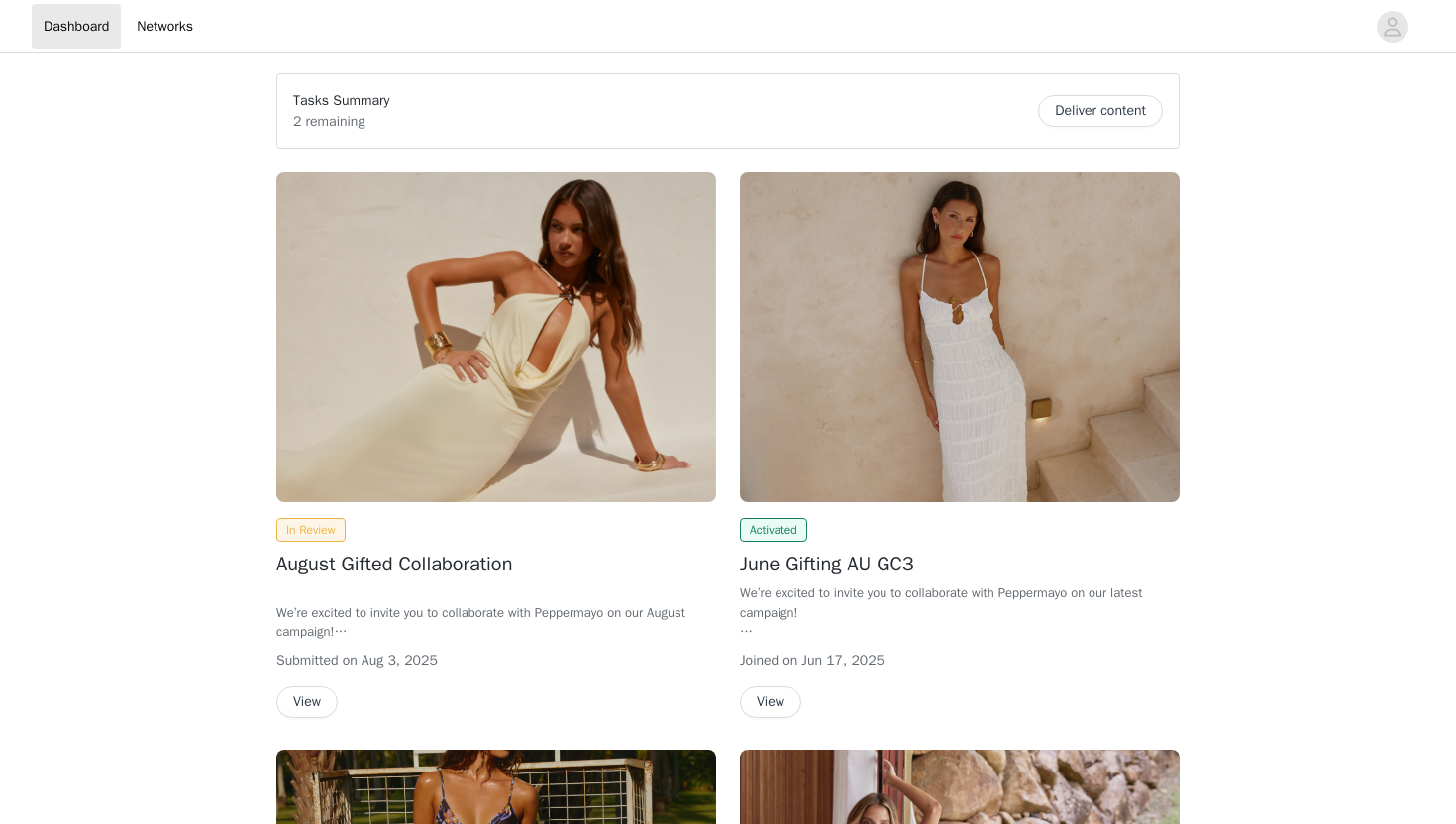 scroll, scrollTop: 0, scrollLeft: 0, axis: both 